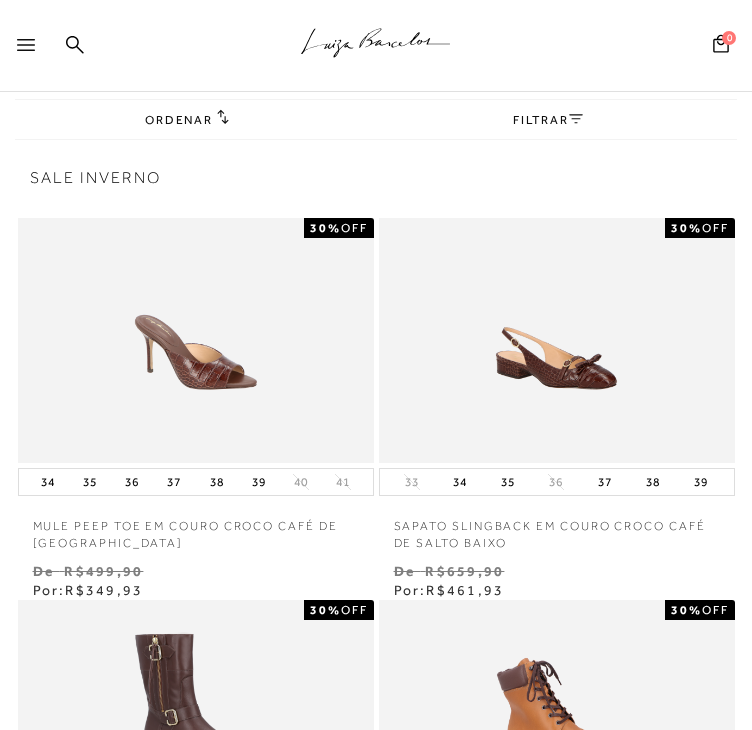 scroll, scrollTop: 0, scrollLeft: 0, axis: both 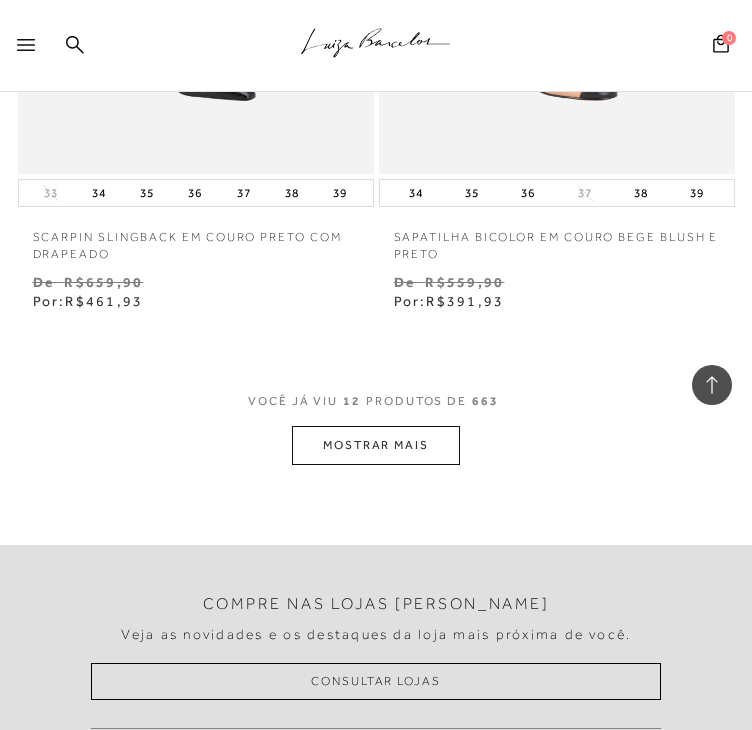 click on "MOSTRAR MAIS" at bounding box center (376, 445) 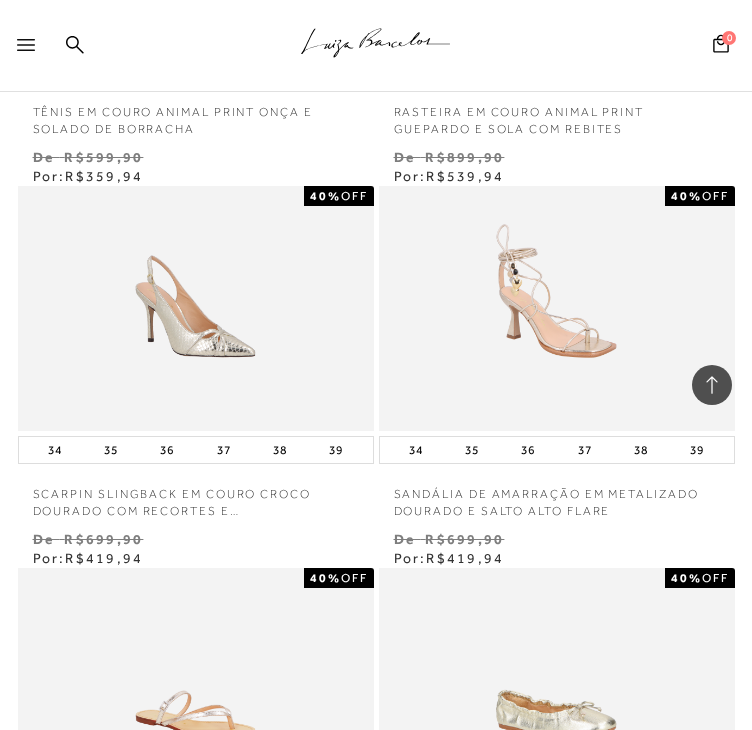 scroll, scrollTop: 3200, scrollLeft: 0, axis: vertical 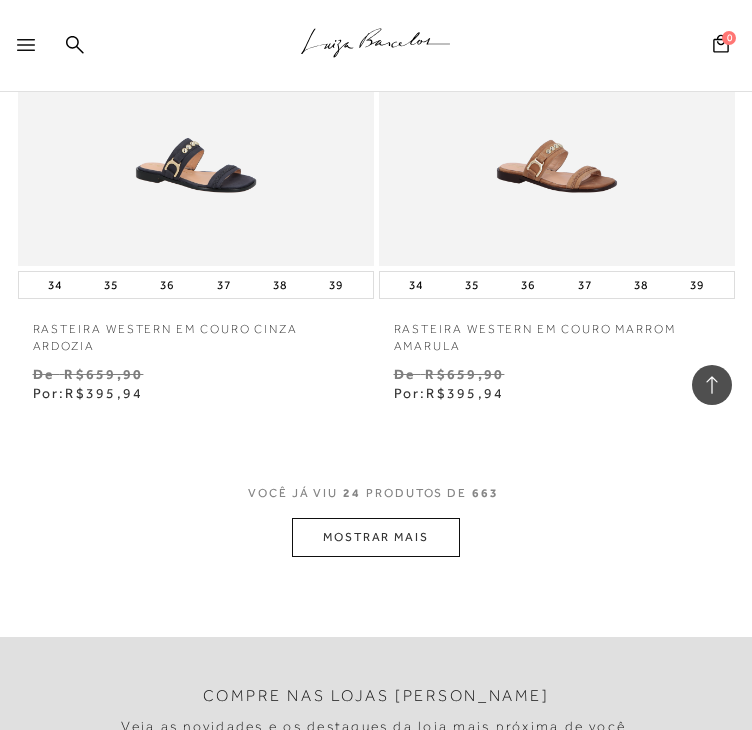 click on "MOSTRAR MAIS" at bounding box center (376, 537) 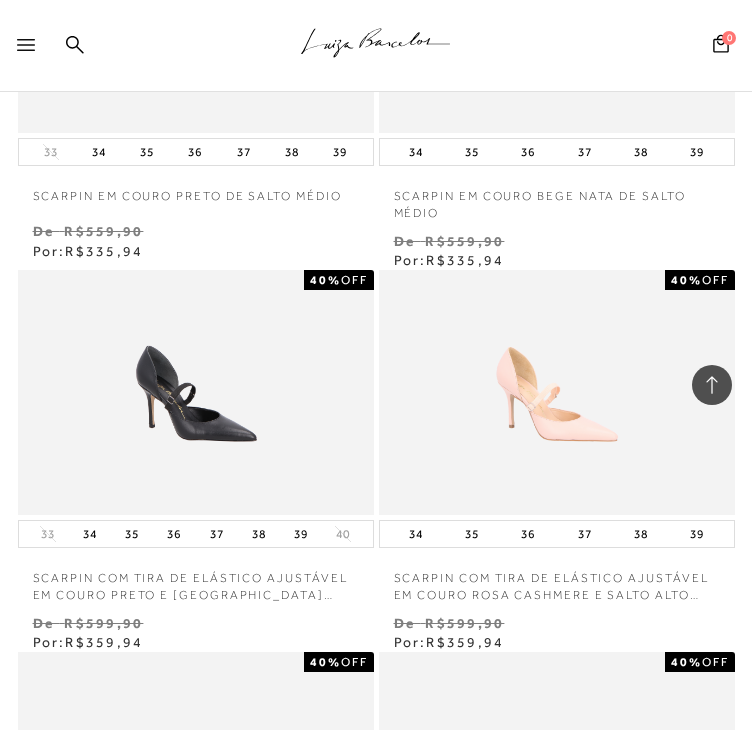 scroll, scrollTop: 5400, scrollLeft: 0, axis: vertical 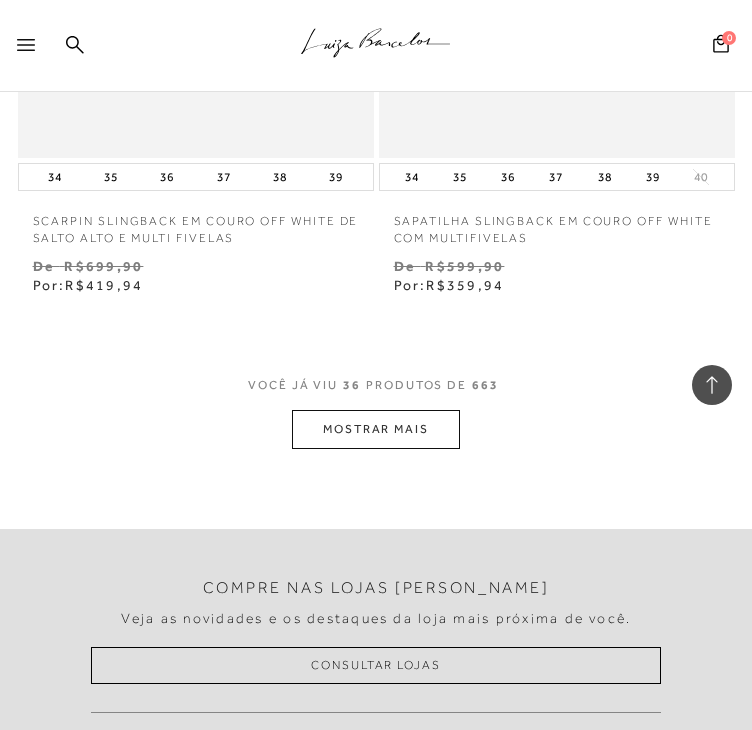click on "MOSTRAR MAIS" at bounding box center [376, 429] 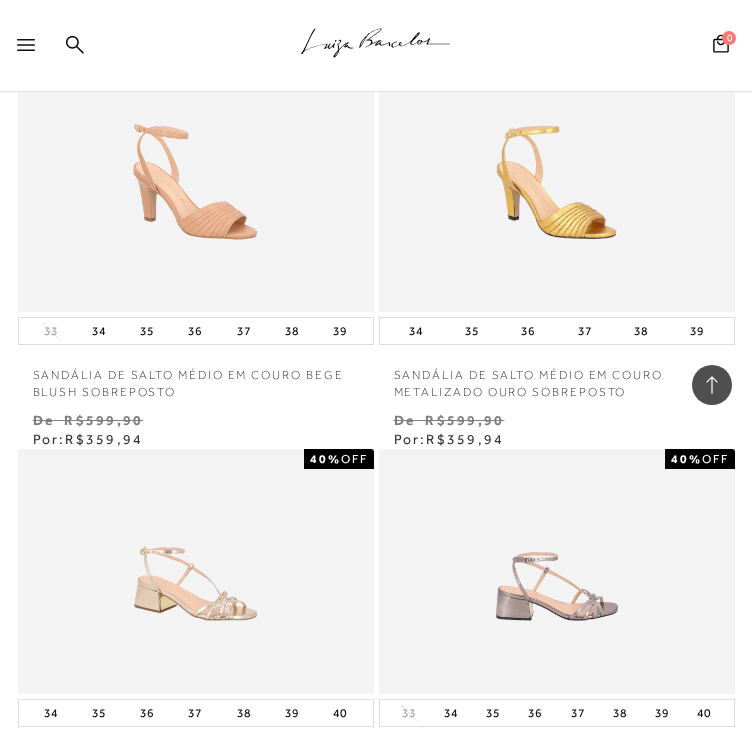 scroll, scrollTop: 8800, scrollLeft: 0, axis: vertical 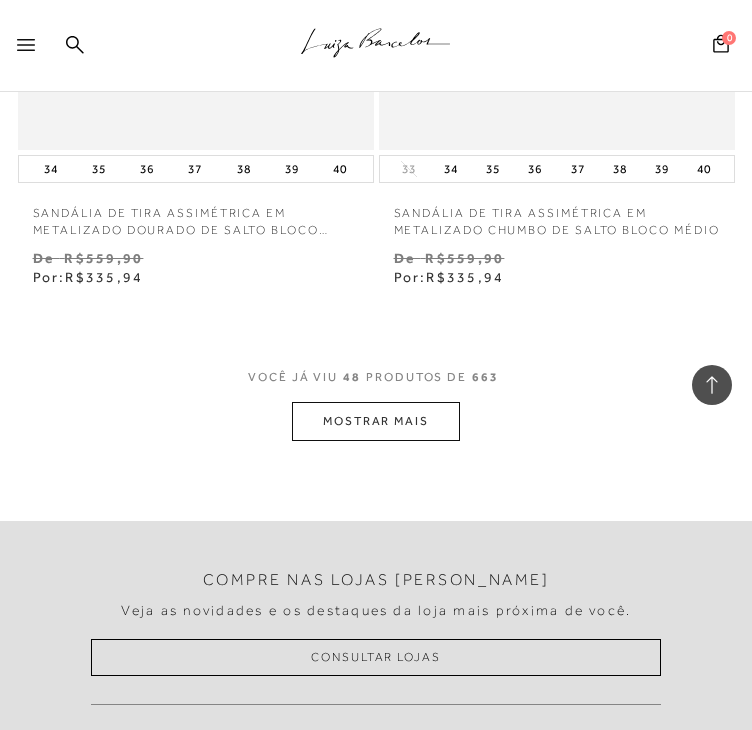 click on "MOSTRAR MAIS" at bounding box center (376, 421) 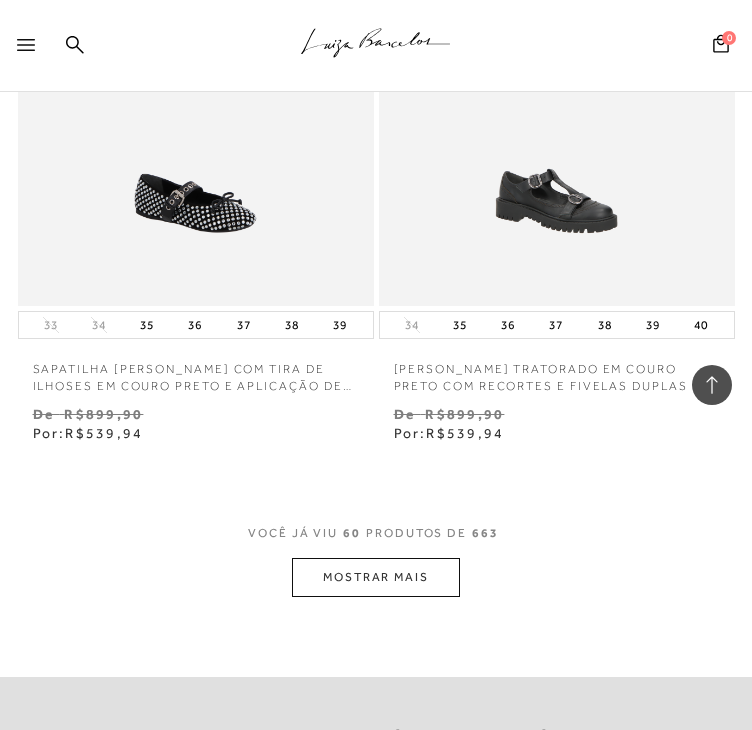 scroll, scrollTop: 11400, scrollLeft: 0, axis: vertical 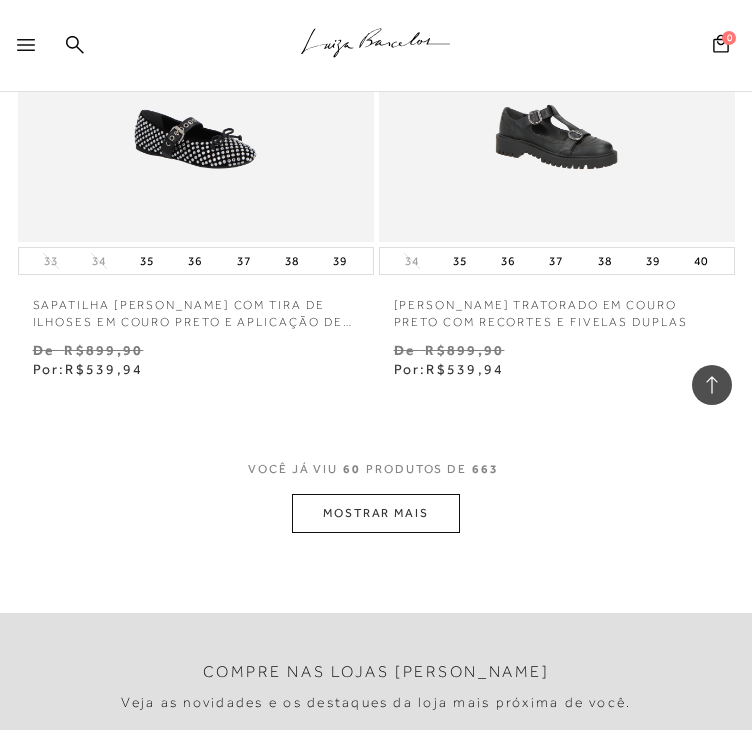 click on "MOSTRAR MAIS" at bounding box center [376, 513] 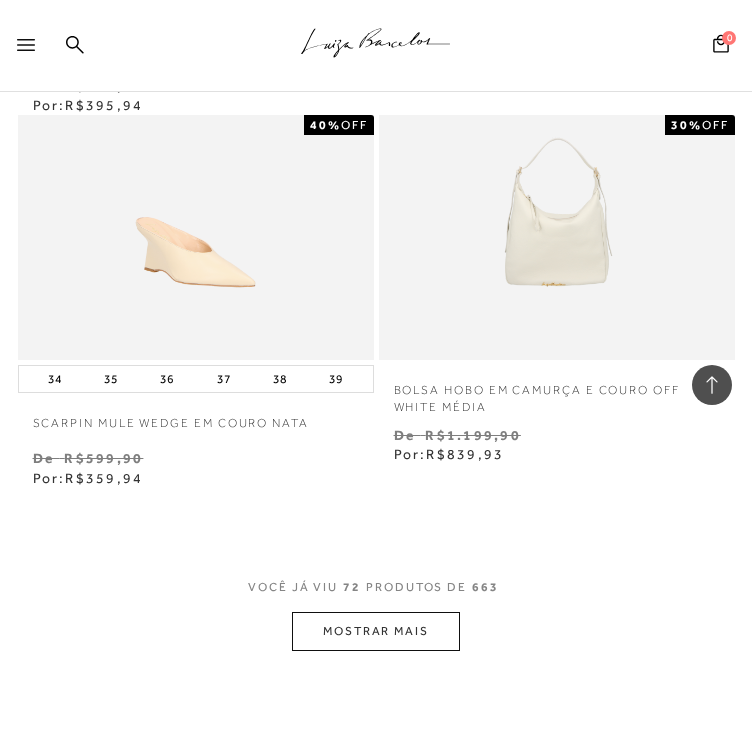 scroll, scrollTop: 13700, scrollLeft: 0, axis: vertical 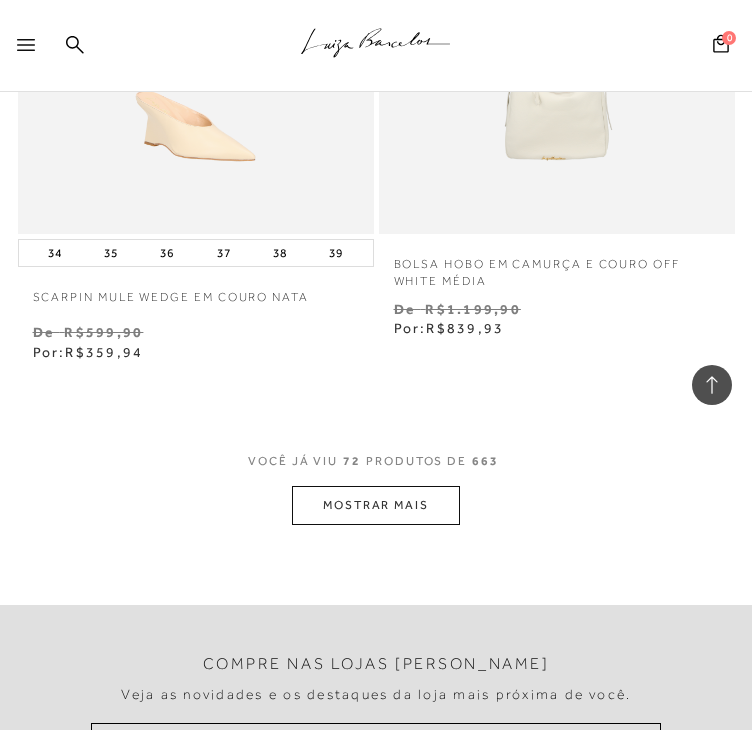 click on "MOSTRAR MAIS" at bounding box center (376, 505) 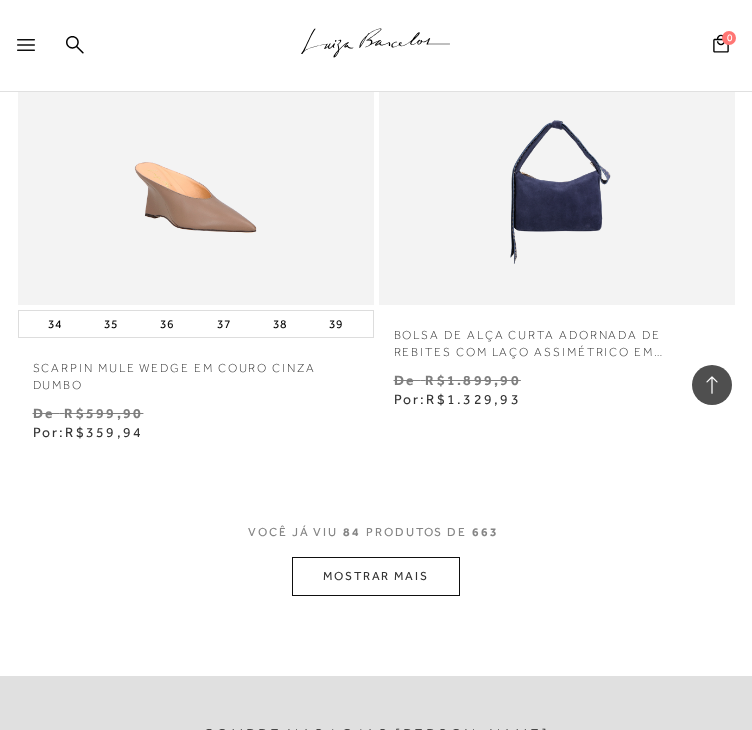 scroll, scrollTop: 16100, scrollLeft: 0, axis: vertical 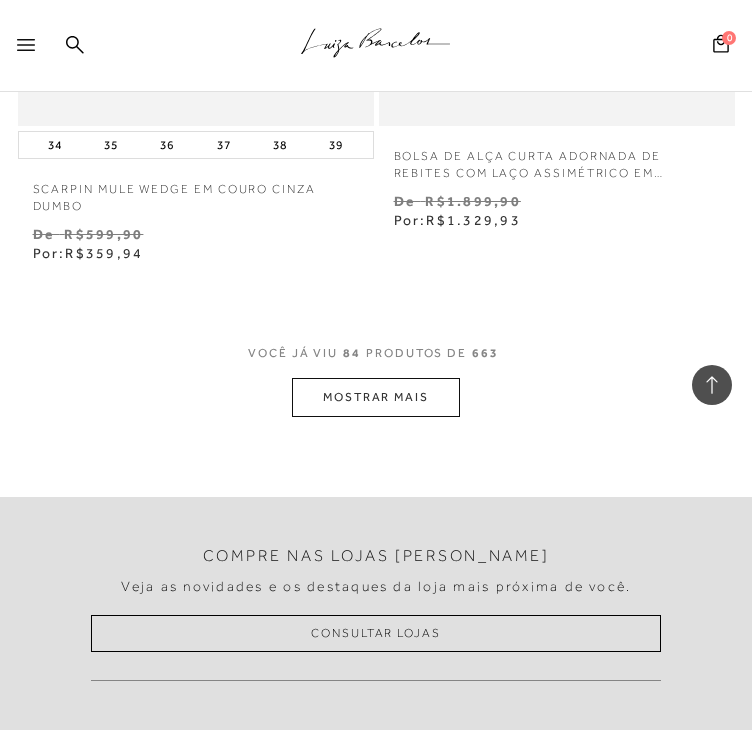click on "MOSTRAR MAIS" at bounding box center (376, 397) 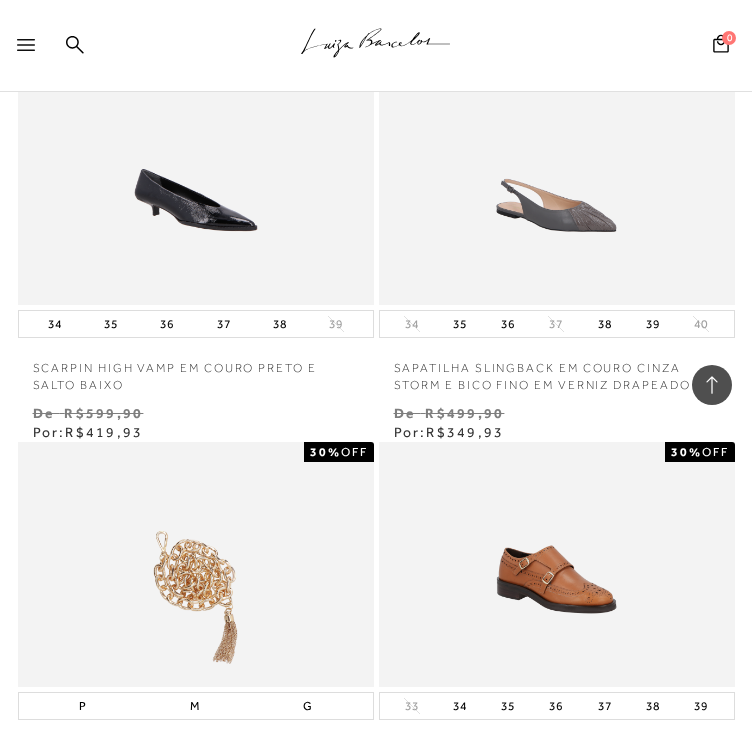 scroll, scrollTop: 18200, scrollLeft: 0, axis: vertical 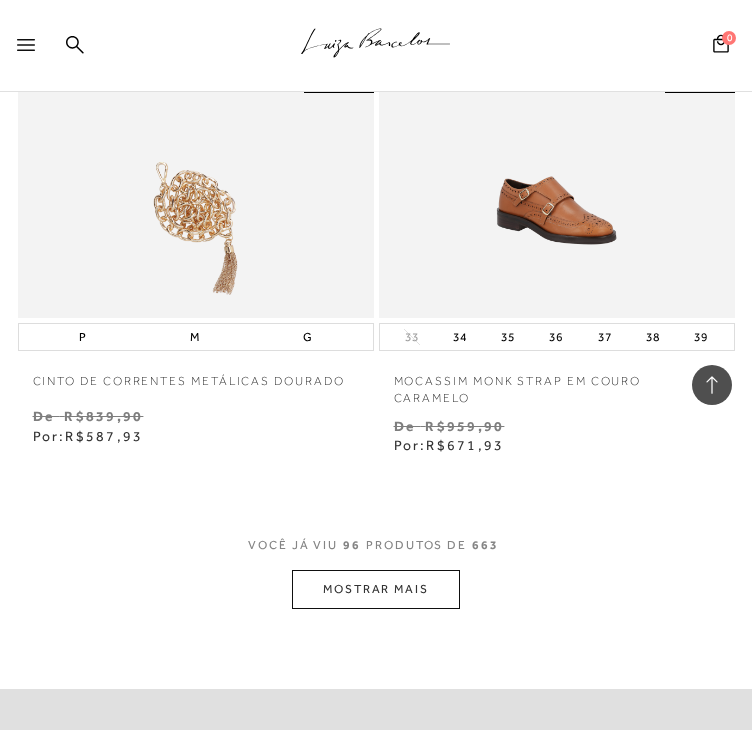 click on "MOSTRAR MAIS" at bounding box center [376, 589] 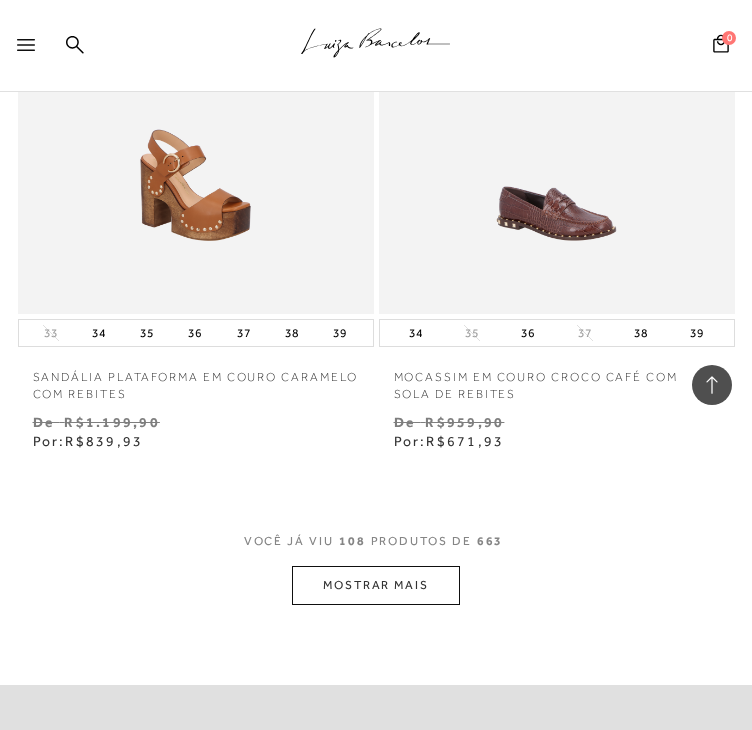 scroll, scrollTop: 20600, scrollLeft: 0, axis: vertical 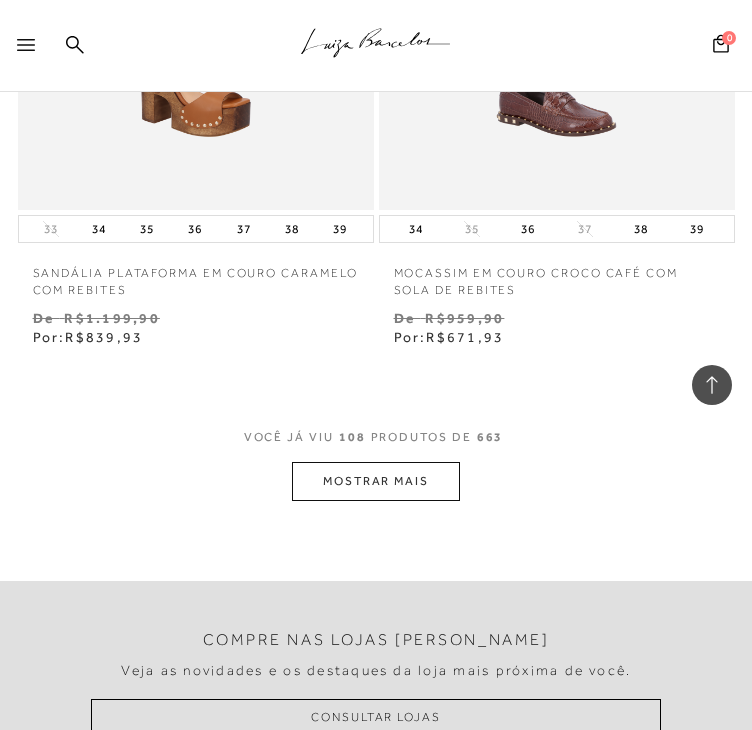 click on "MOSTRAR MAIS" at bounding box center (376, 481) 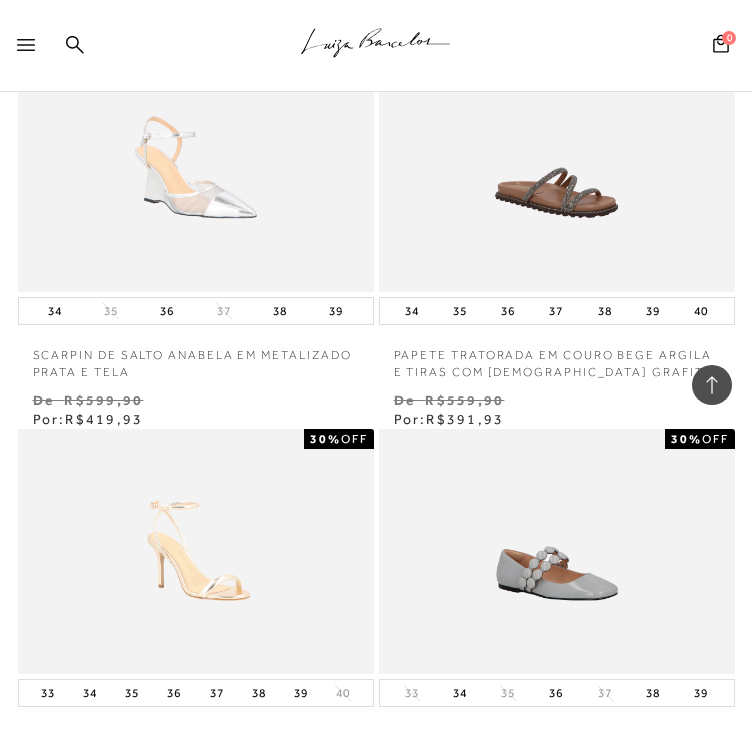 scroll, scrollTop: 21400, scrollLeft: 0, axis: vertical 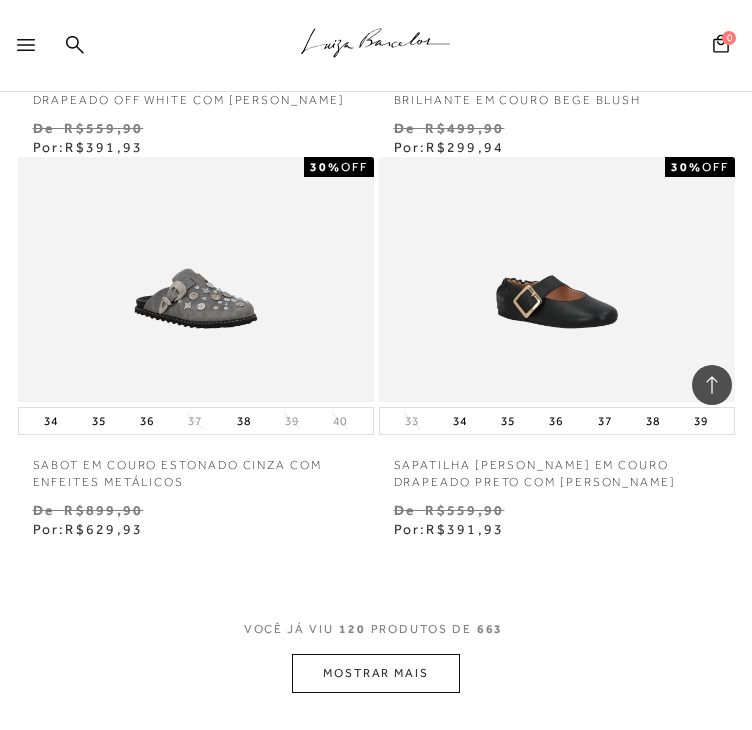 click on "MOSTRAR MAIS" at bounding box center (376, 673) 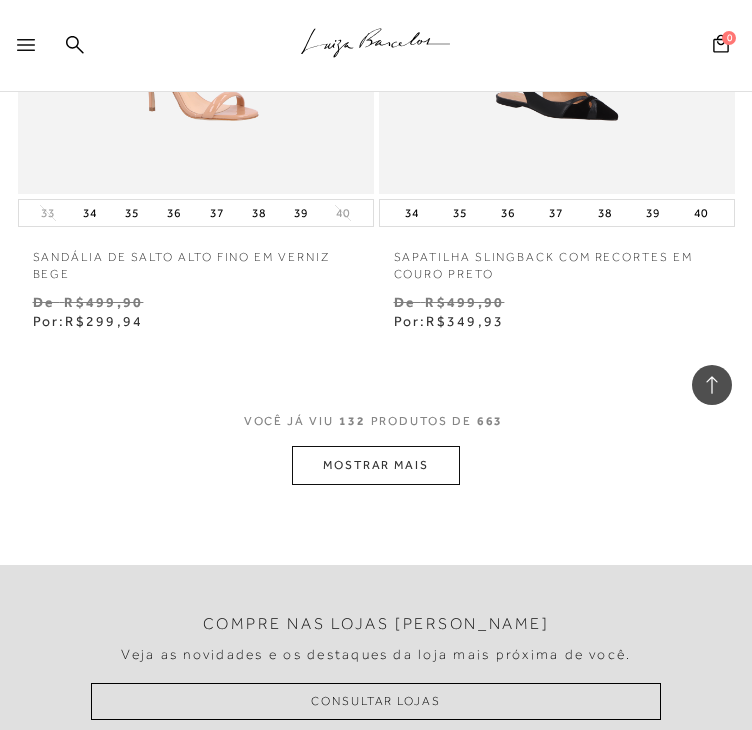 scroll, scrollTop: 24900, scrollLeft: 0, axis: vertical 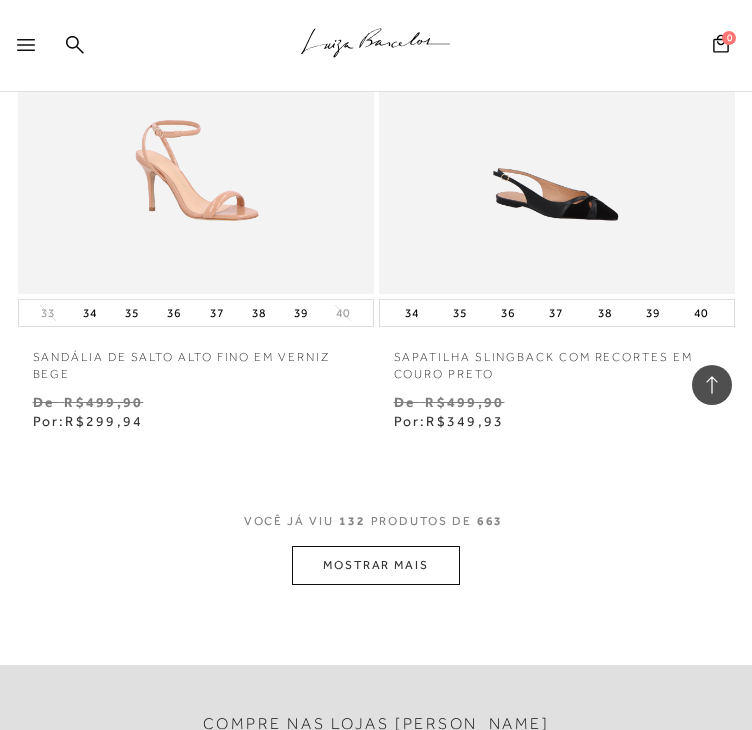 click on "MOSTRAR MAIS" at bounding box center [376, 565] 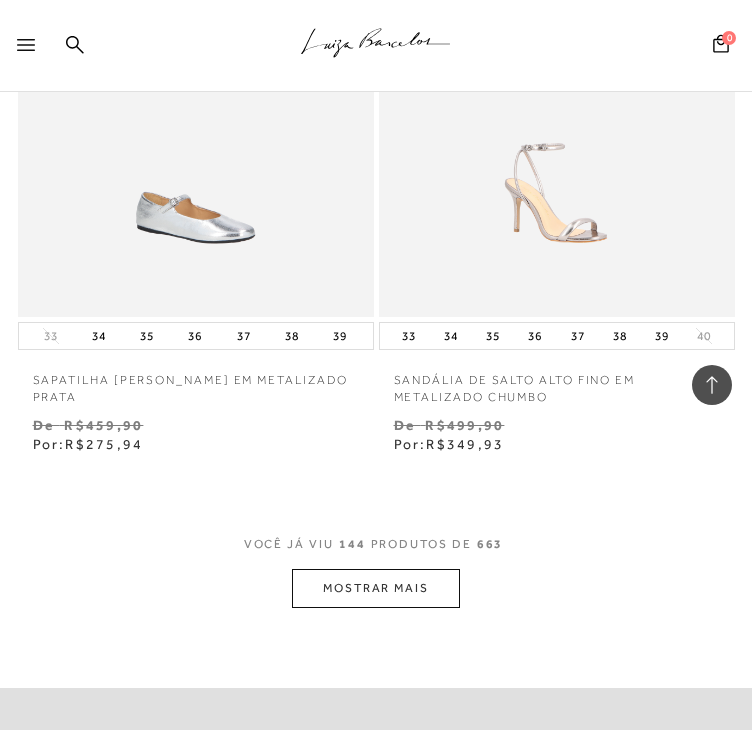 scroll, scrollTop: 27400, scrollLeft: 0, axis: vertical 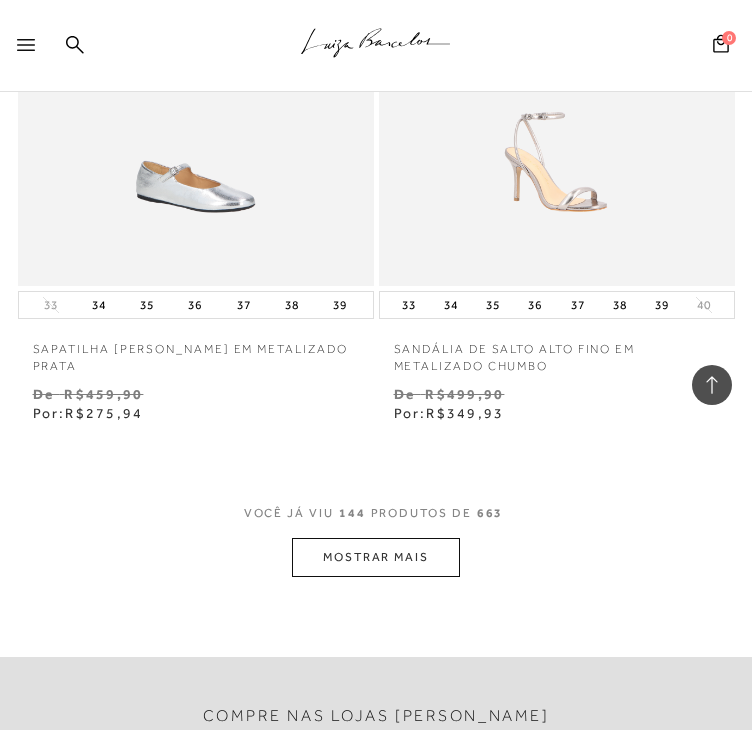 click on "MOSTRAR MAIS" at bounding box center [376, 557] 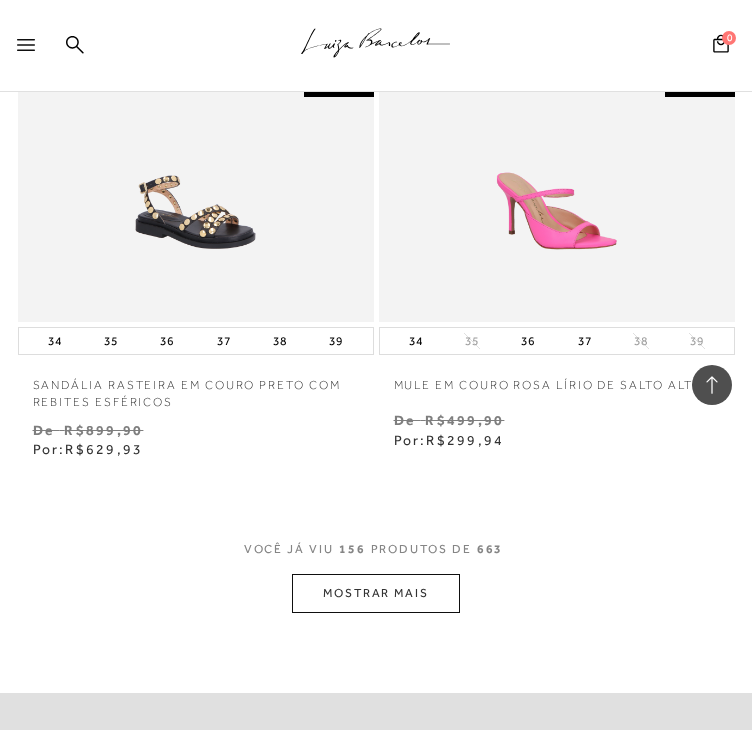 scroll, scrollTop: 29800, scrollLeft: 0, axis: vertical 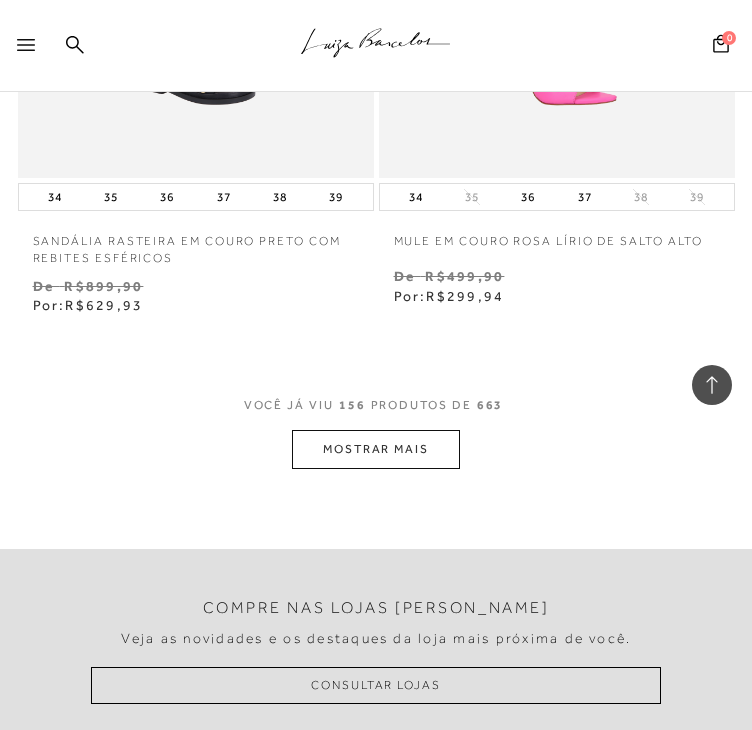 click on "MOSTRAR MAIS" at bounding box center (376, 449) 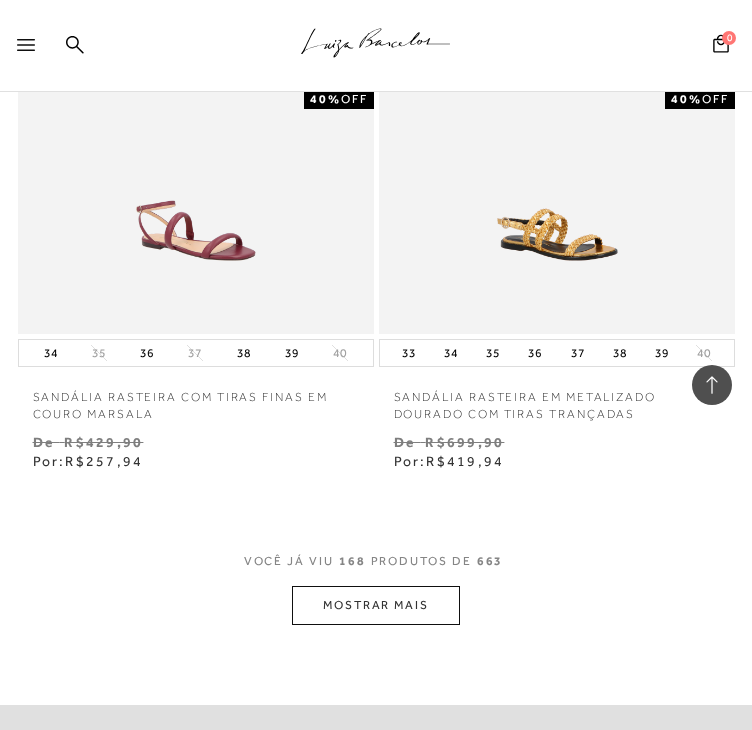 scroll, scrollTop: 32100, scrollLeft: 0, axis: vertical 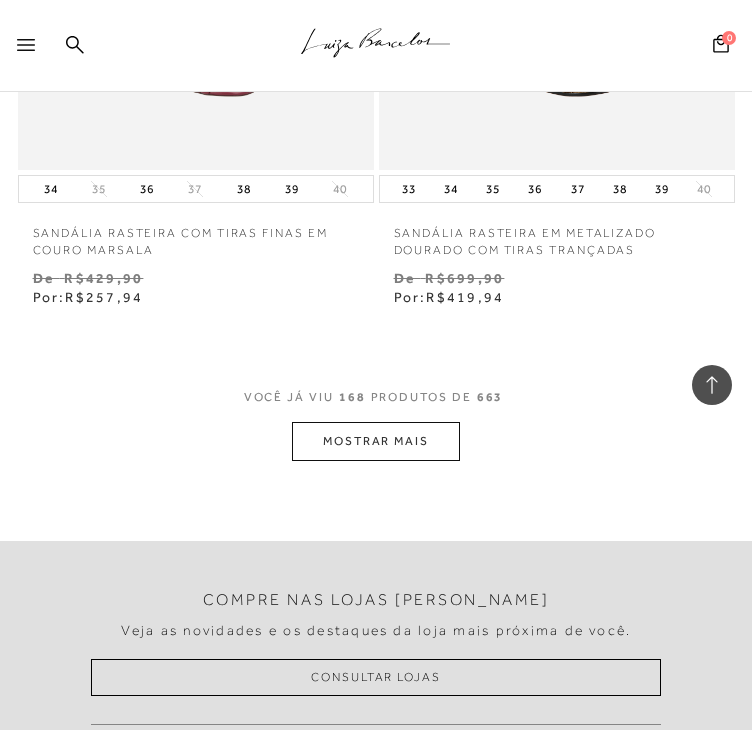 click on "MOSTRAR MAIS" at bounding box center [376, 441] 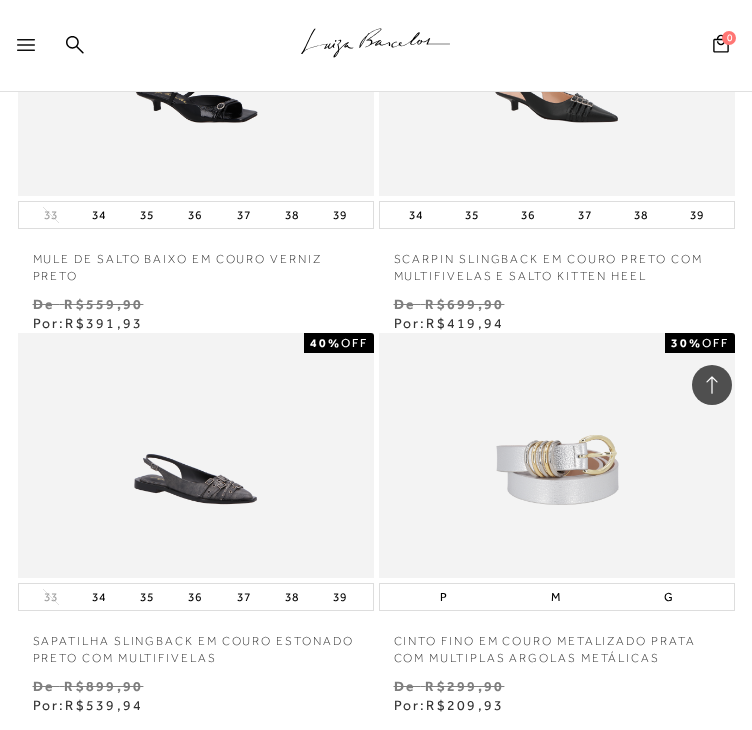 scroll, scrollTop: 34200, scrollLeft: 0, axis: vertical 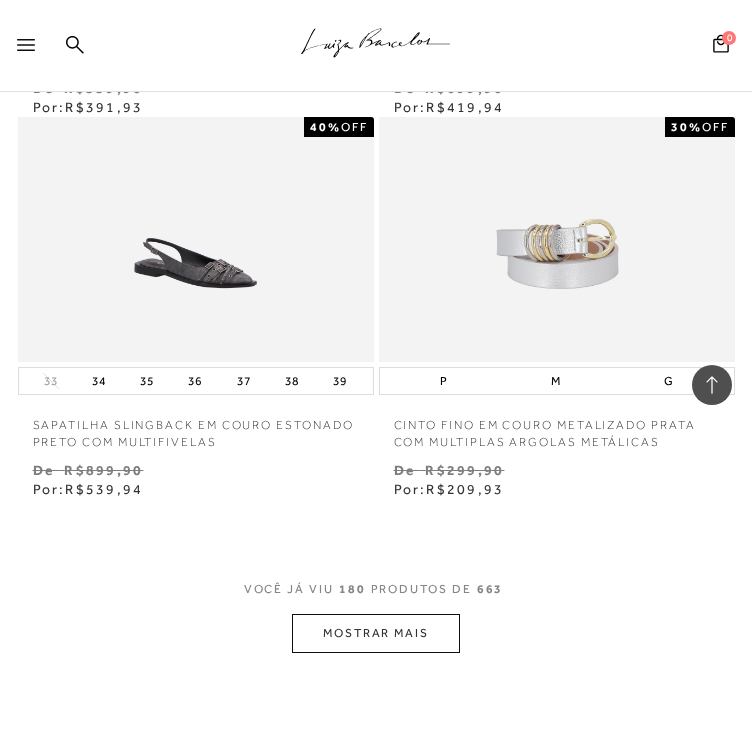 click on "MOSTRAR MAIS" at bounding box center (376, 633) 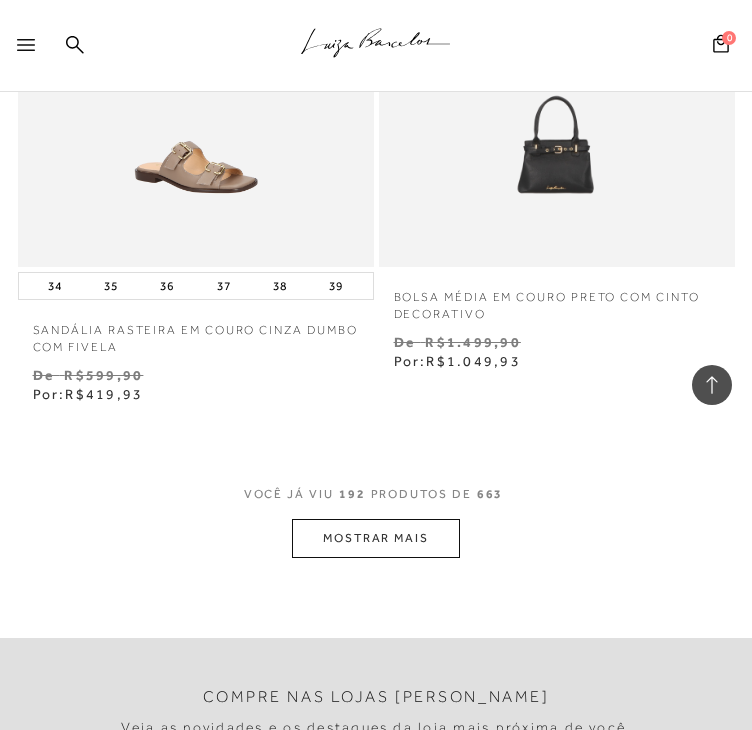 scroll, scrollTop: 36600, scrollLeft: 0, axis: vertical 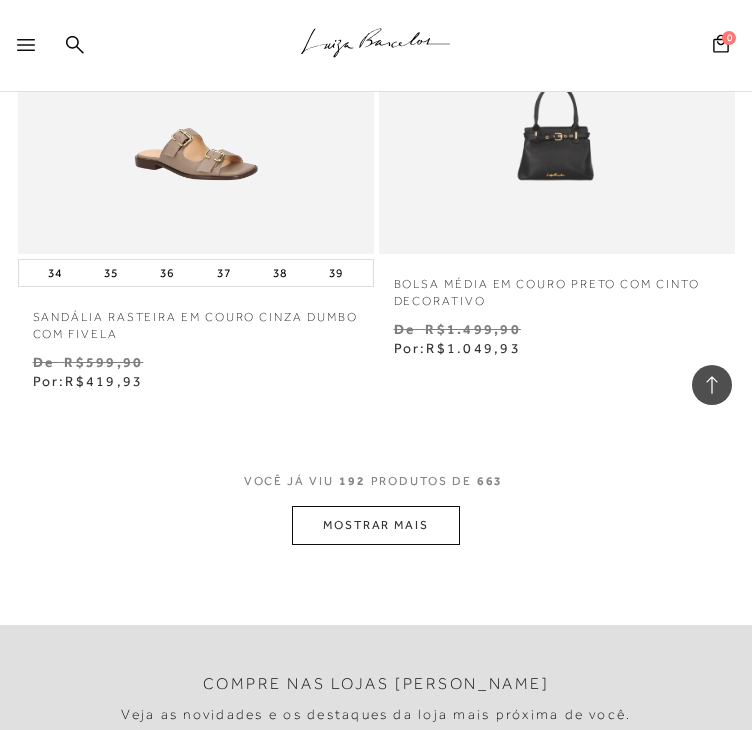 click on "MOSTRAR MAIS" at bounding box center [376, 525] 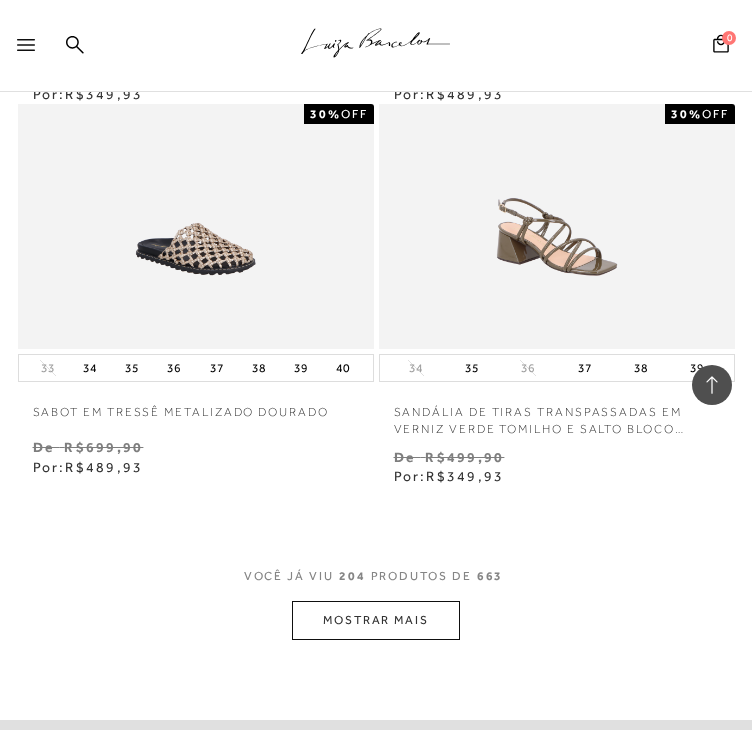 scroll, scrollTop: 38800, scrollLeft: 0, axis: vertical 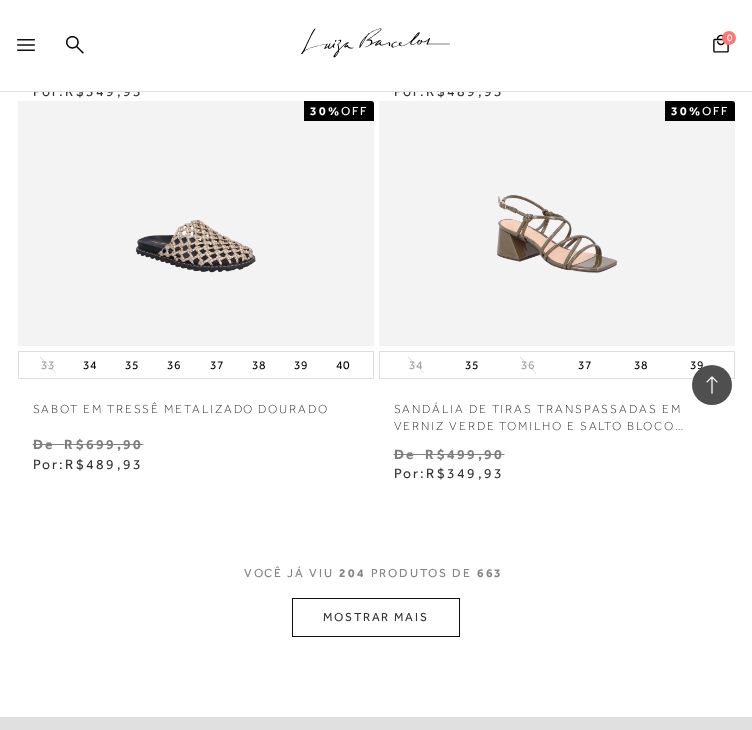 click on "MOSTRAR MAIS" at bounding box center [376, 617] 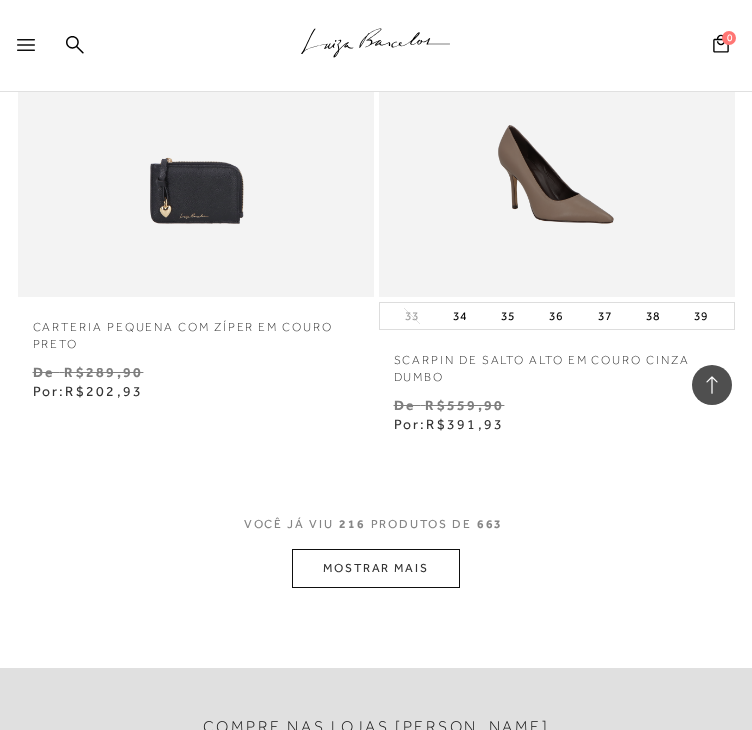 scroll, scrollTop: 41400, scrollLeft: 0, axis: vertical 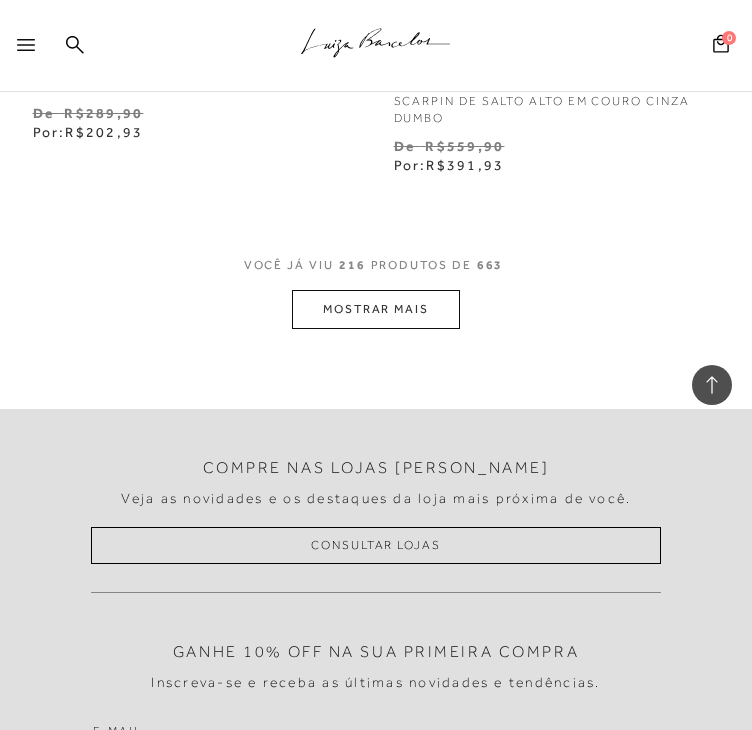 click on "MOSTRAR MAIS" at bounding box center (376, 309) 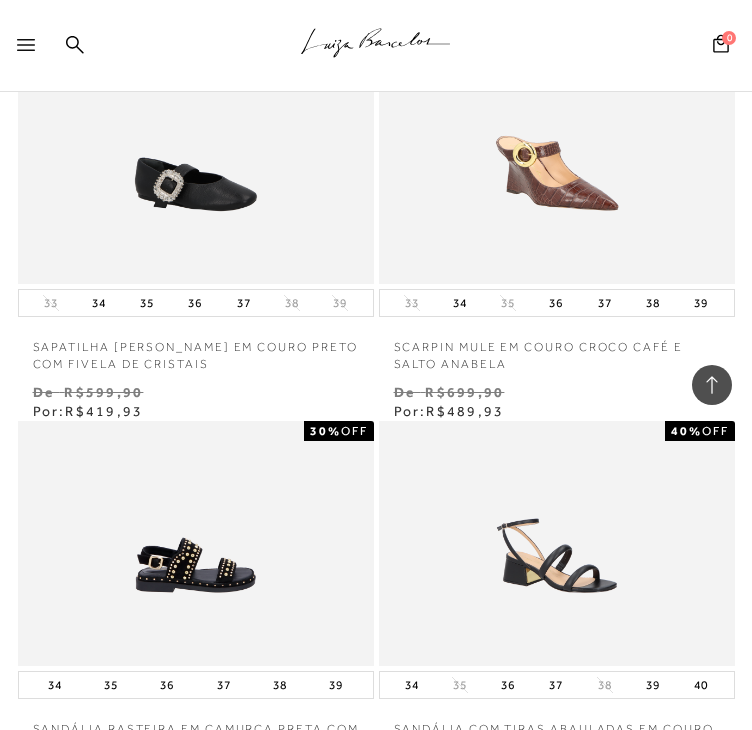 scroll, scrollTop: 42500, scrollLeft: 0, axis: vertical 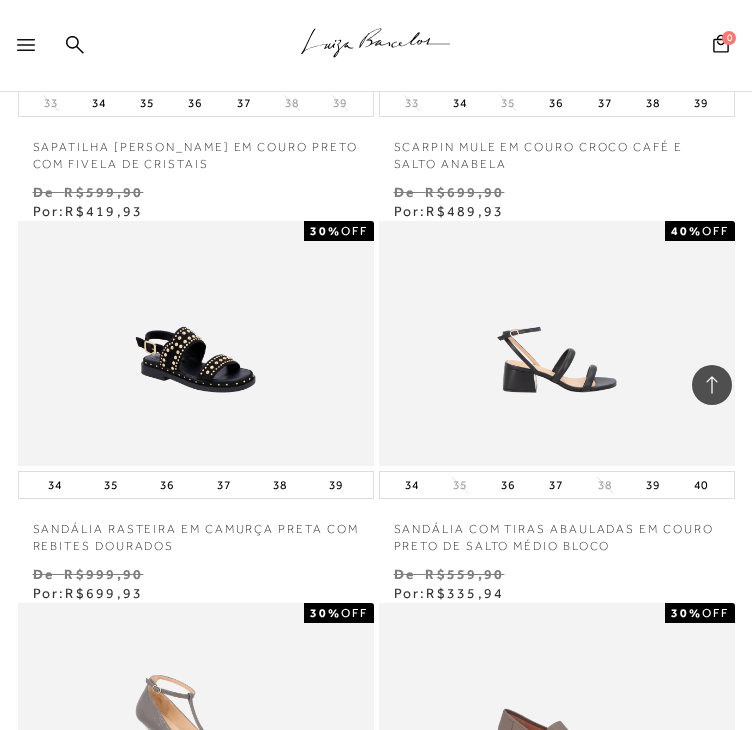 drag, startPoint x: 440, startPoint y: 380, endPoint x: 524, endPoint y: 422, distance: 93.914856 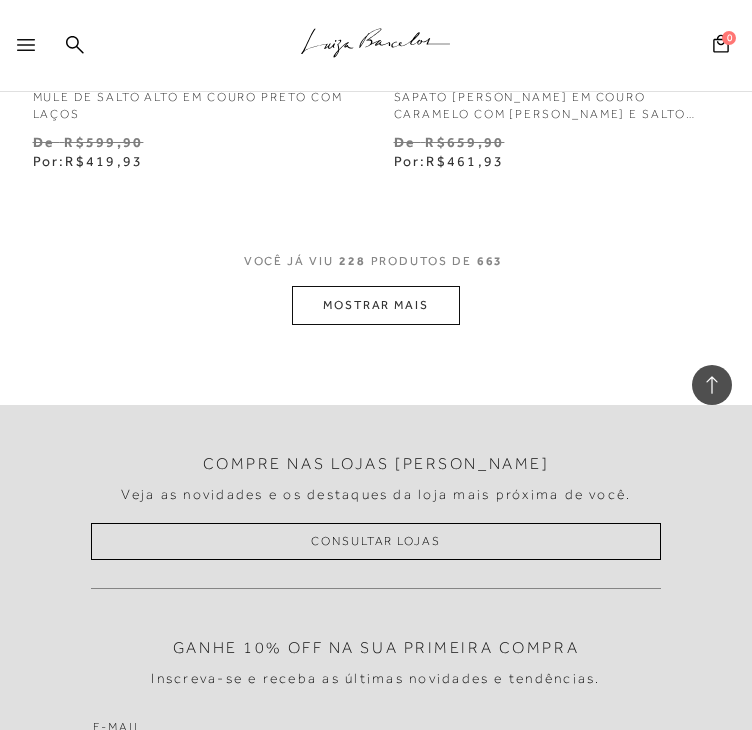 scroll, scrollTop: 43700, scrollLeft: 0, axis: vertical 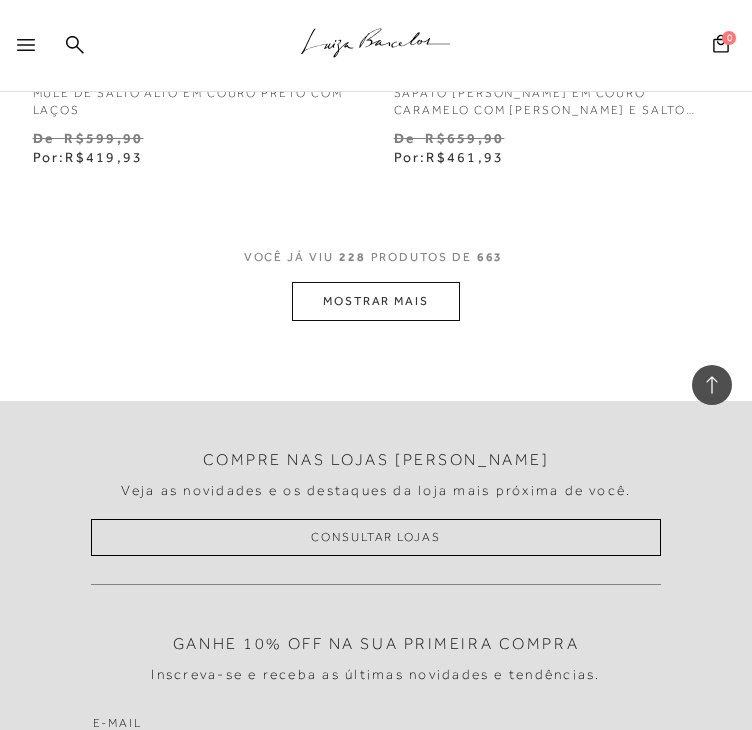click on "MOSTRAR MAIS" at bounding box center [376, 301] 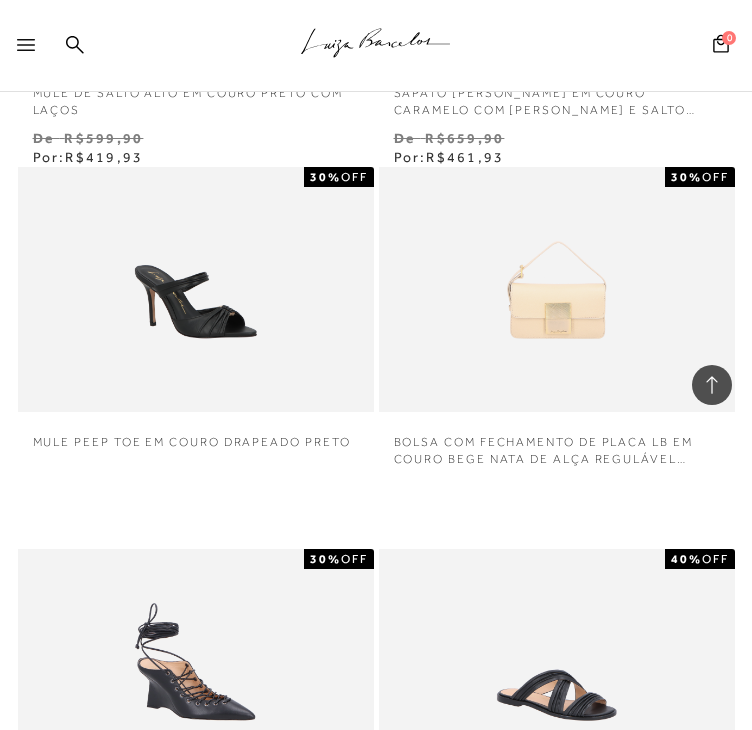 click on "MULE PEEP TOE EM COURO DRAPEADO PRETO
30%" at bounding box center [376, 547] 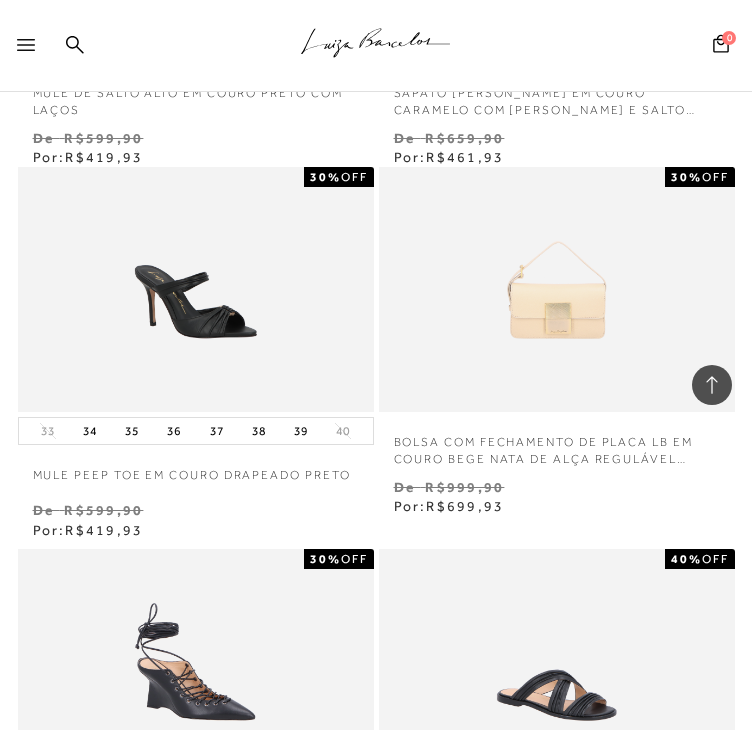 click on "Venda
De
R$999,90
Por:
R$699,93" at bounding box center [557, 497] 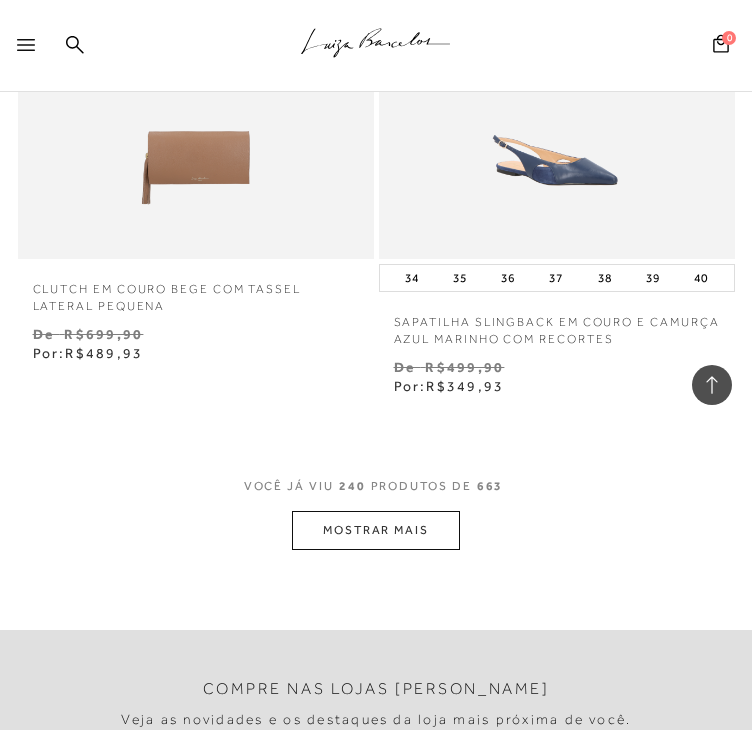 scroll, scrollTop: 45900, scrollLeft: 0, axis: vertical 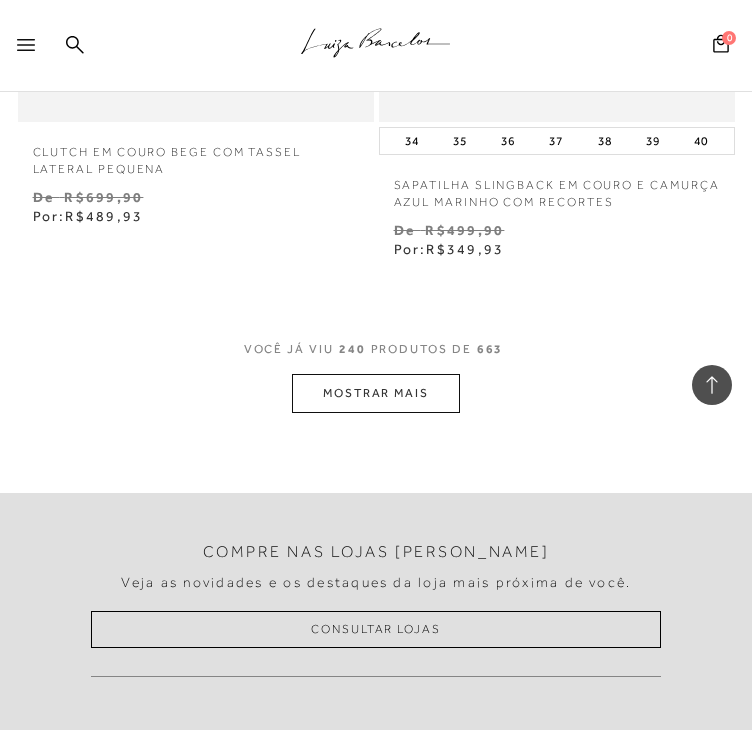 click on "MOSTRAR MAIS" at bounding box center [376, 393] 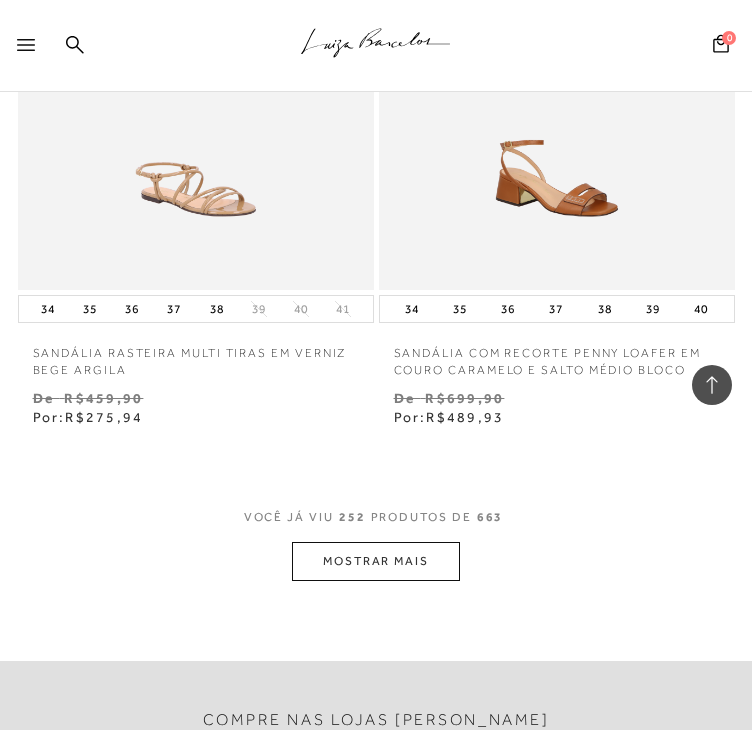scroll, scrollTop: 47300, scrollLeft: 0, axis: vertical 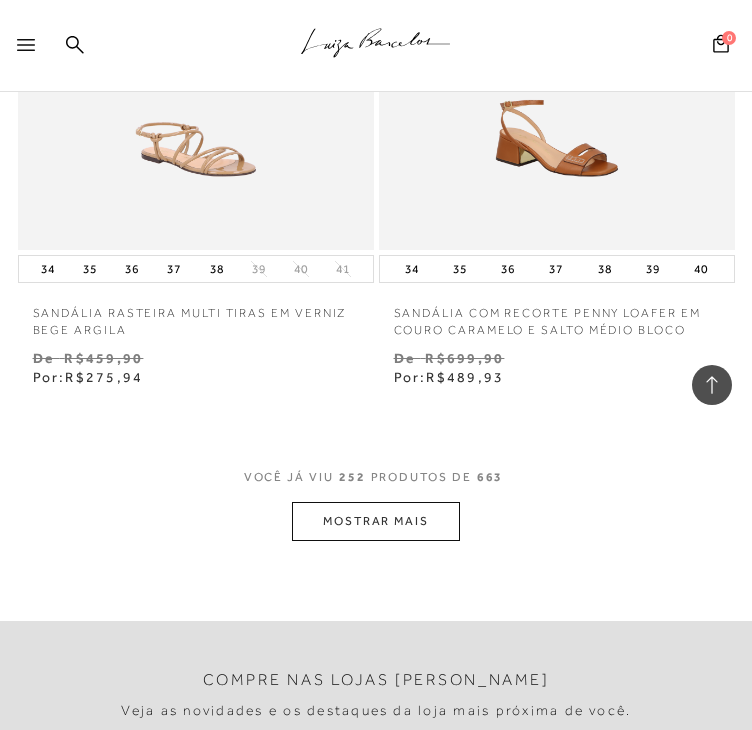 click on "MOSTRAR MAIS" at bounding box center [376, 521] 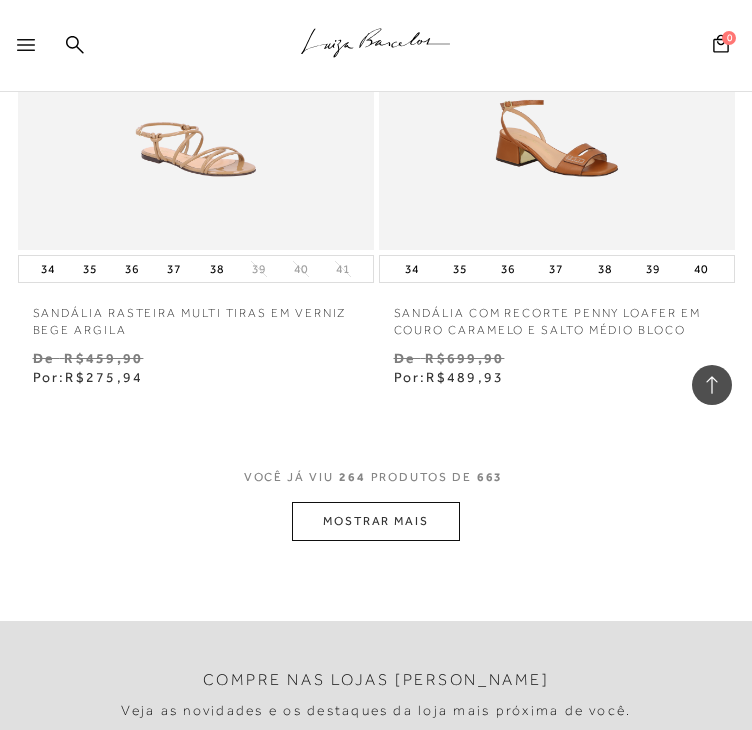 click on "MOSTRAR MAIS" at bounding box center (376, 521) 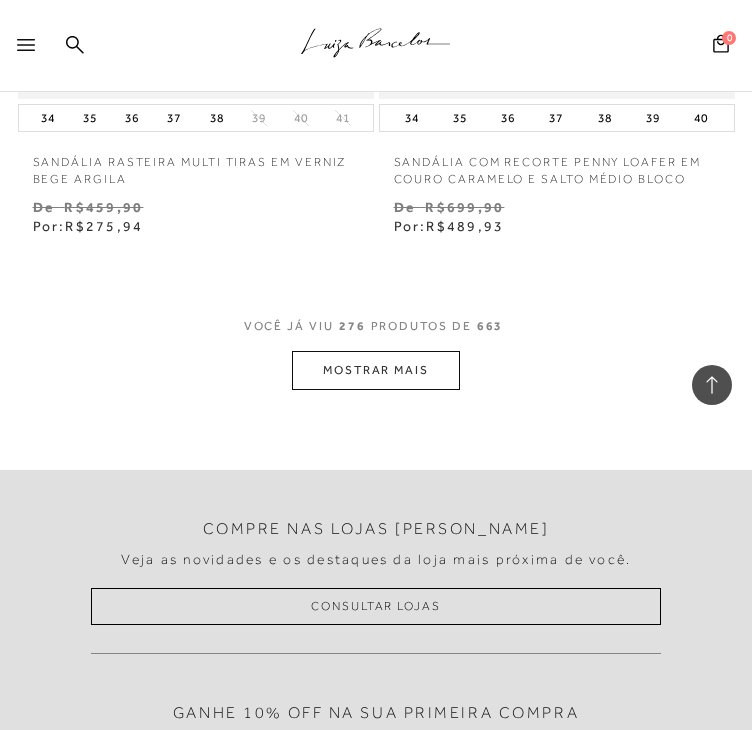 scroll, scrollTop: 47500, scrollLeft: 0, axis: vertical 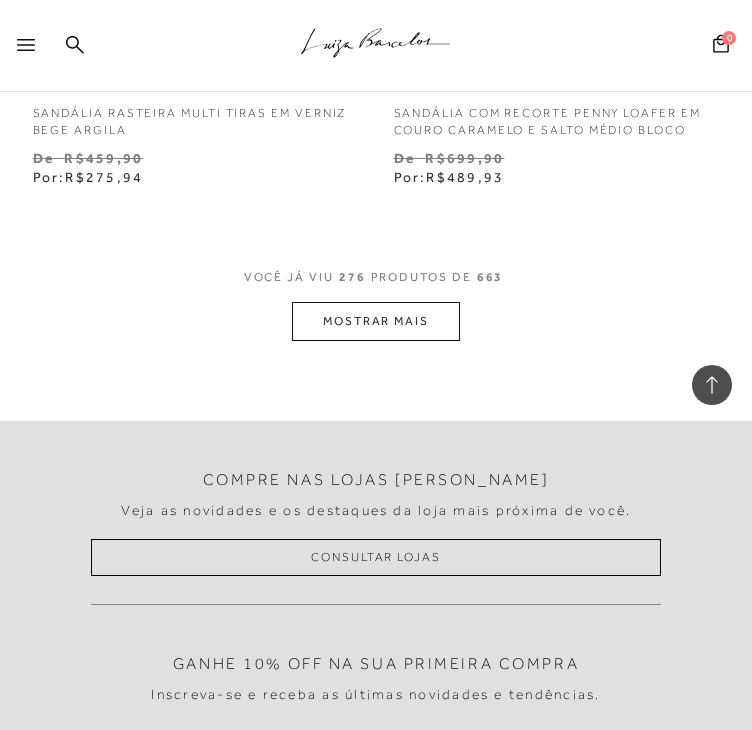 click on "MOSTRAR MAIS" at bounding box center [376, 321] 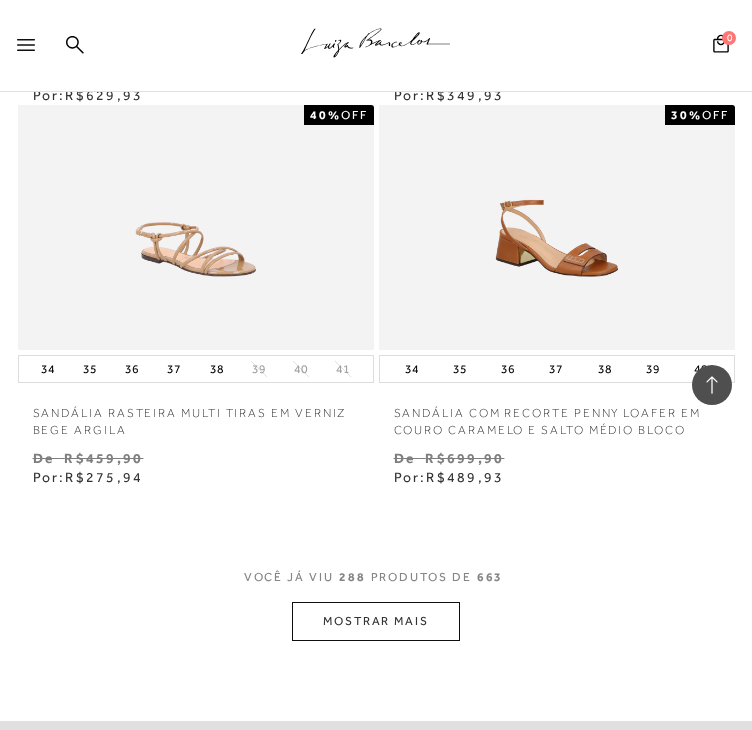 scroll, scrollTop: 47300, scrollLeft: 0, axis: vertical 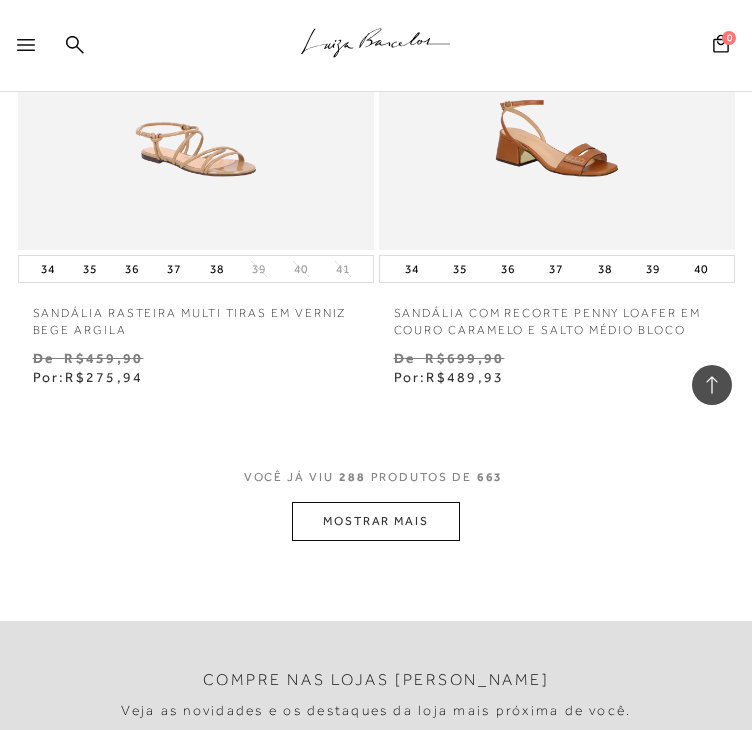 click on "MOSTRAR MAIS" at bounding box center [376, 521] 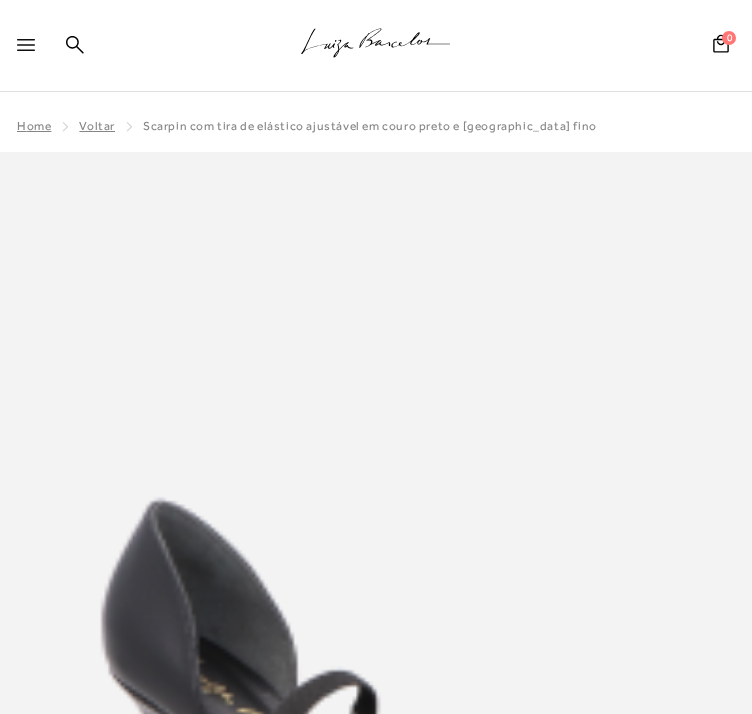 scroll, scrollTop: 0, scrollLeft: 0, axis: both 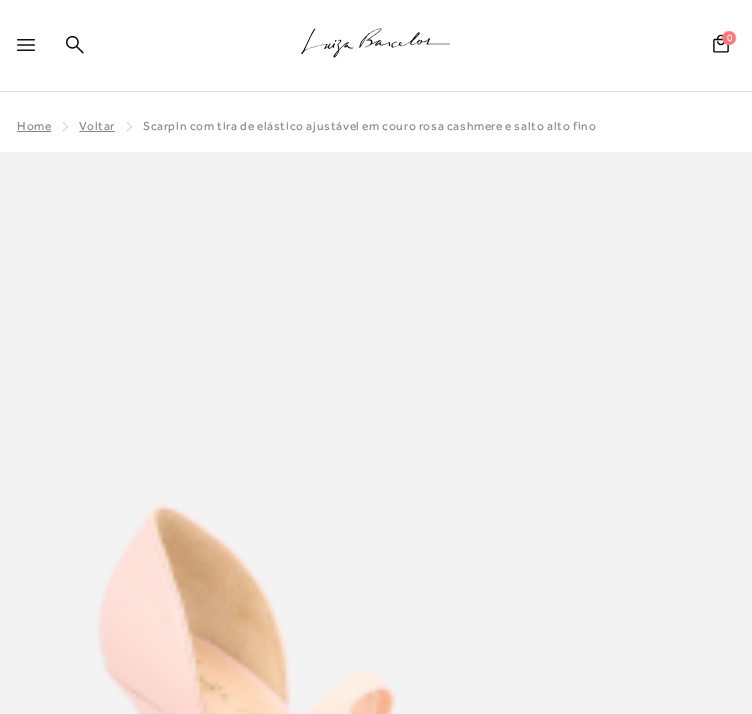 click on "SCARPIN COM TIRA DE ELÁSTICO AJUSTÁVEL EM COURO ROSA CASHMERE E SALTO ALTO FINO
CÓD:
133200561
×
É necessário selecionar um tamanho para adicionar o produto como favorito.
R$ 599 , 90
R$ 359 , 94
ou 3x de R$119,98 sem juros
De  R$599,90
Por:  R$359,94" at bounding box center (376, 1749) 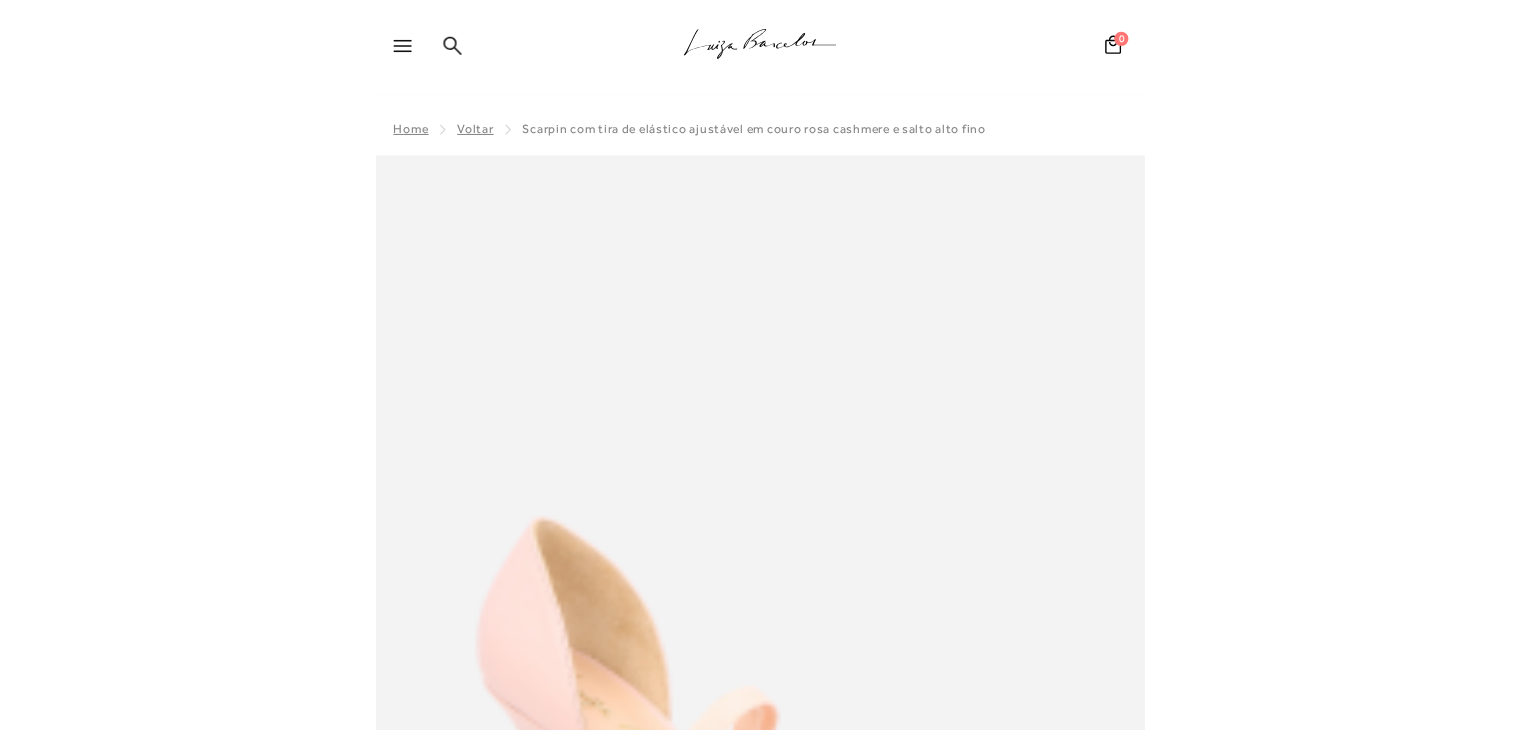 scroll, scrollTop: 0, scrollLeft: 0, axis: both 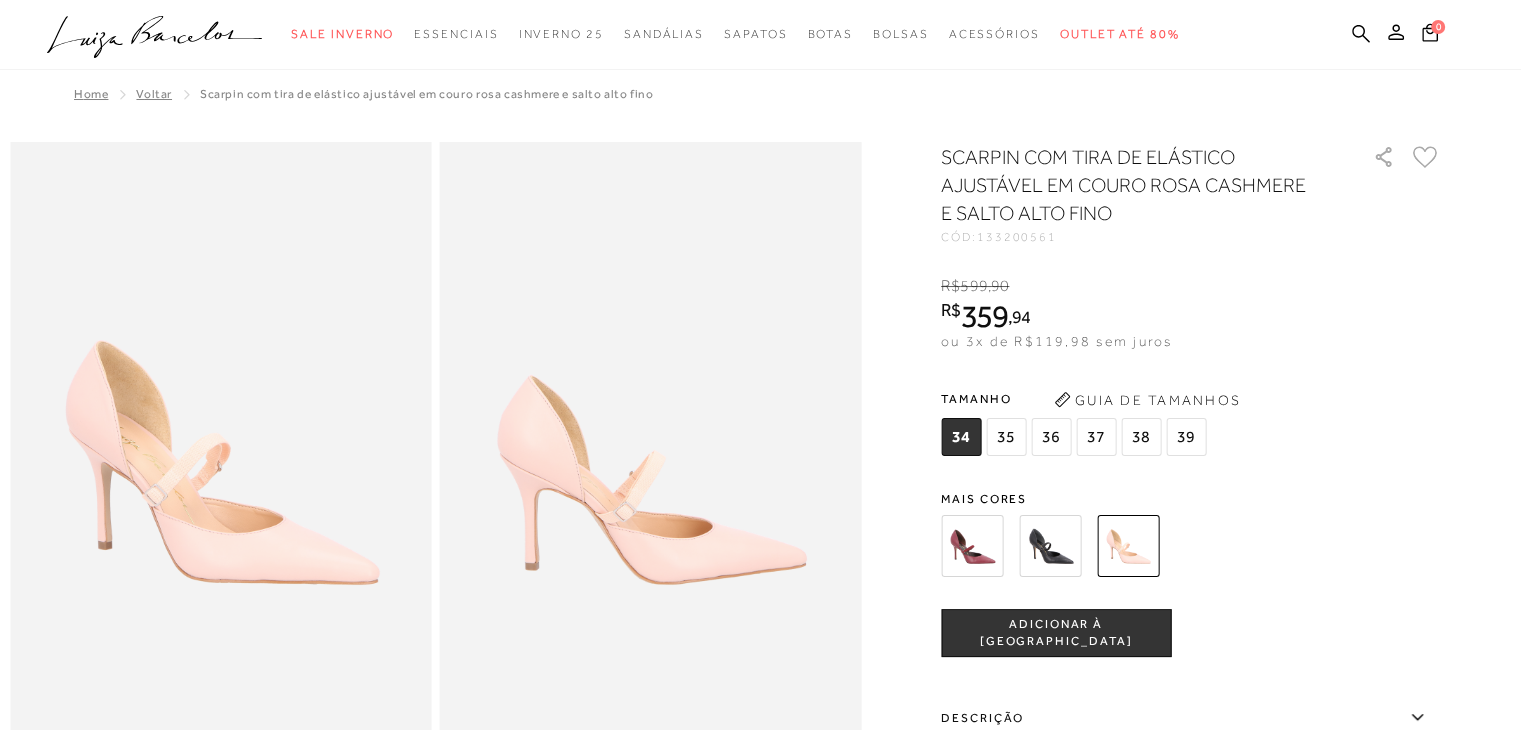 click at bounding box center (1050, 546) 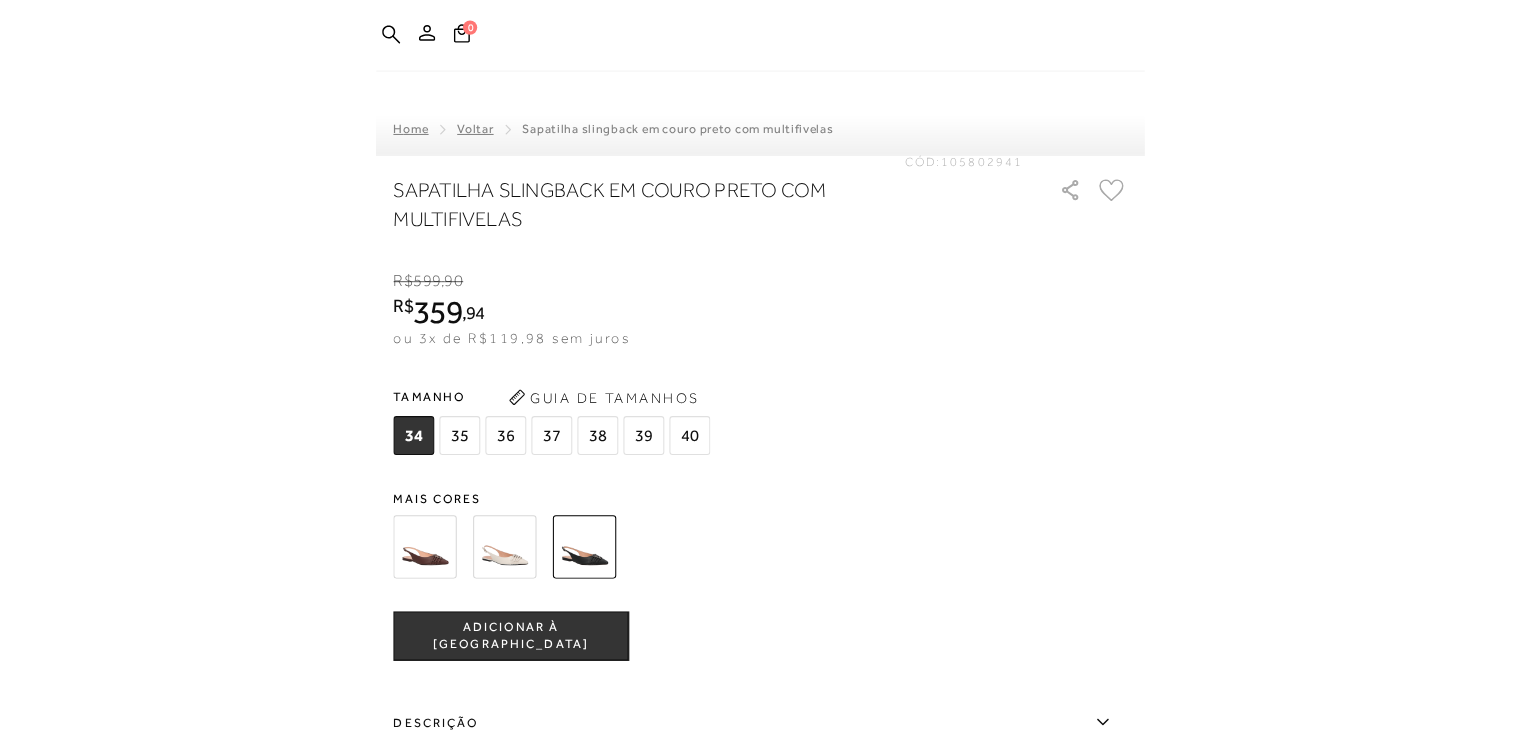scroll, scrollTop: 0, scrollLeft: 0, axis: both 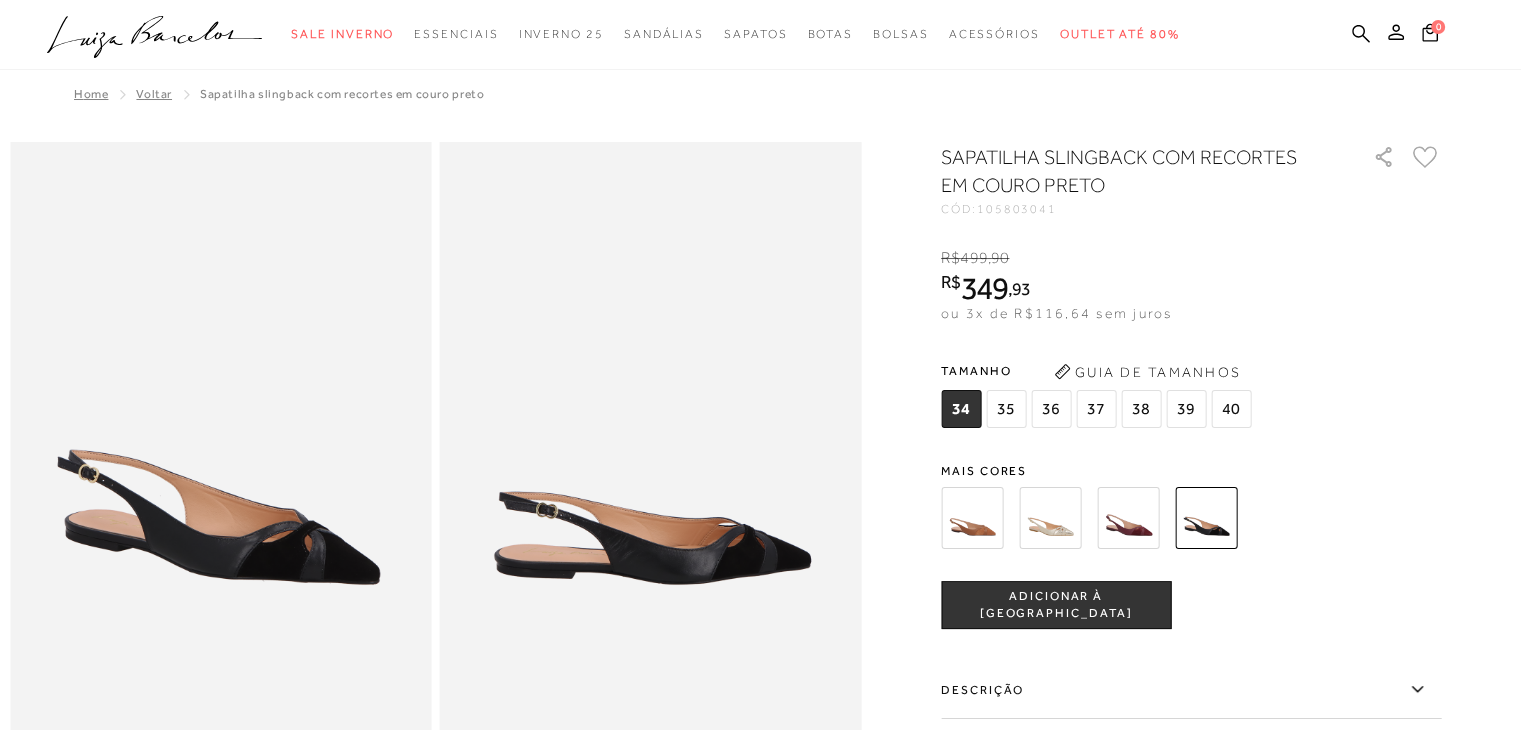 click at bounding box center [1050, 518] 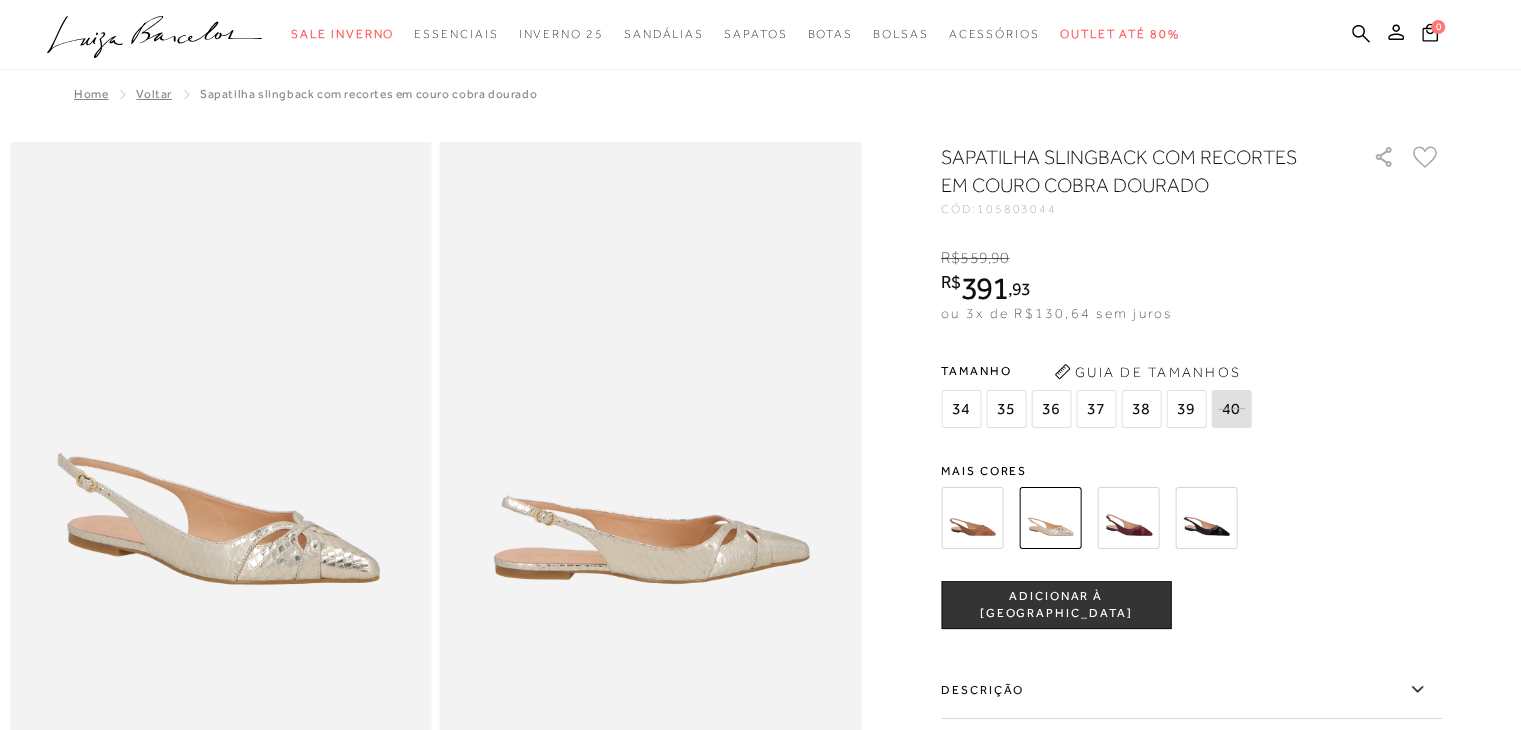 scroll, scrollTop: 0, scrollLeft: 0, axis: both 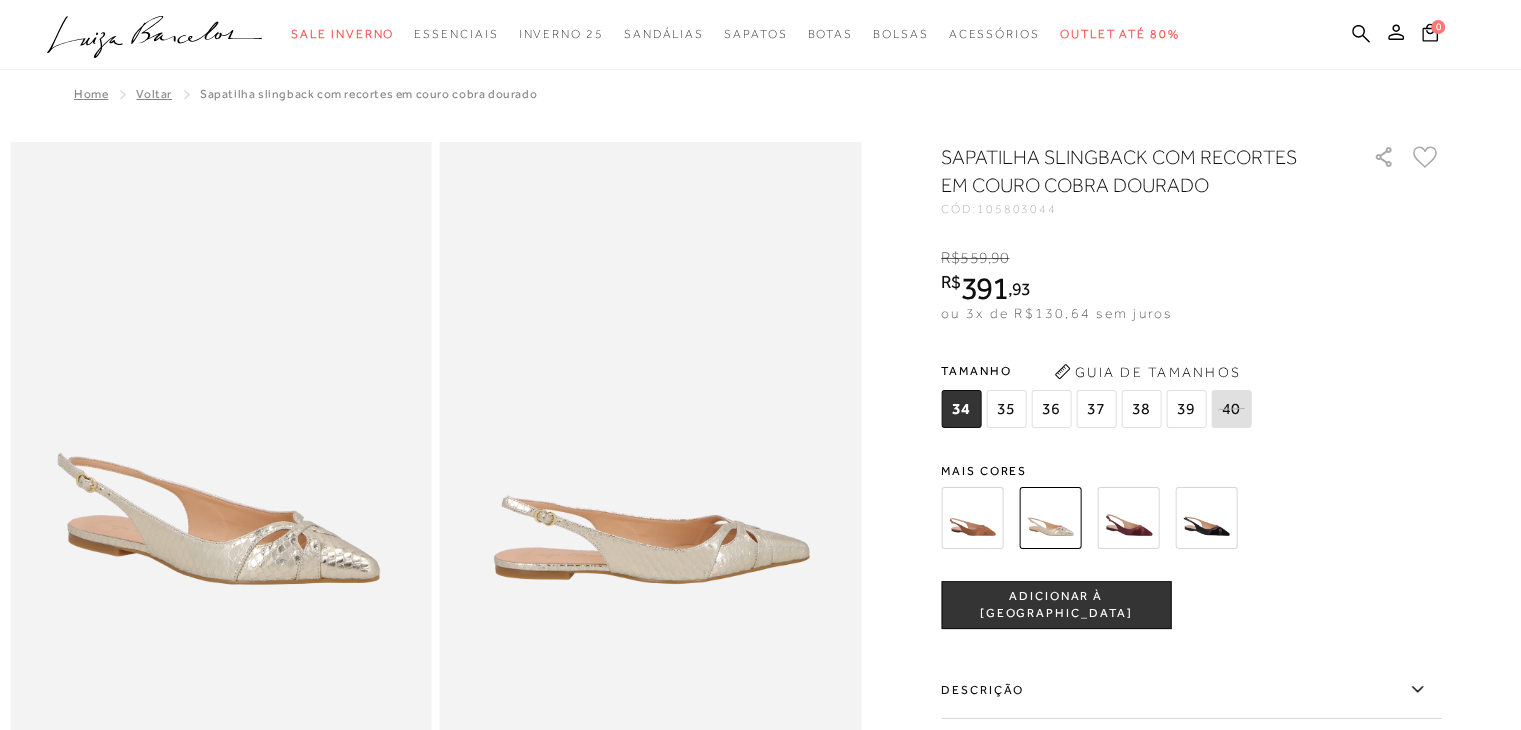 drag, startPoint x: 1055, startPoint y: 416, endPoint x: 908, endPoint y: 489, distance: 164.128 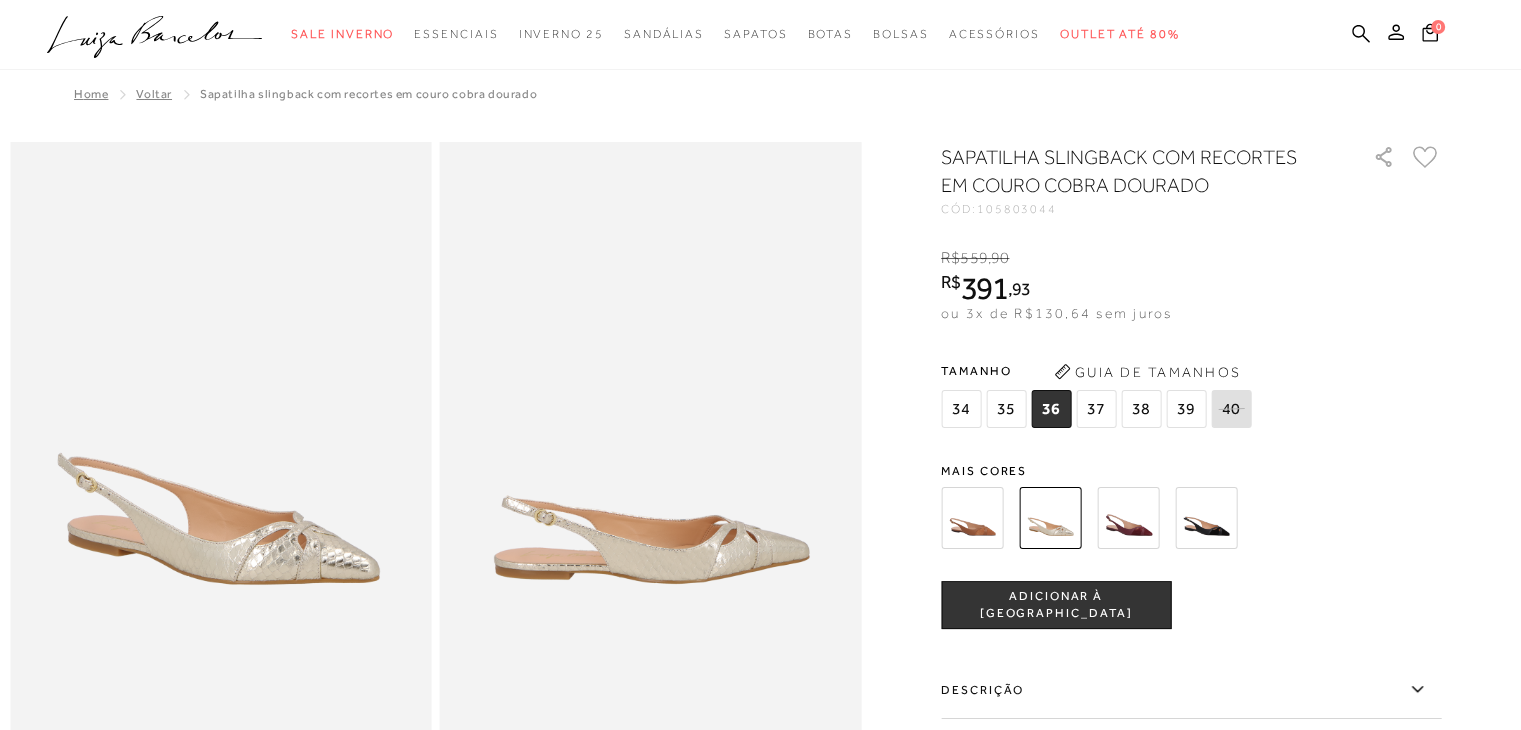 click at bounding box center [1128, 518] 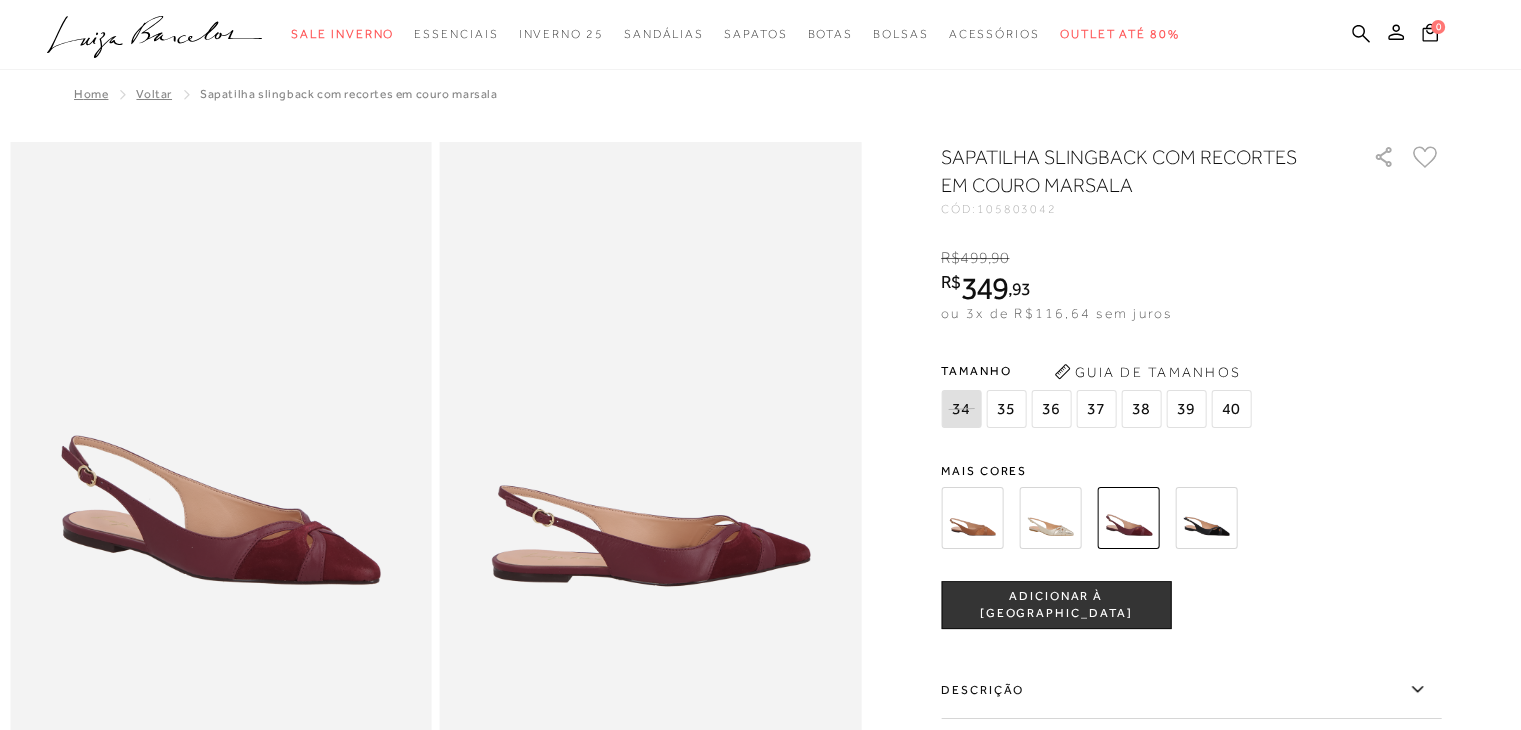 scroll, scrollTop: 0, scrollLeft: 0, axis: both 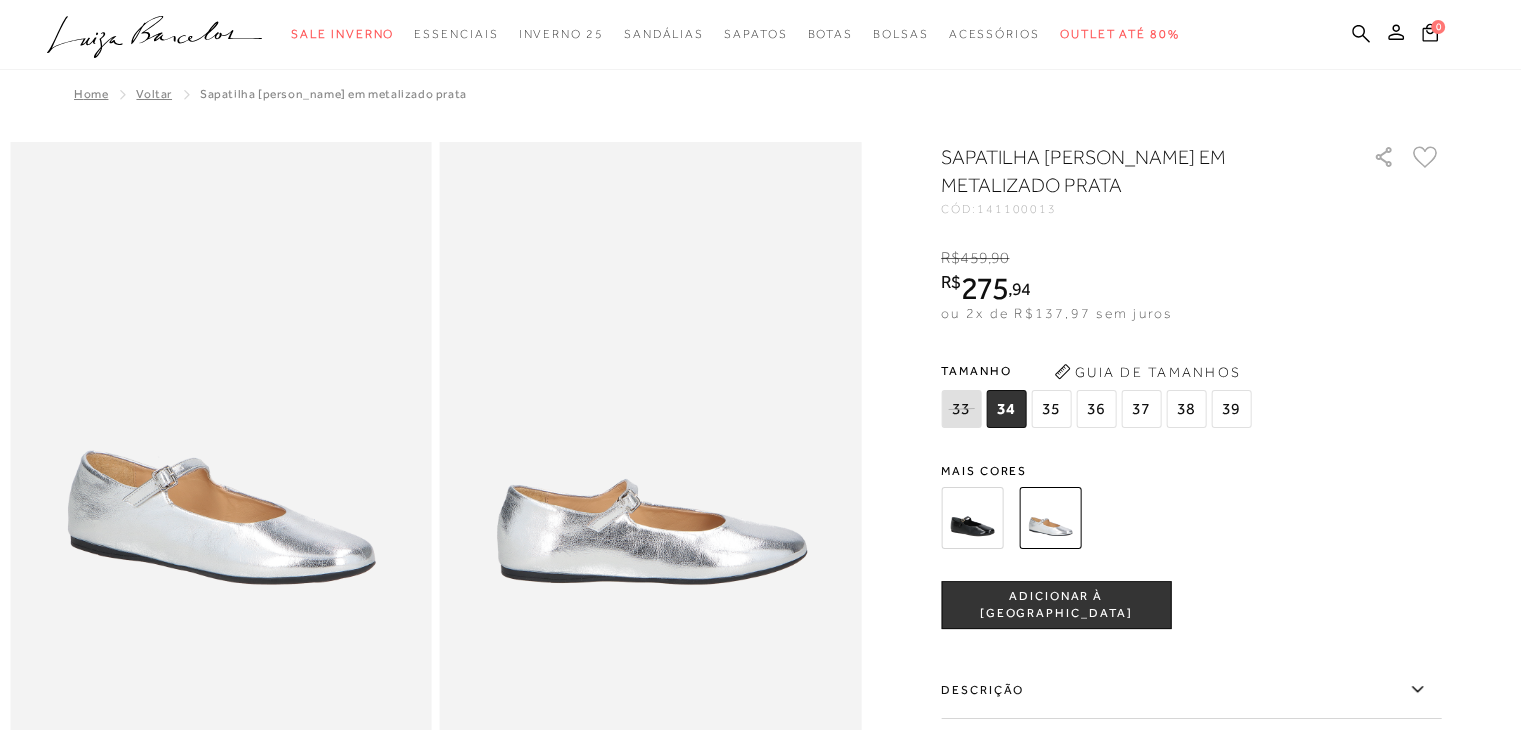 click at bounding box center [972, 518] 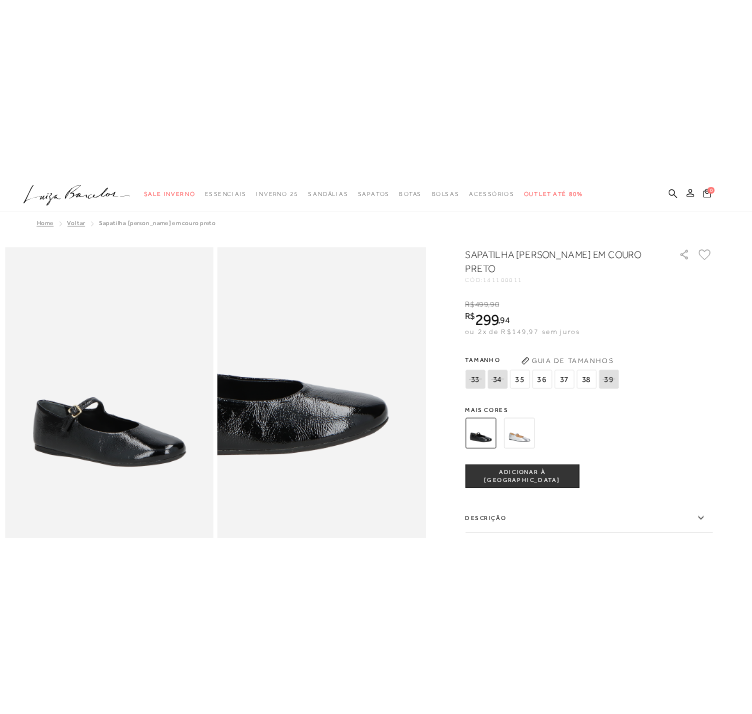 scroll, scrollTop: 0, scrollLeft: 0, axis: both 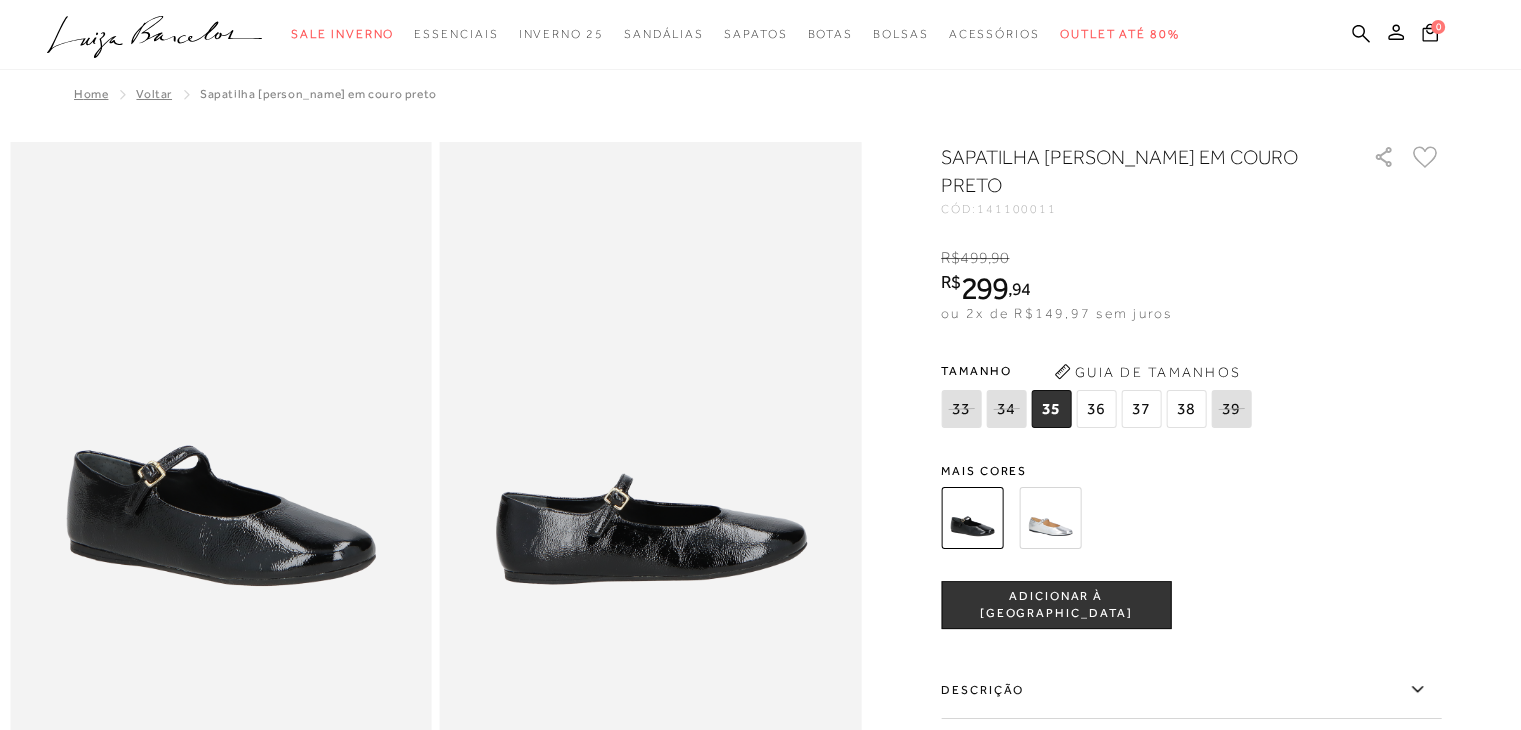 click on "36" at bounding box center (1096, 409) 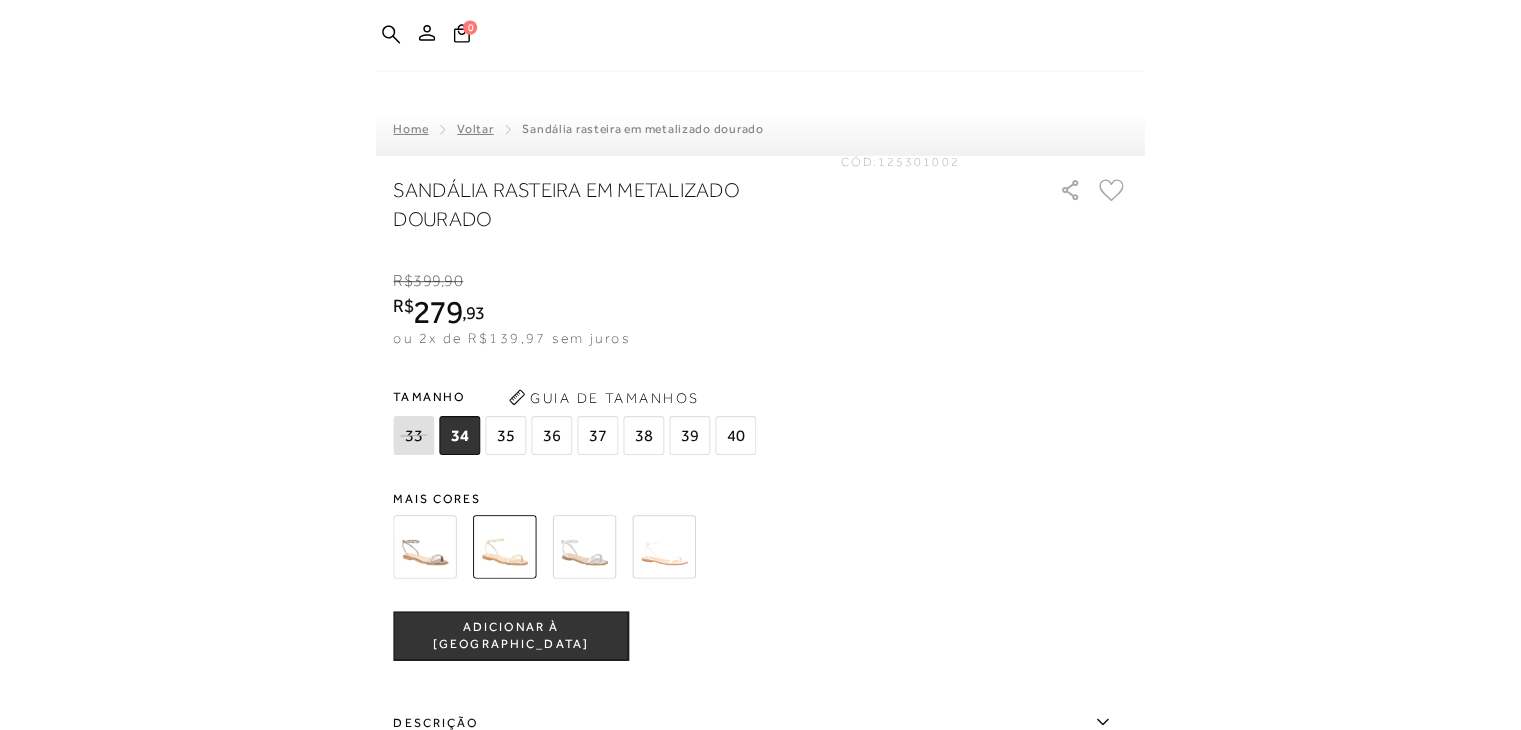 scroll, scrollTop: 0, scrollLeft: 0, axis: both 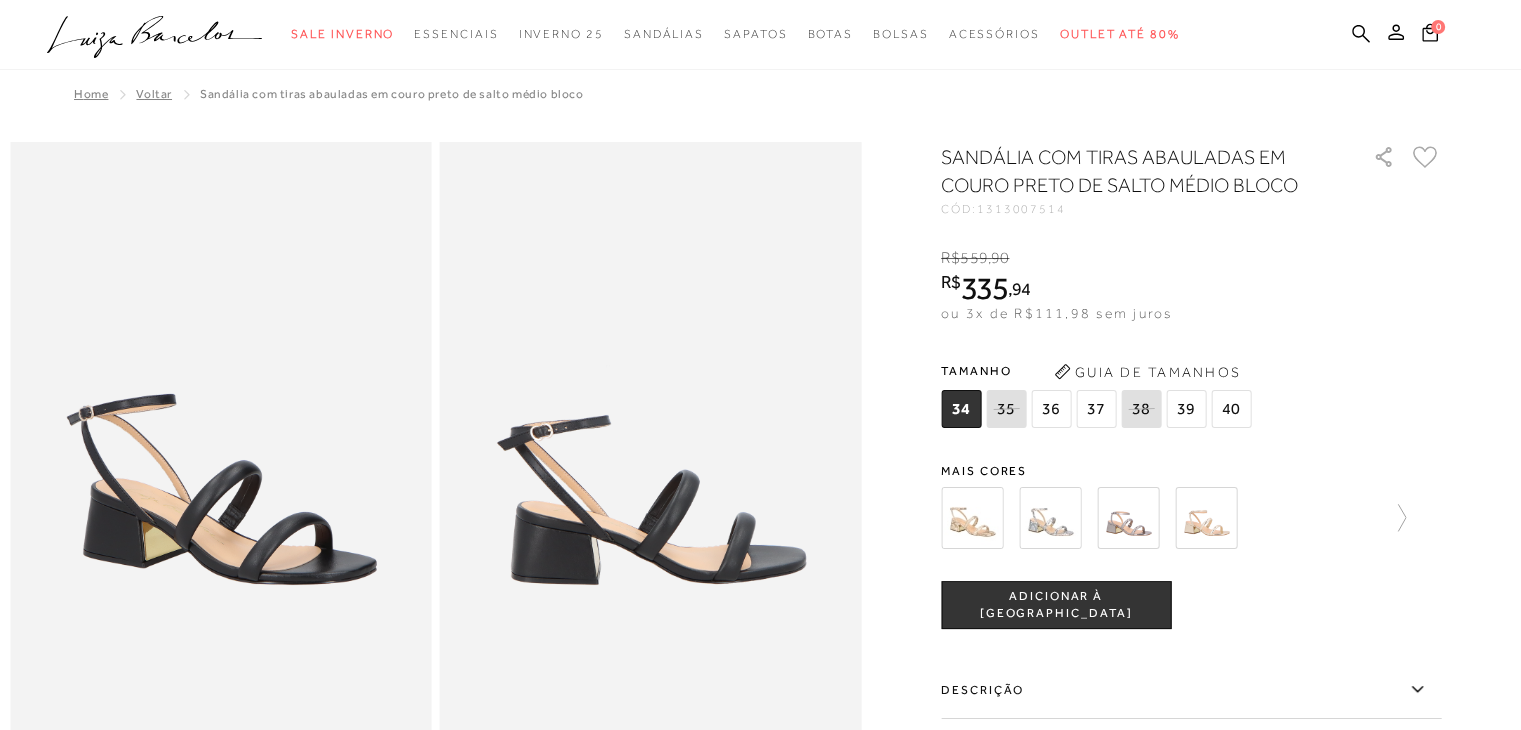 click at bounding box center (972, 518) 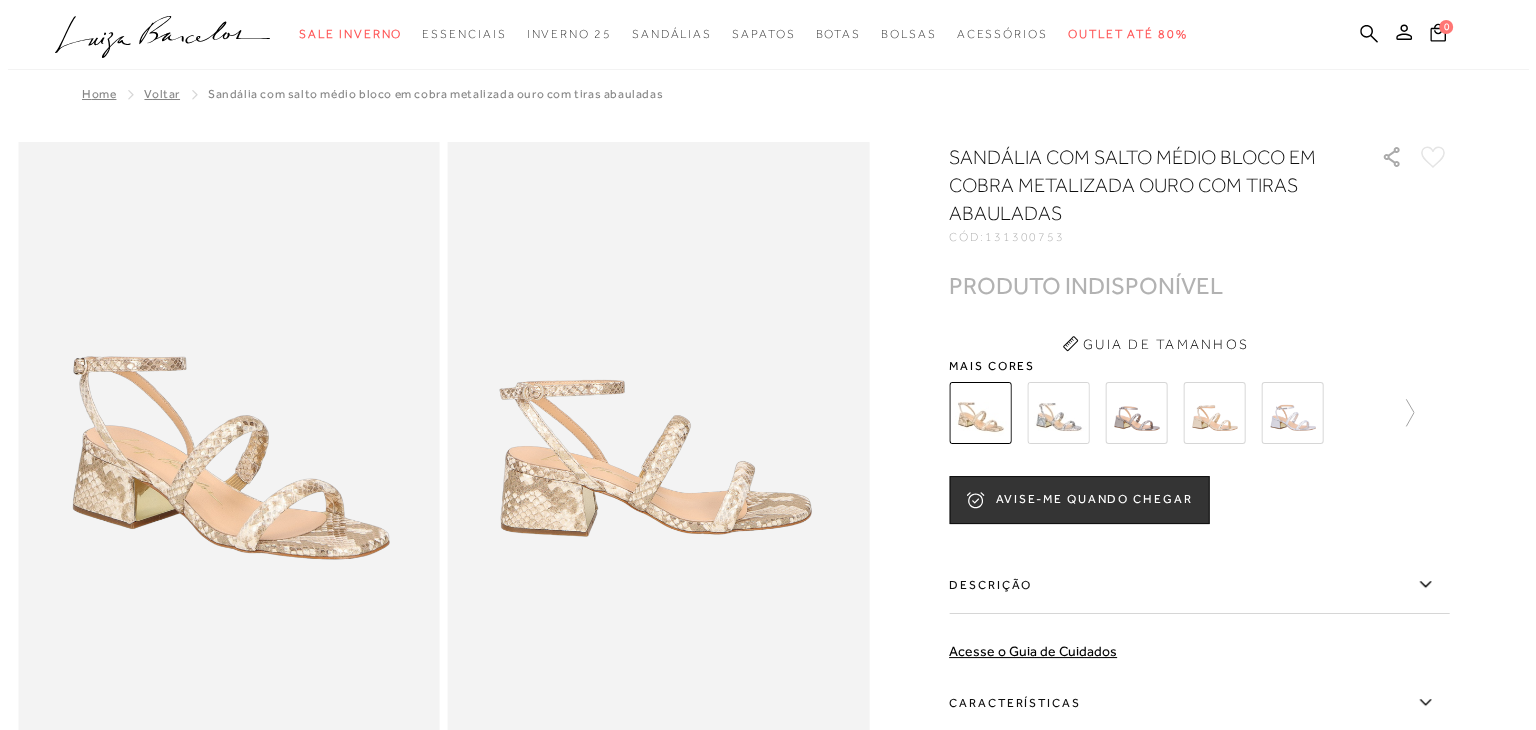 scroll, scrollTop: 0, scrollLeft: 0, axis: both 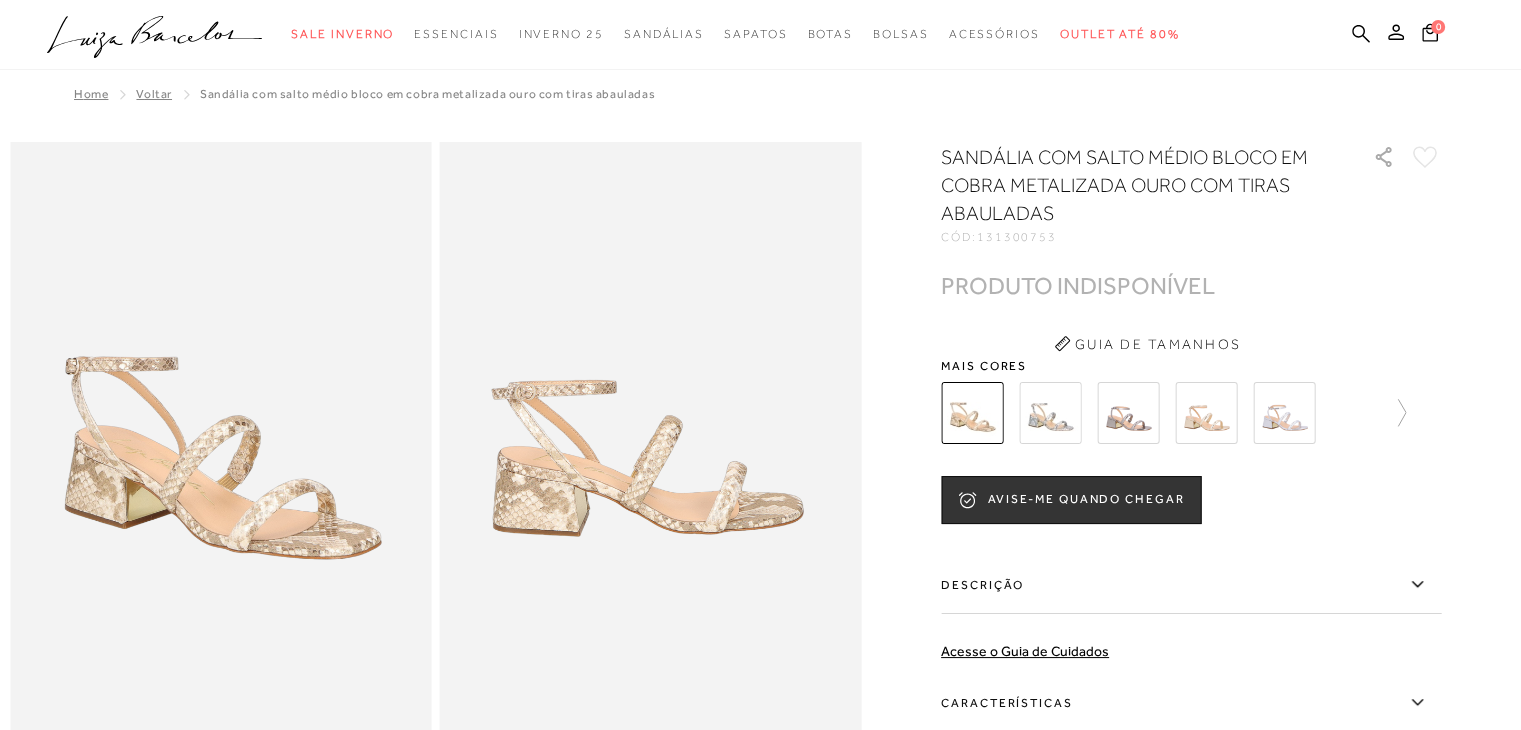 click at bounding box center (1050, 413) 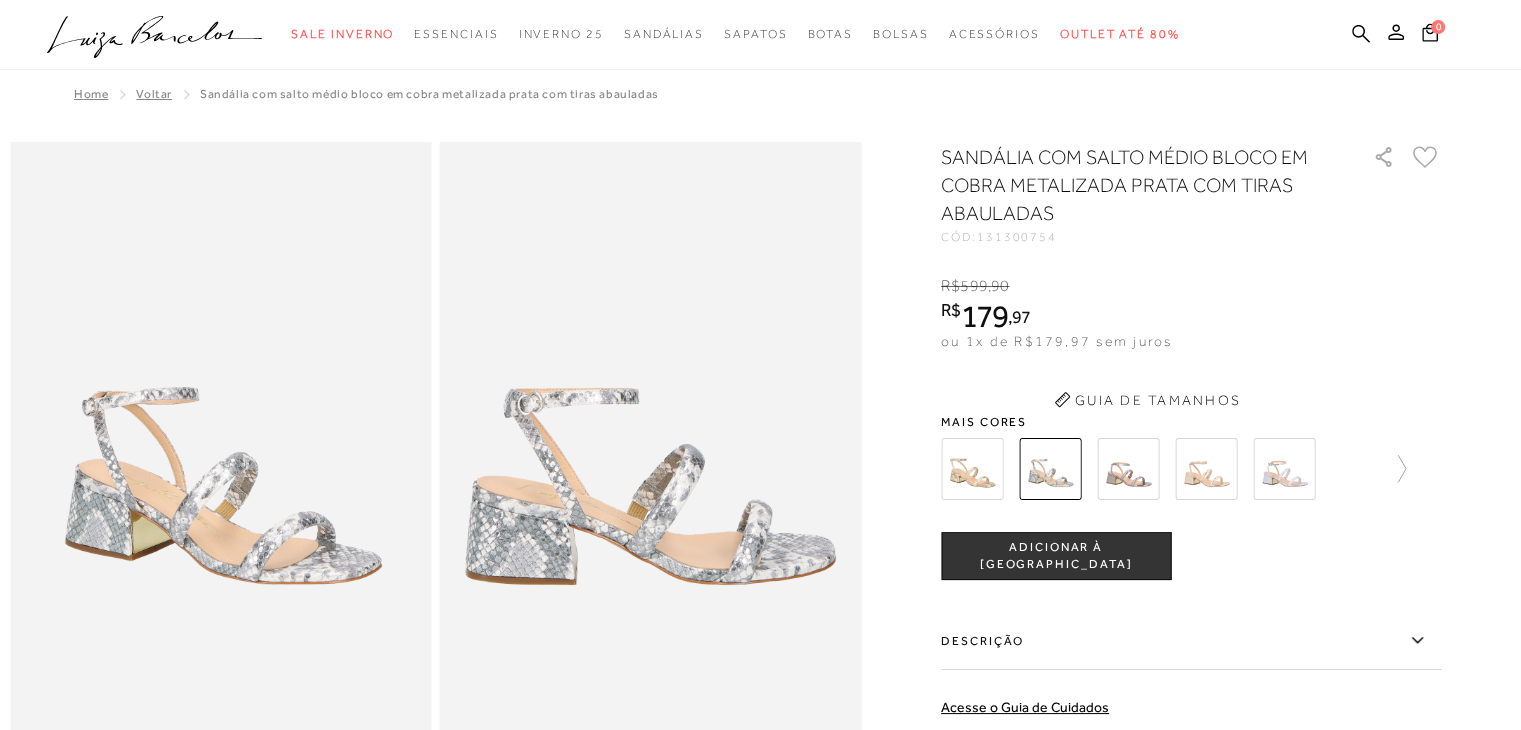 click on "Guia de Tamanhos" at bounding box center [1147, 400] 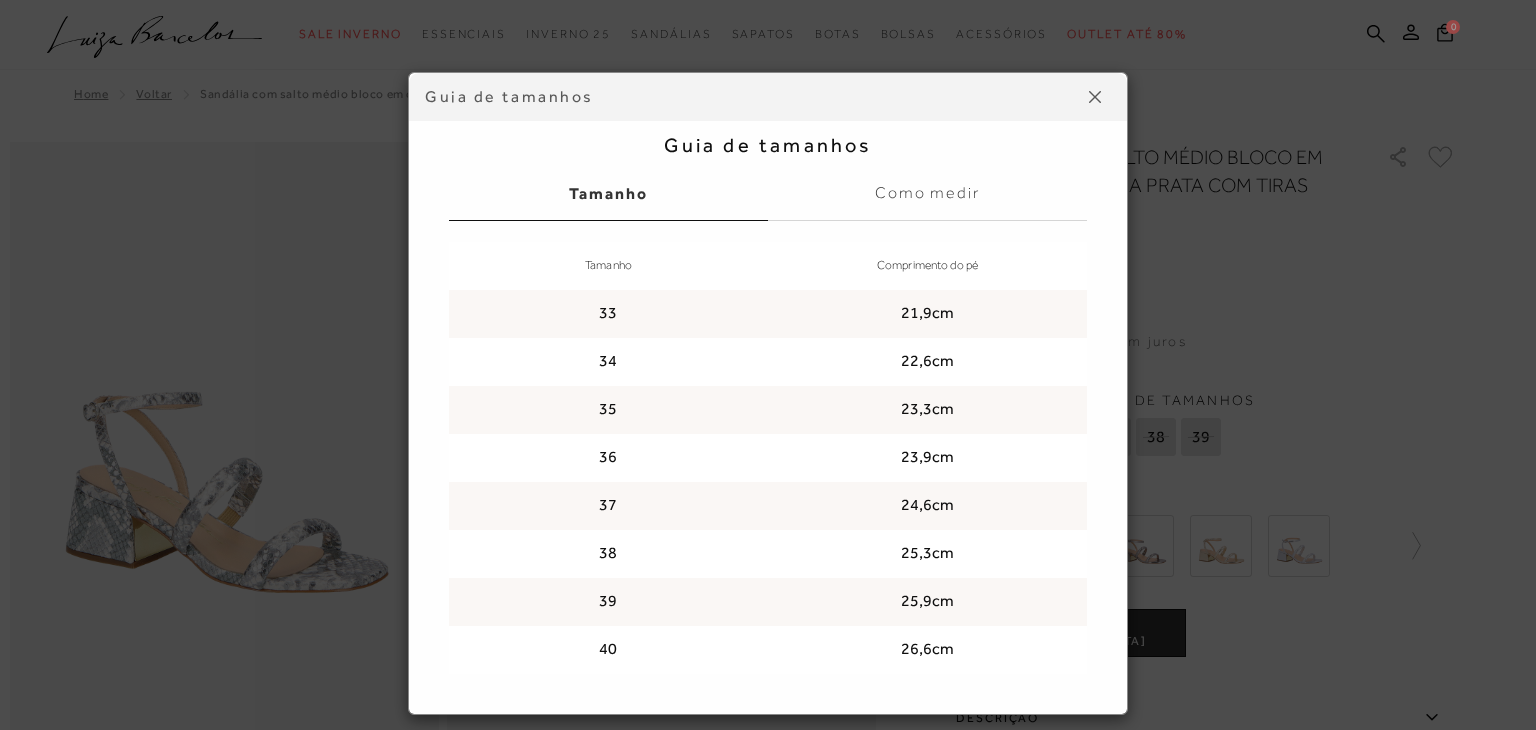 click on "Guia de tamanhos
Guia de tamanhos
Tamanho
Como medir
Tamanho
Comprimento do pé
33
21,9cm
34
22,6cm
35
23,3cm
36
23,9cm
37 24,6cm 38 39 40" at bounding box center (768, 393) 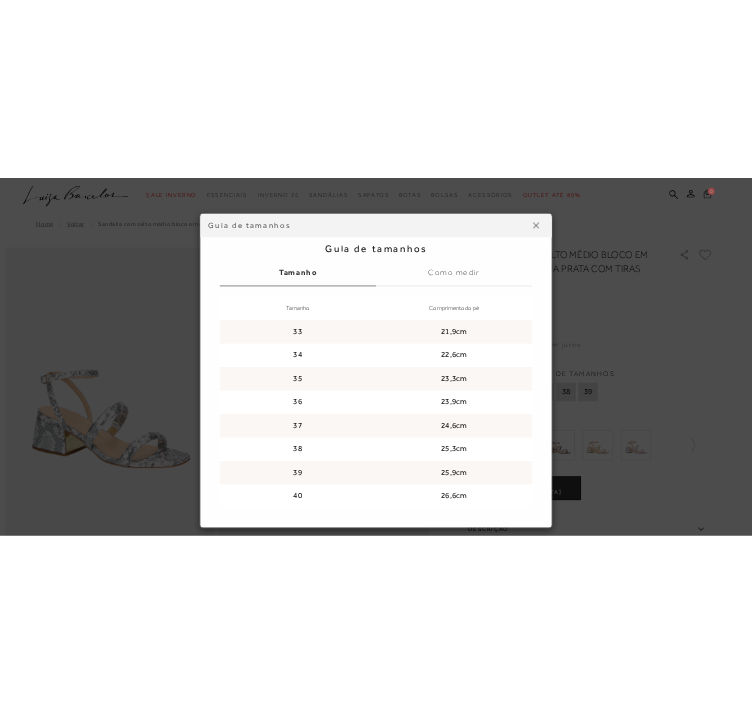 scroll, scrollTop: 0, scrollLeft: 0, axis: both 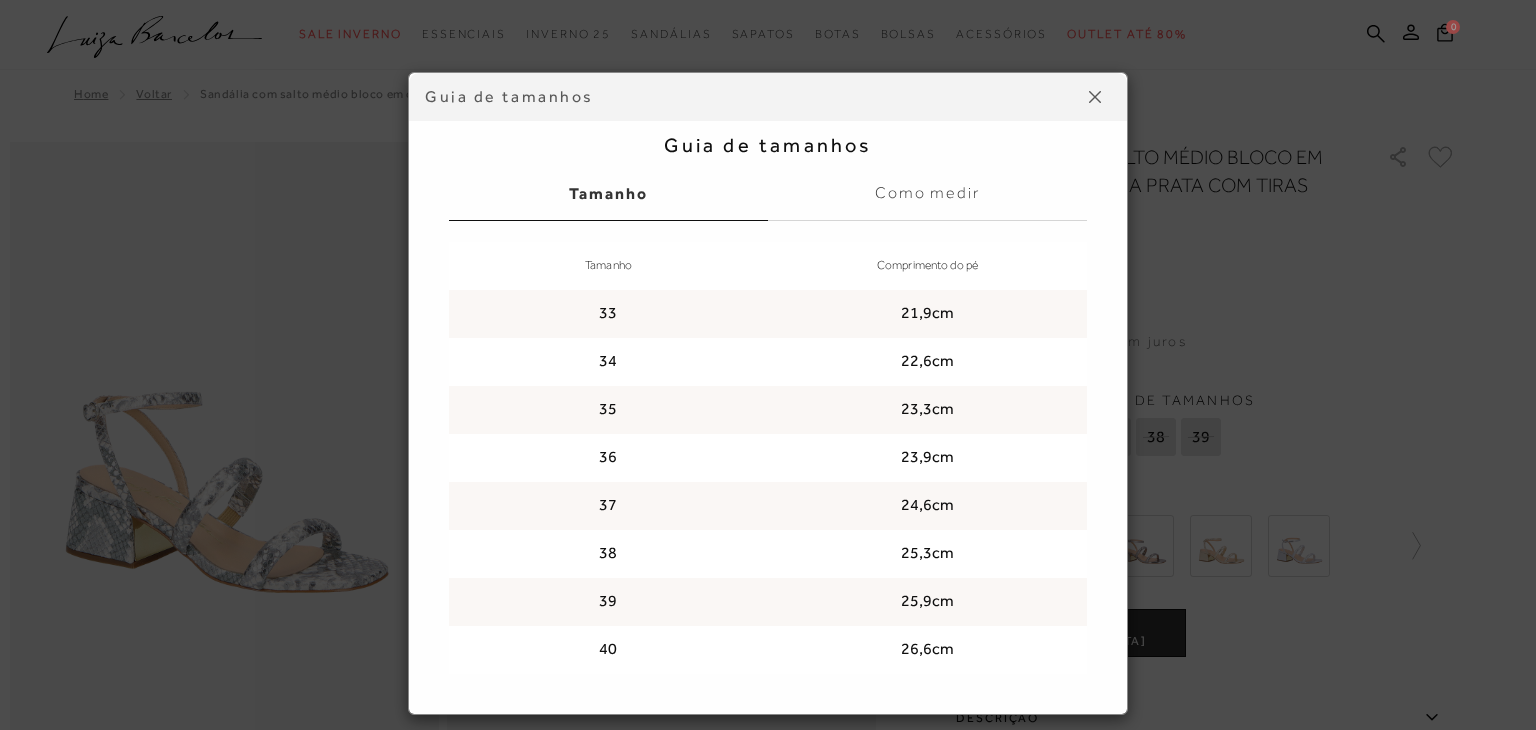 drag, startPoint x: 1221, startPoint y: 534, endPoint x: 1208, endPoint y: 522, distance: 17.691807 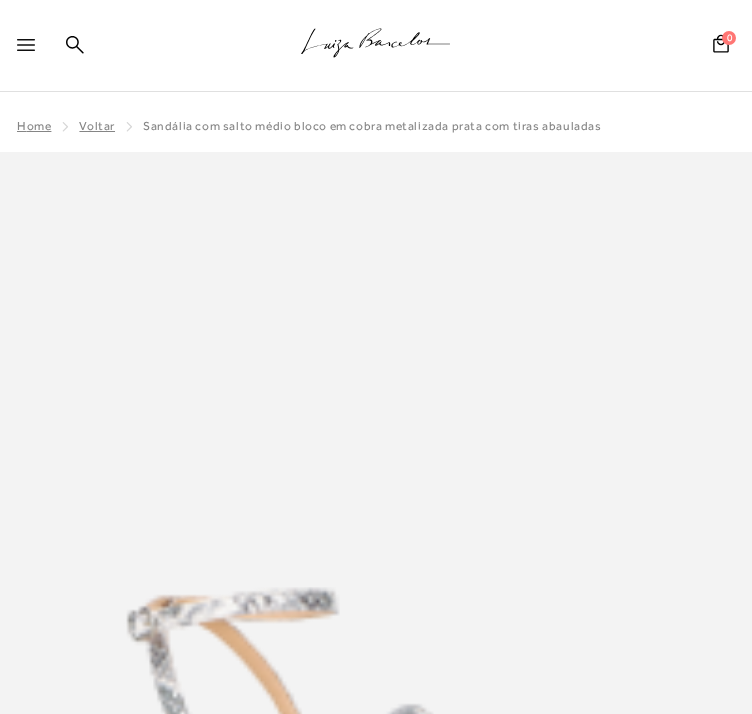 click at bounding box center [282, 1719] 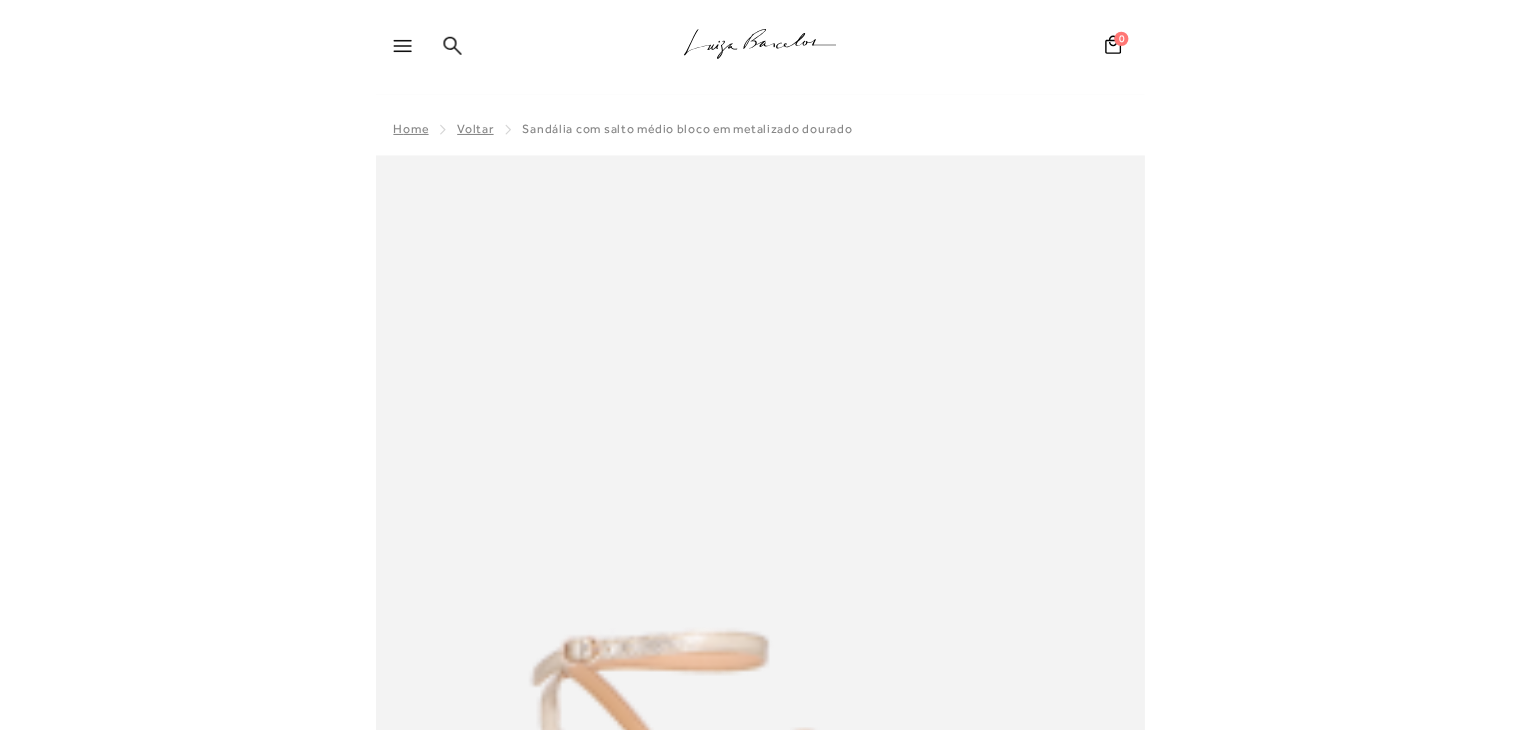 scroll, scrollTop: 0, scrollLeft: 0, axis: both 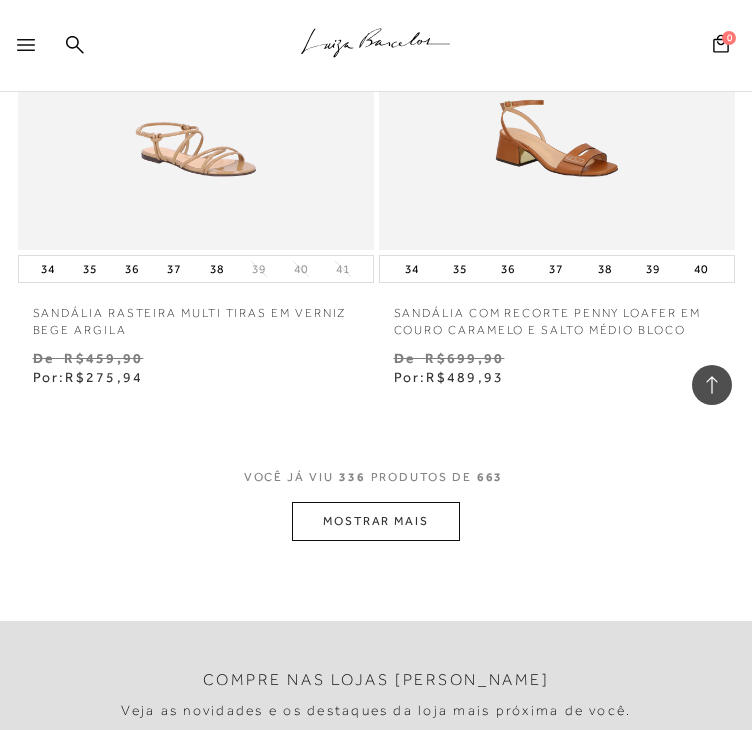 click on "MOSTRAR MAIS" at bounding box center (376, 521) 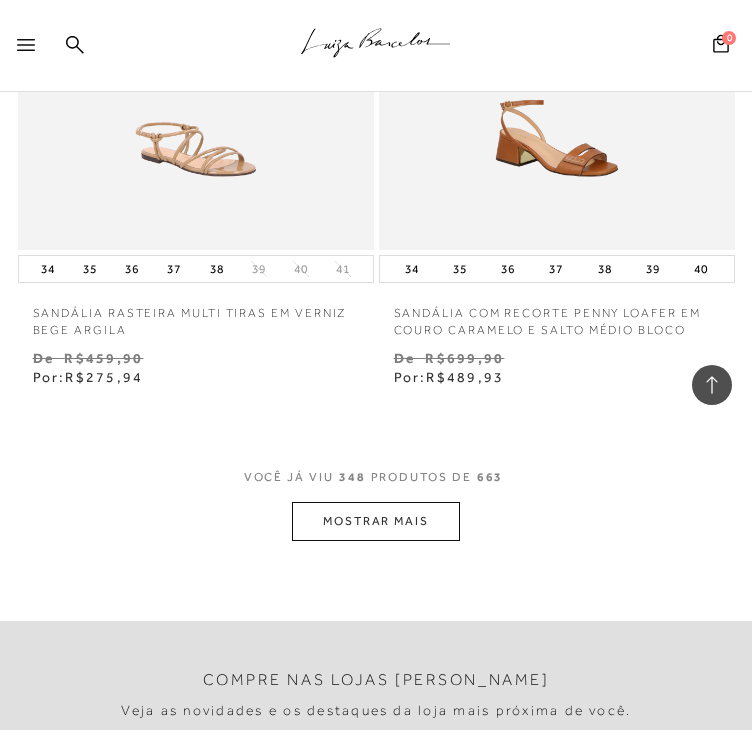 scroll, scrollTop: 47500, scrollLeft: 0, axis: vertical 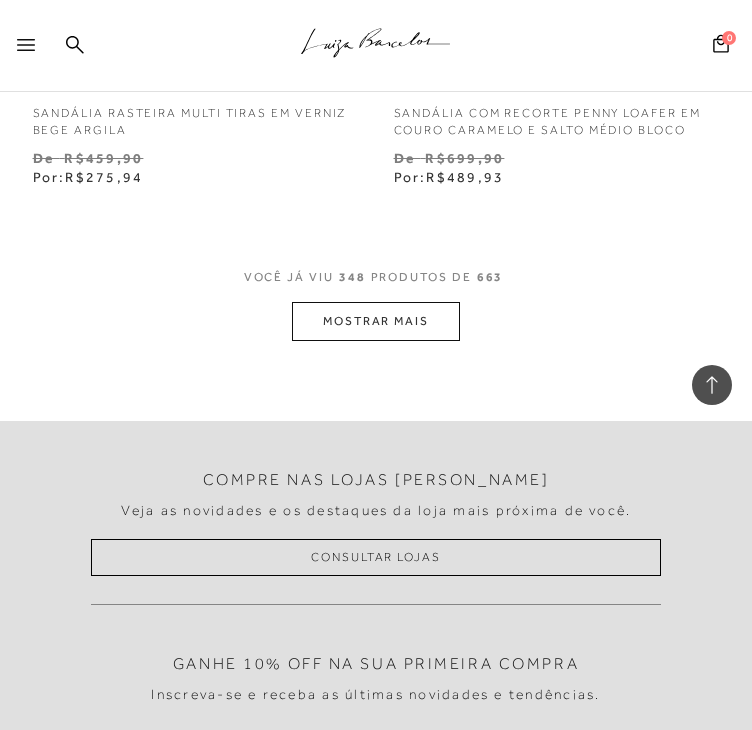 click on "MOSTRAR MAIS" at bounding box center [376, 321] 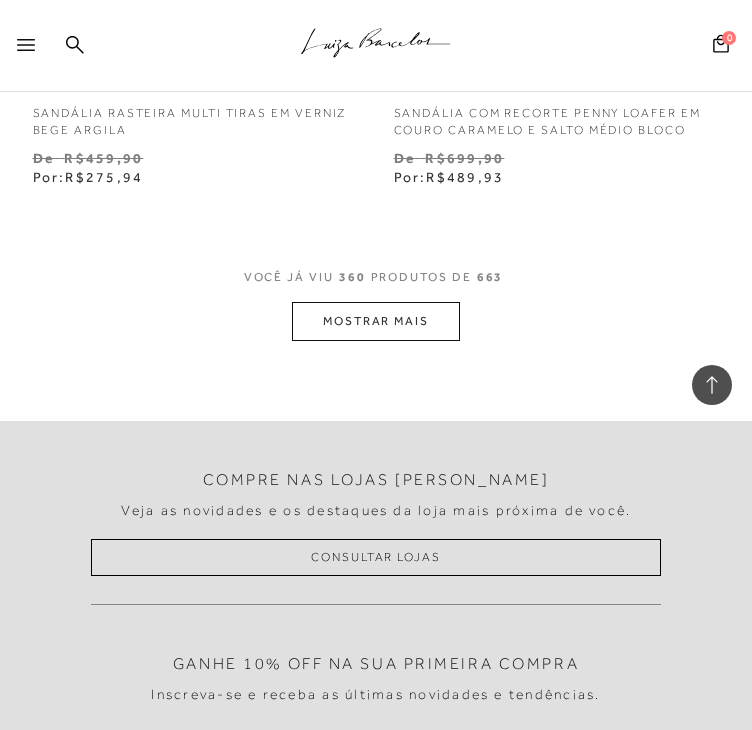 click 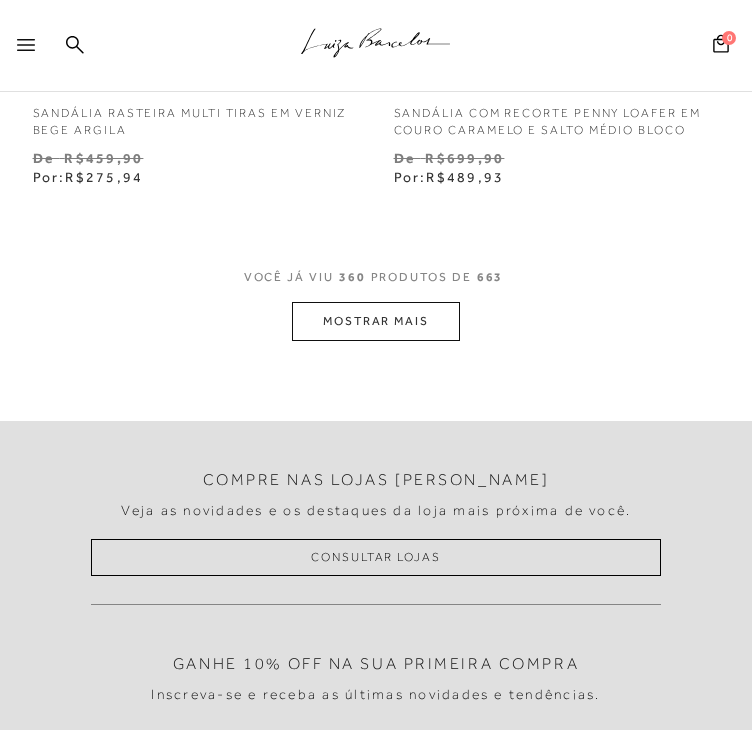 scroll, scrollTop: 0, scrollLeft: 0, axis: both 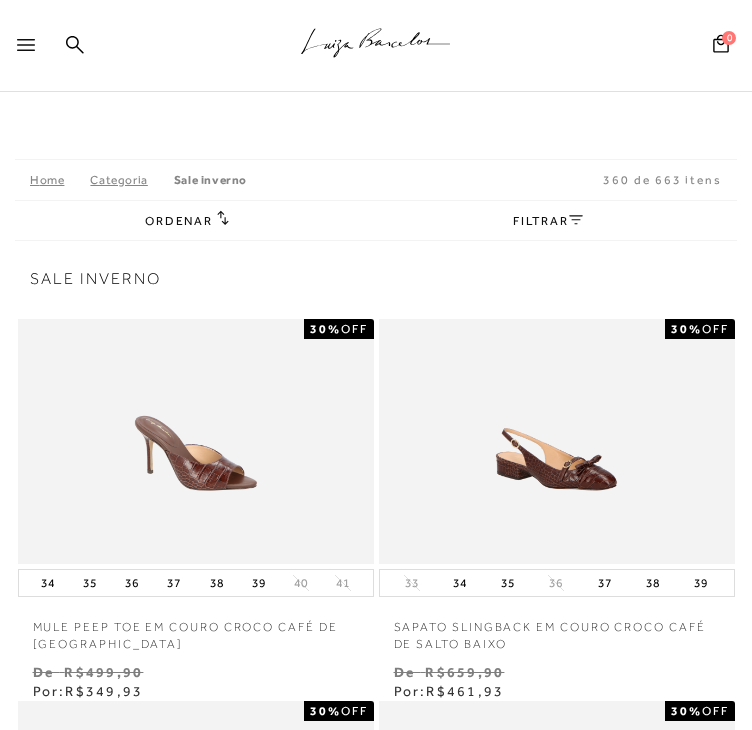 click 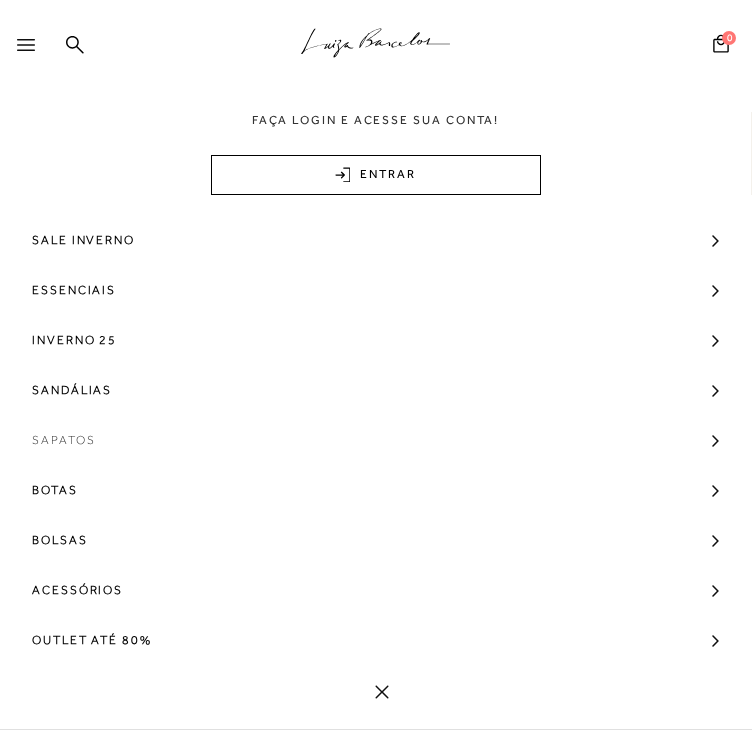 click on "Sapatos" at bounding box center [376, 440] 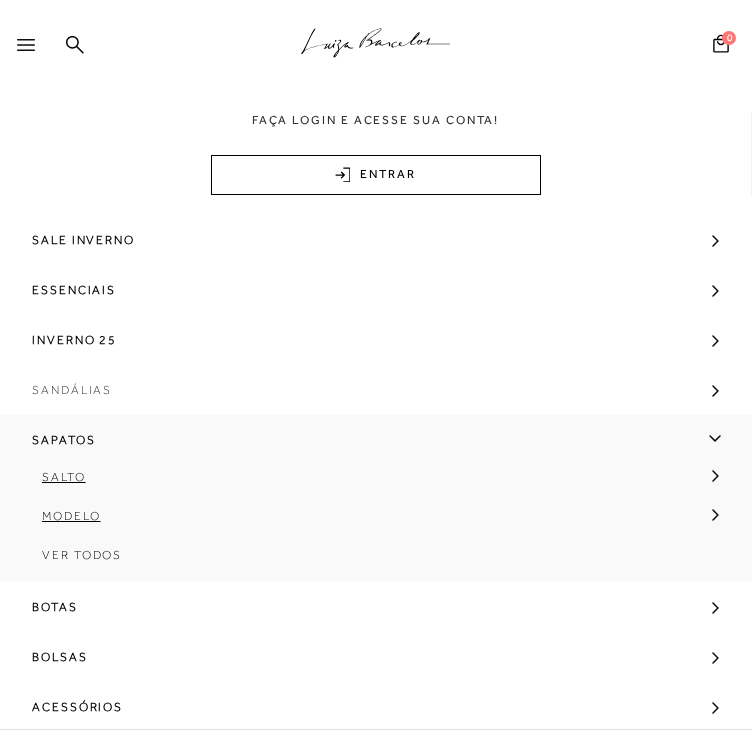 click on "Sandálias" at bounding box center (376, 390) 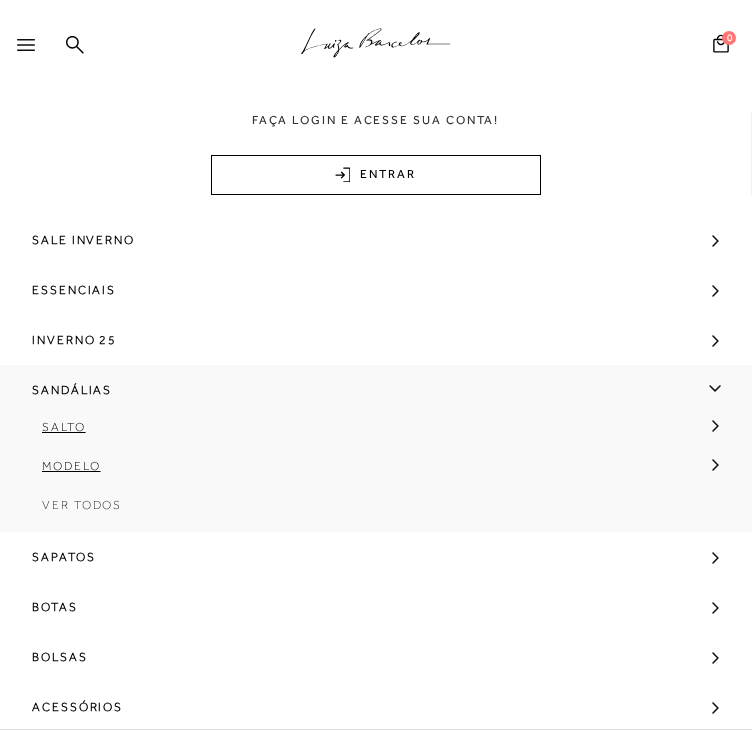 click on "Ver Todos" at bounding box center (82, 505) 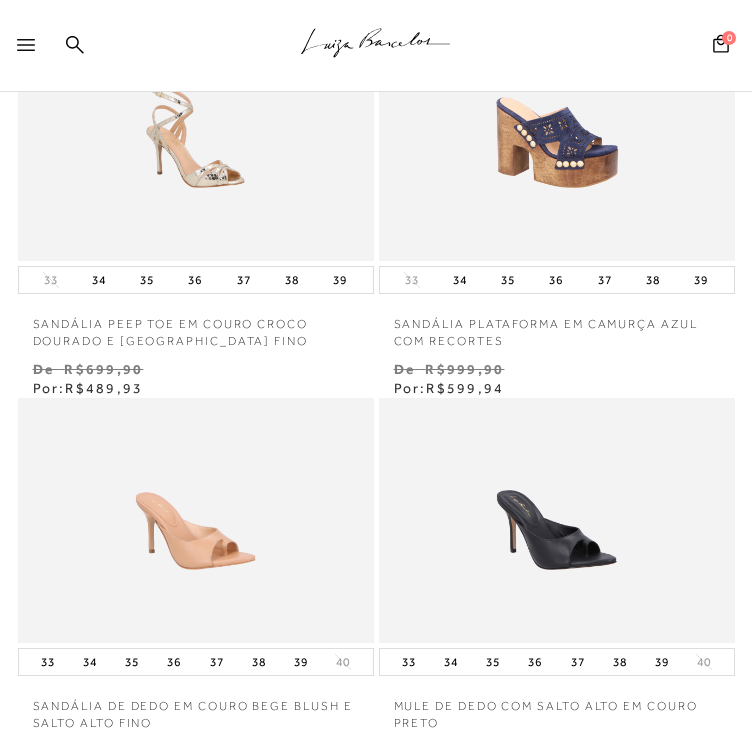 scroll, scrollTop: 300, scrollLeft: 0, axis: vertical 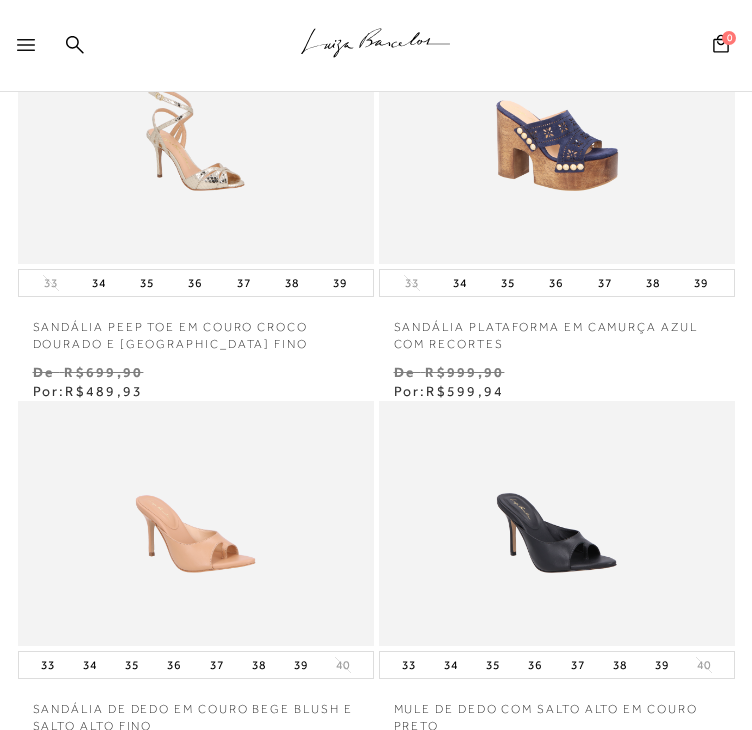 click at bounding box center [21, 46] 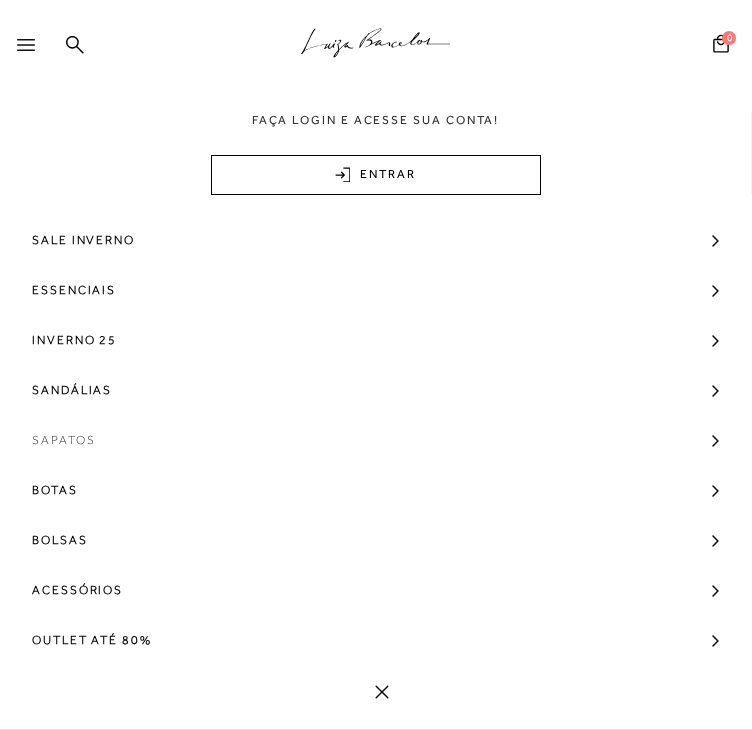 click on "Sapatos" at bounding box center [376, 440] 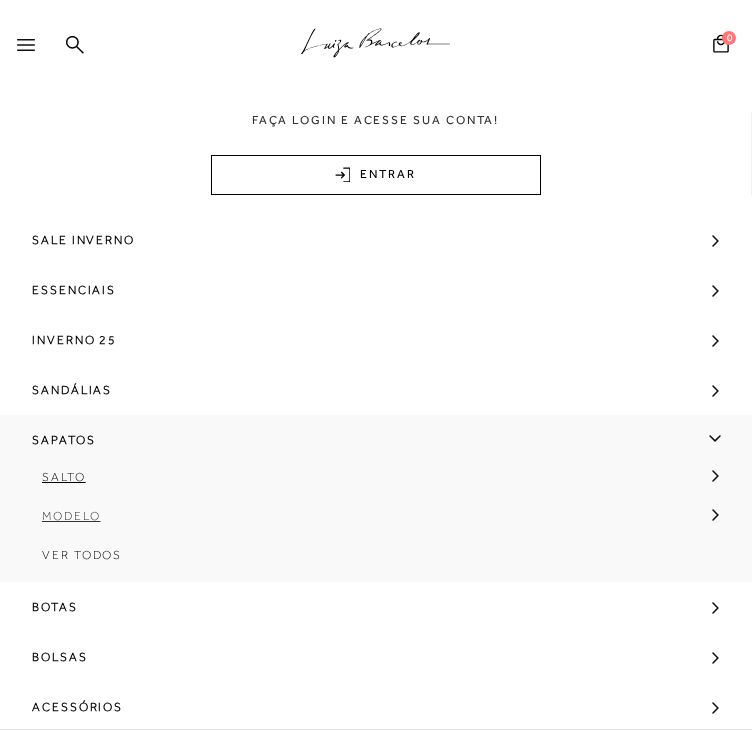 click on "Modelo" at bounding box center (71, 516) 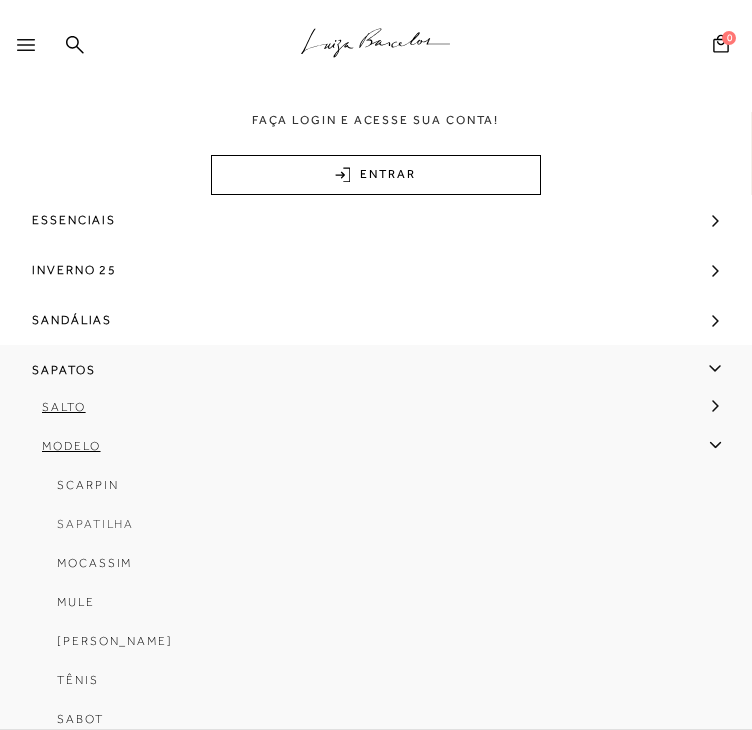 scroll, scrollTop: 100, scrollLeft: 0, axis: vertical 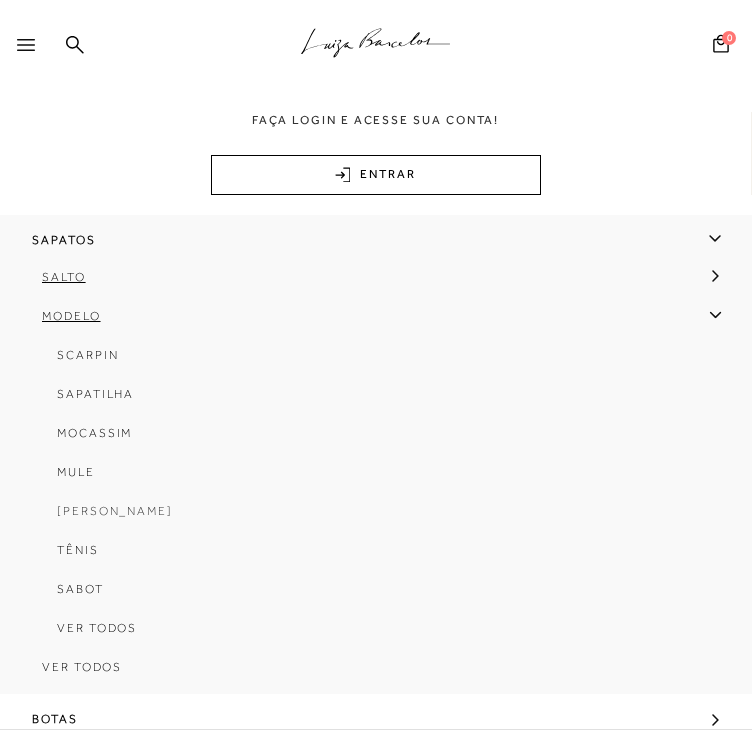 click on "[PERSON_NAME]" at bounding box center (115, 511) 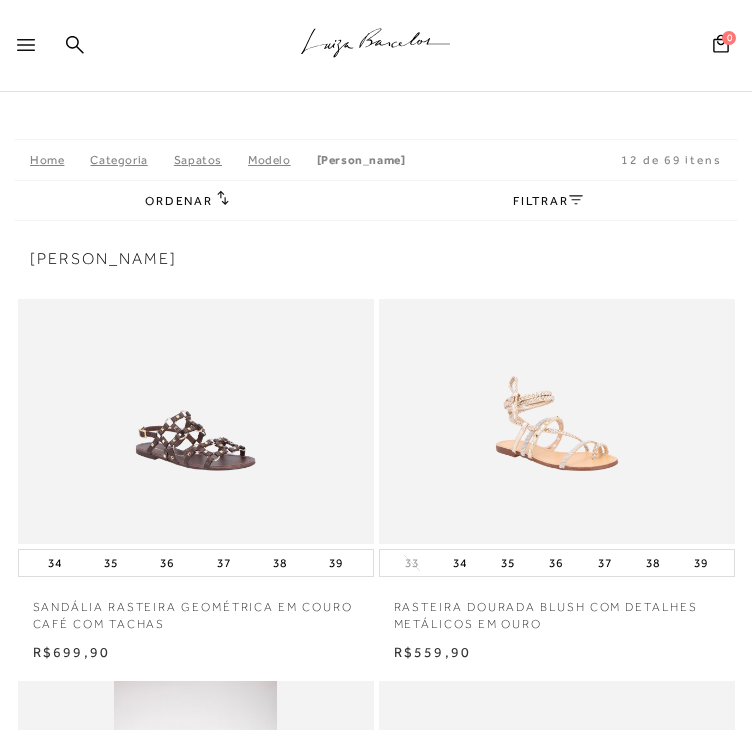 scroll, scrollTop: 0, scrollLeft: 0, axis: both 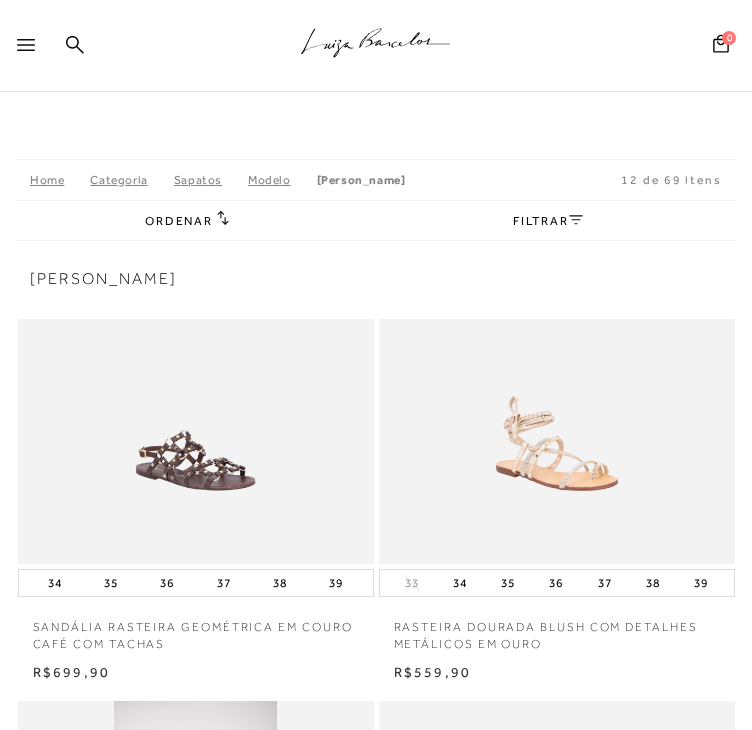 click on "Modelo" at bounding box center [282, 180] 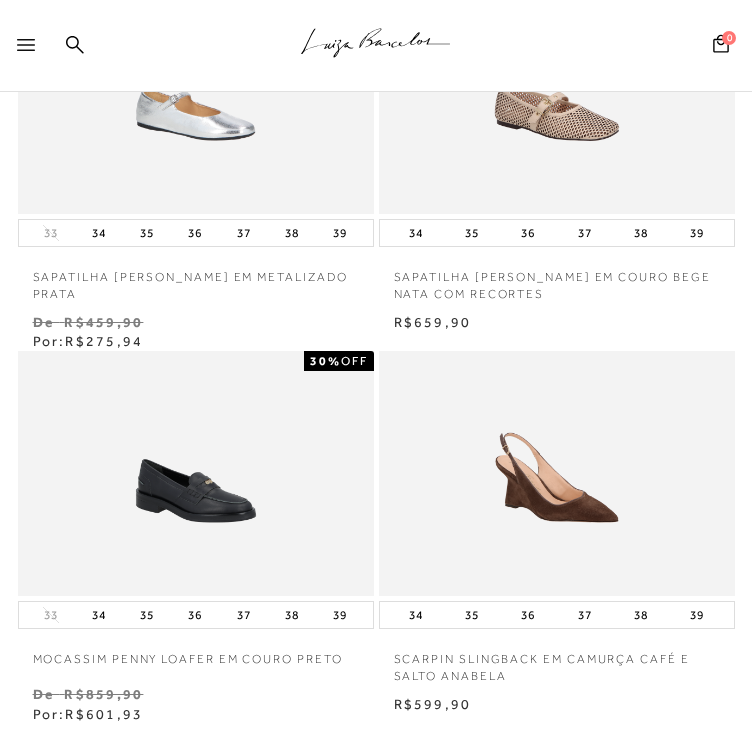 scroll, scrollTop: 0, scrollLeft: 0, axis: both 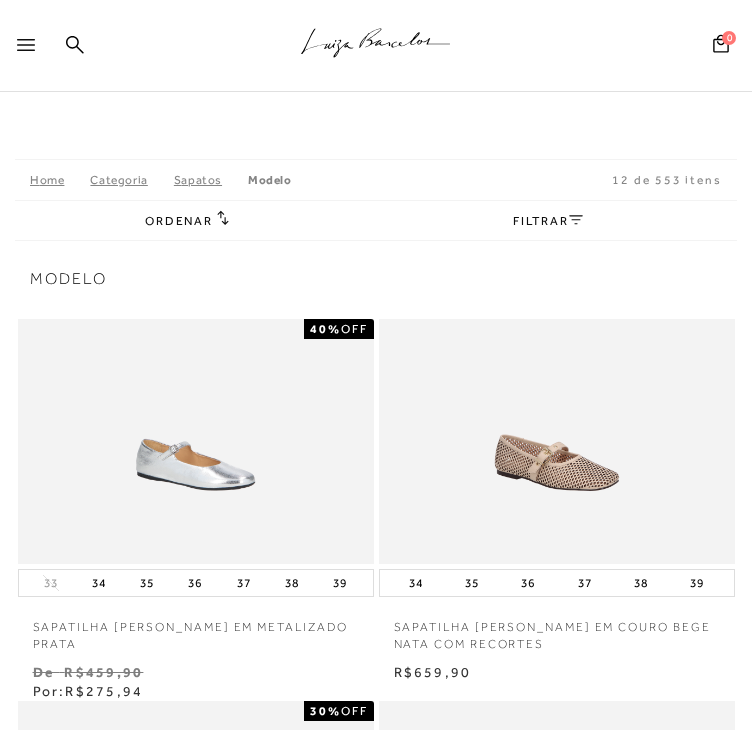 click on "Sapatos" at bounding box center [211, 180] 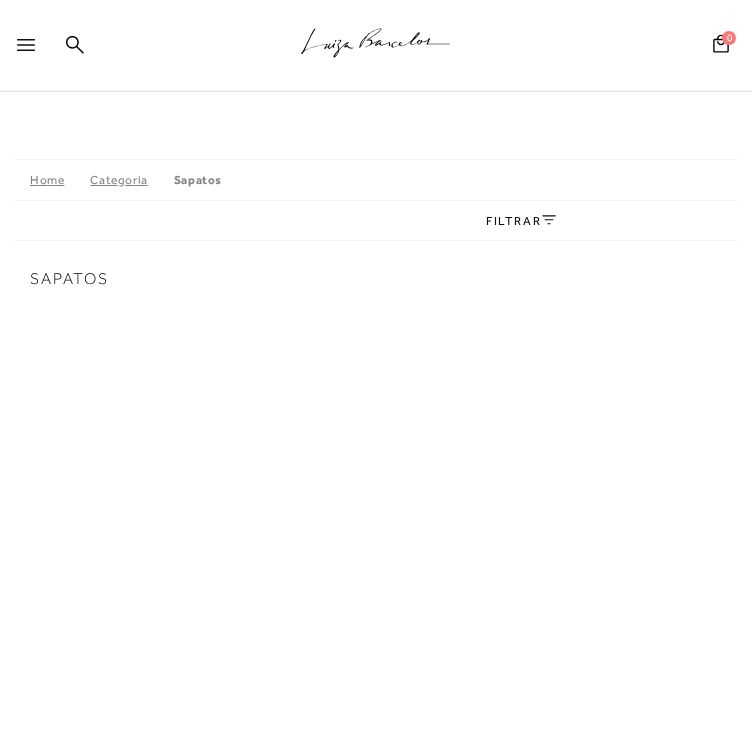 click 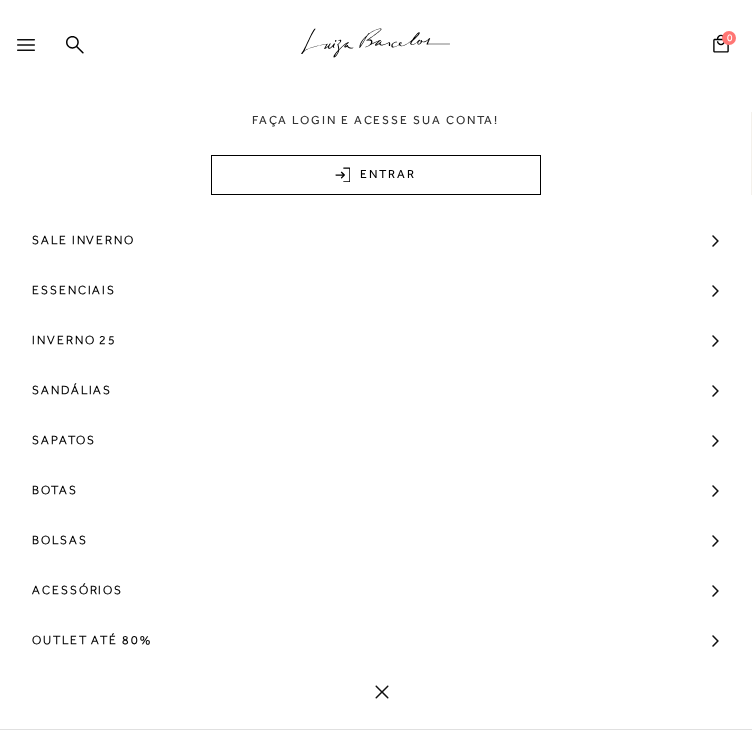 scroll, scrollTop: 0, scrollLeft: 0, axis: both 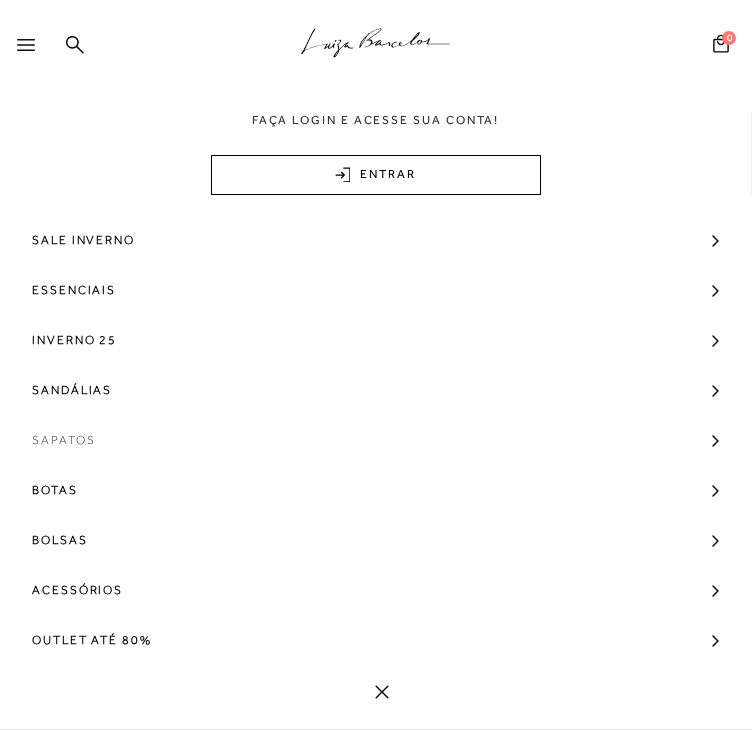 click on "Sapatos" at bounding box center [376, 440] 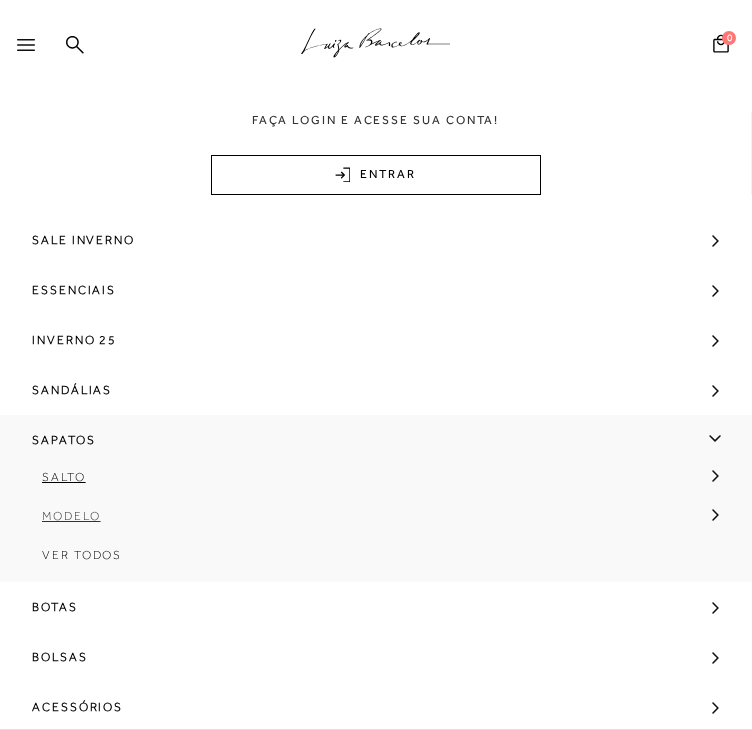 click on "Modelo" at bounding box center (71, 516) 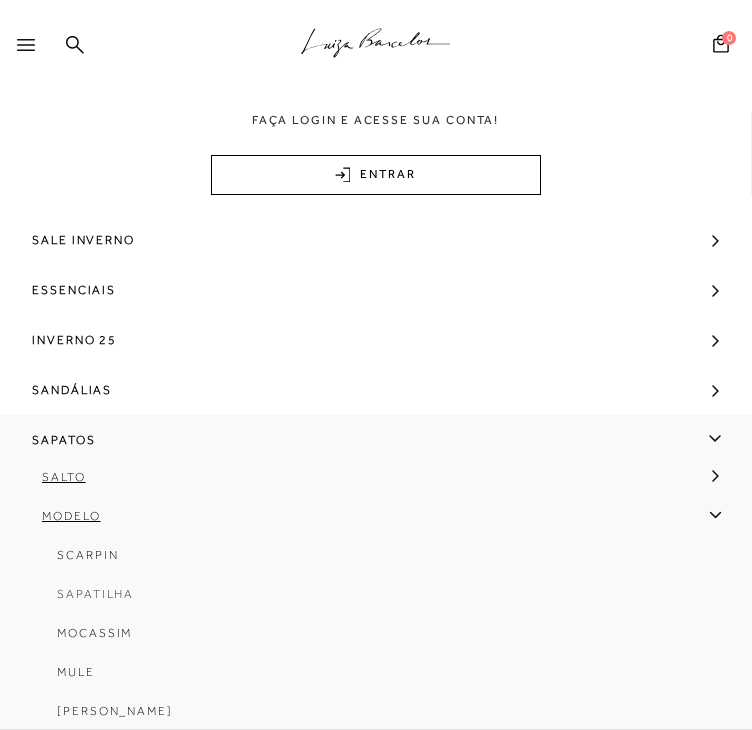 click on "Sapatilha" at bounding box center [95, 594] 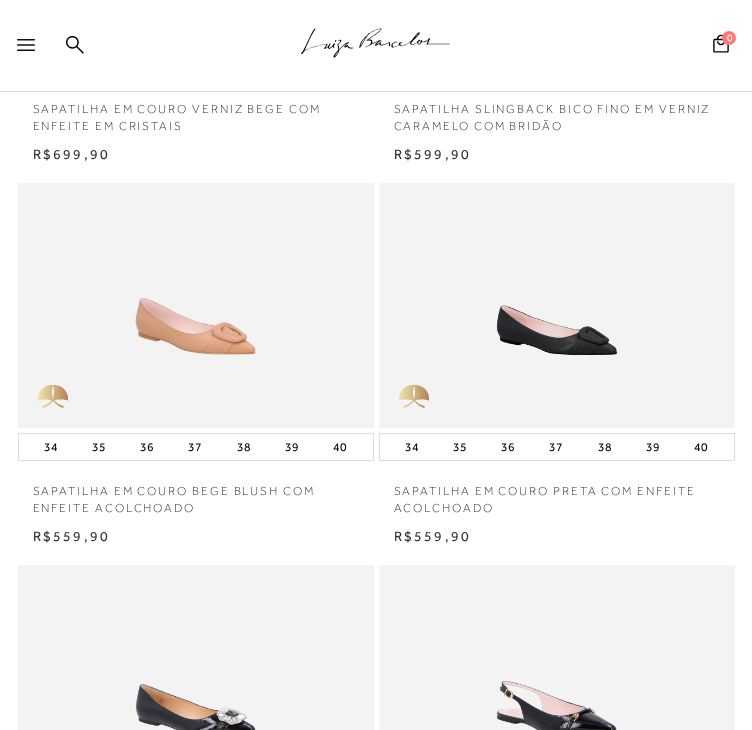 scroll, scrollTop: 1100, scrollLeft: 0, axis: vertical 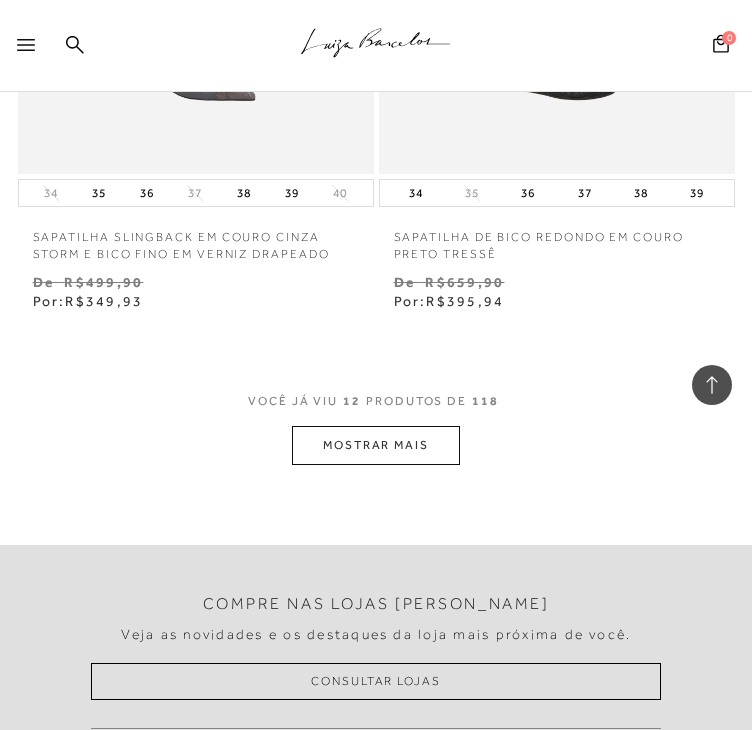 click on "MOSTRAR MAIS" at bounding box center (376, 445) 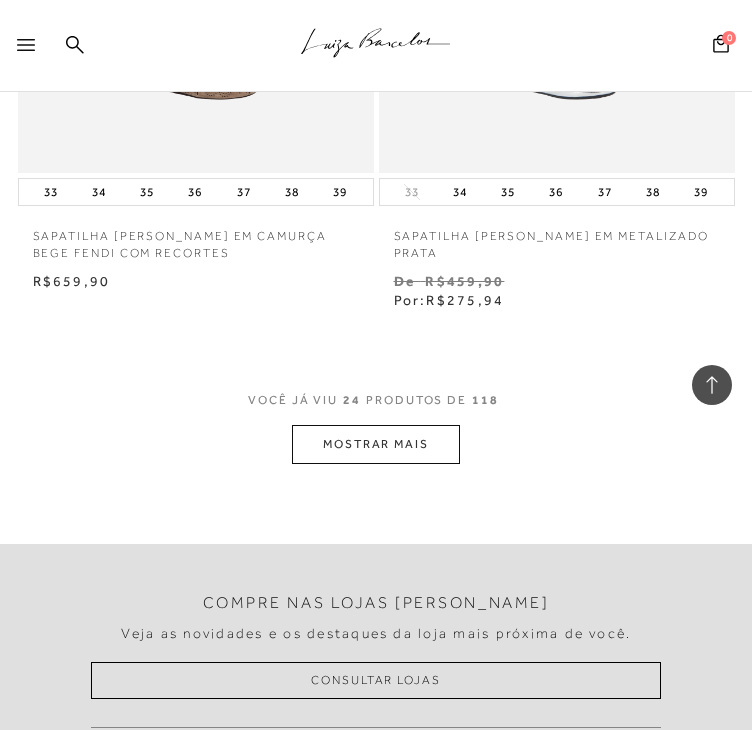 scroll, scrollTop: 4600, scrollLeft: 0, axis: vertical 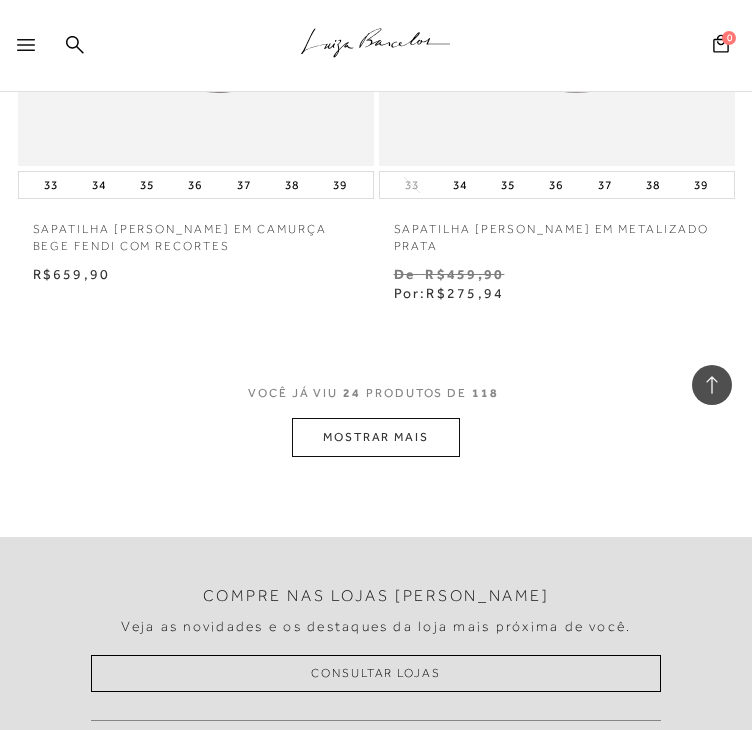 click on "MOSTRAR MAIS" at bounding box center (376, 437) 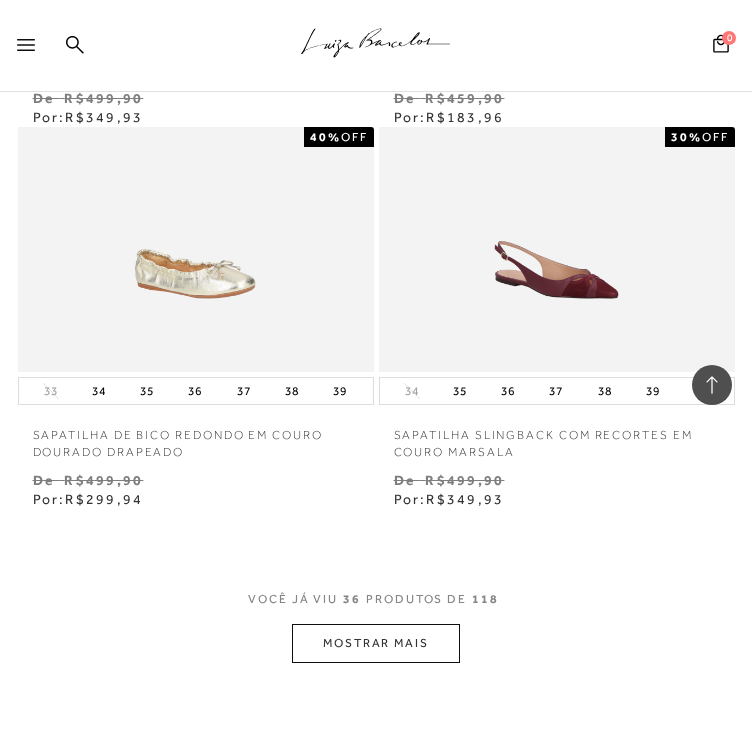 scroll, scrollTop: 6800, scrollLeft: 0, axis: vertical 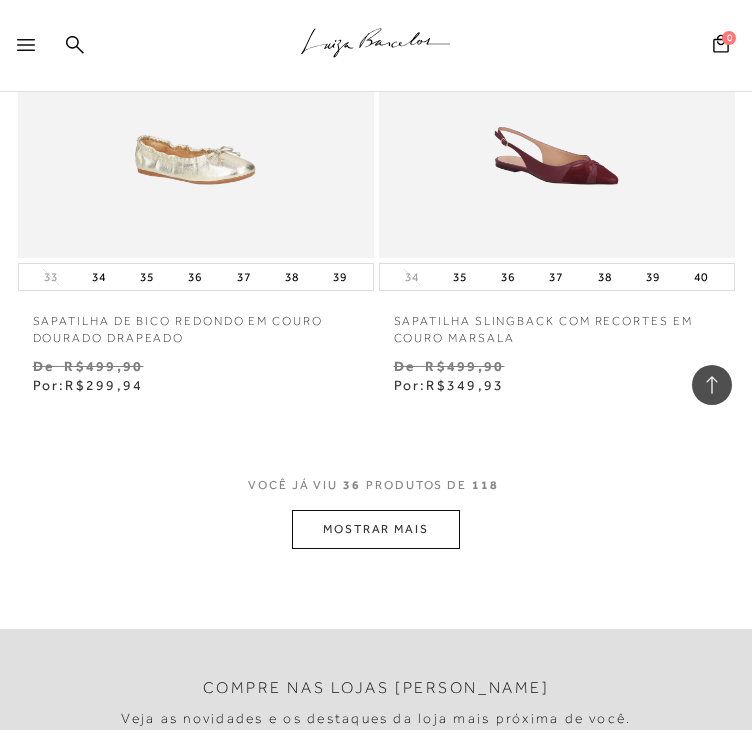click on "MOSTRAR MAIS" at bounding box center [376, 529] 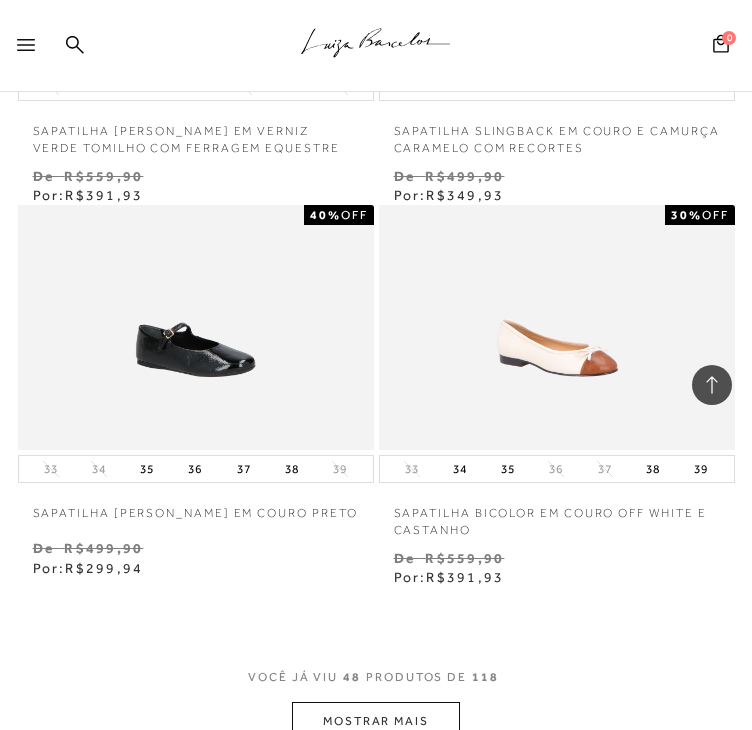 scroll, scrollTop: 9100, scrollLeft: 0, axis: vertical 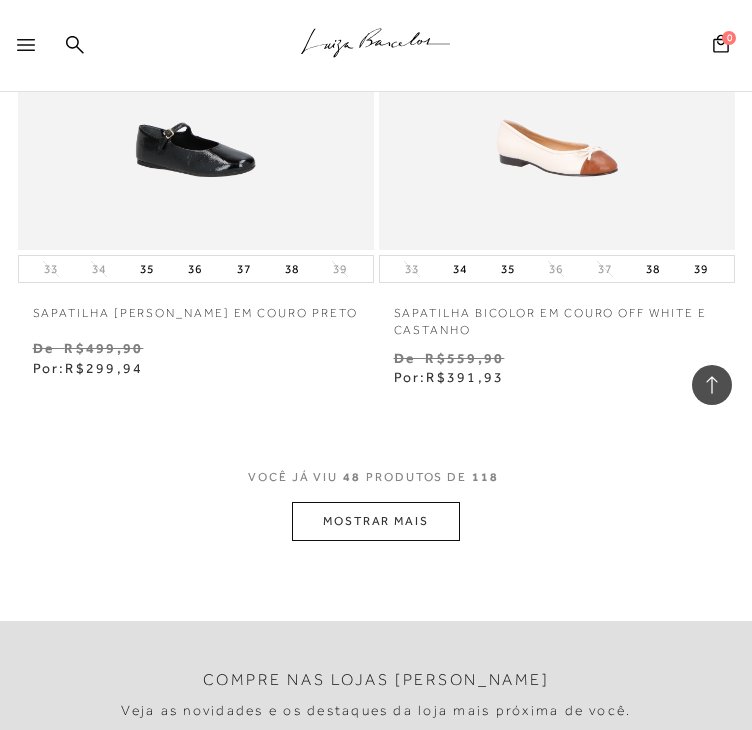 click on "MOSTRAR MAIS" at bounding box center [376, 521] 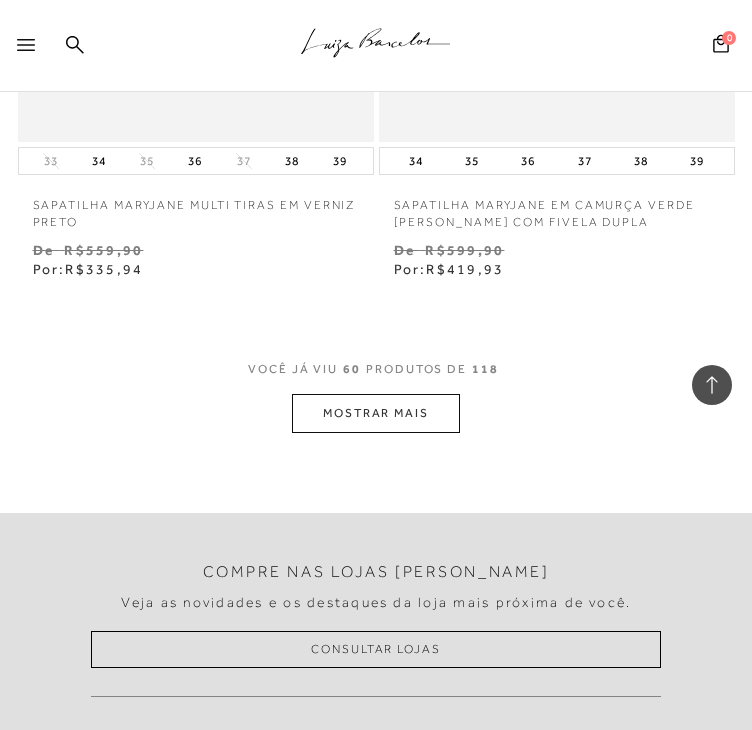 click on "MOSTRAR MAIS" at bounding box center [376, 413] 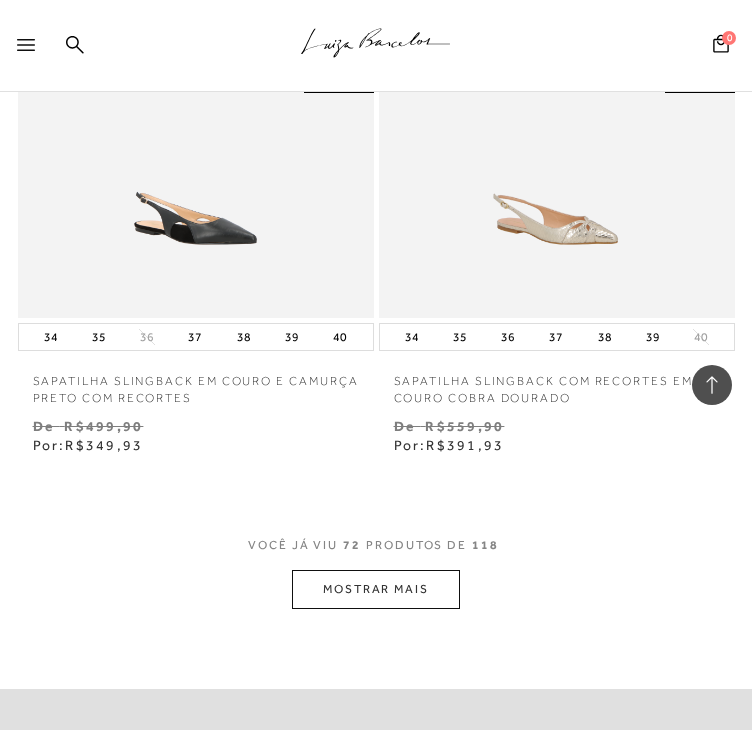 scroll, scrollTop: 13700, scrollLeft: 0, axis: vertical 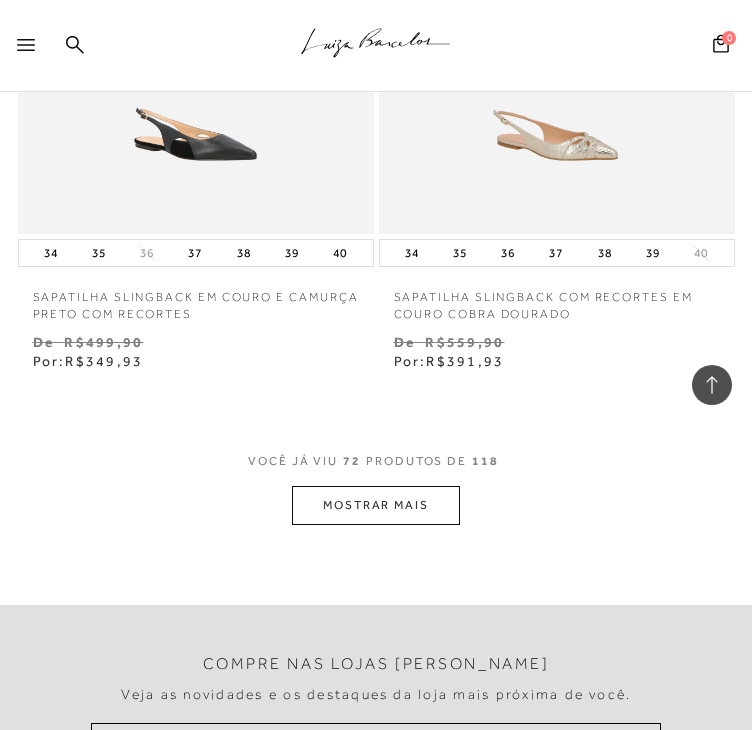 click on "MOSTRAR MAIS" at bounding box center (376, 505) 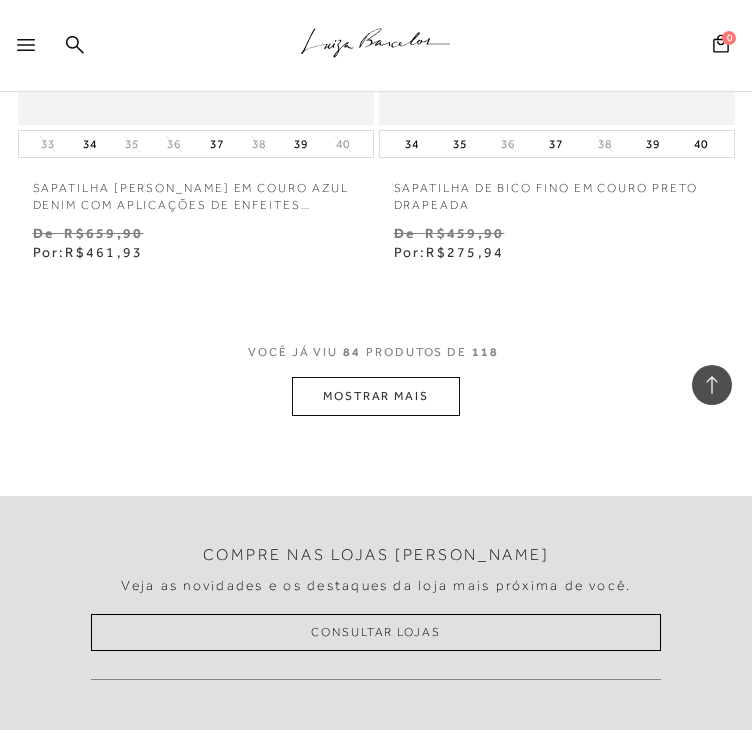 scroll, scrollTop: 16100, scrollLeft: 0, axis: vertical 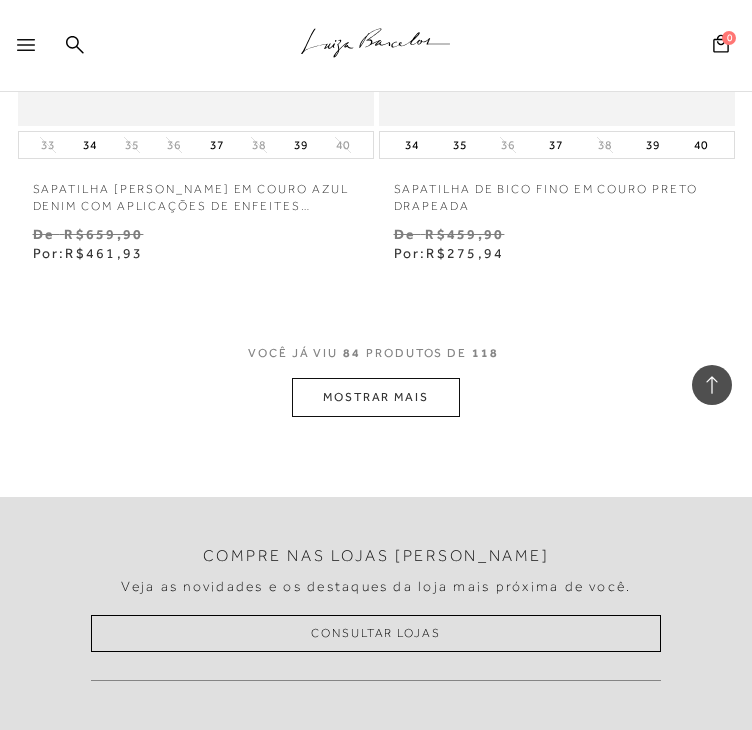 click on "MOSTRAR MAIS" at bounding box center (376, 397) 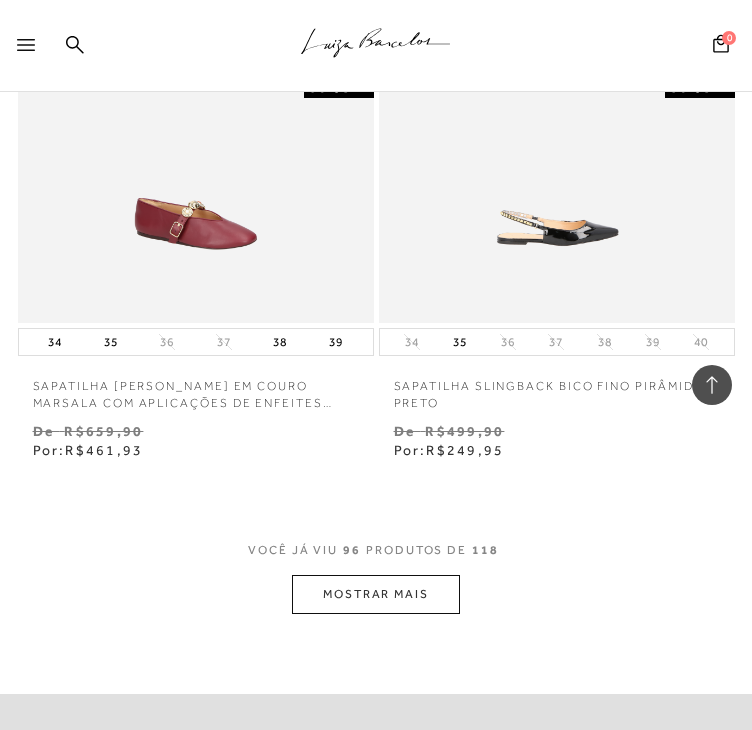 scroll, scrollTop: 18200, scrollLeft: 0, axis: vertical 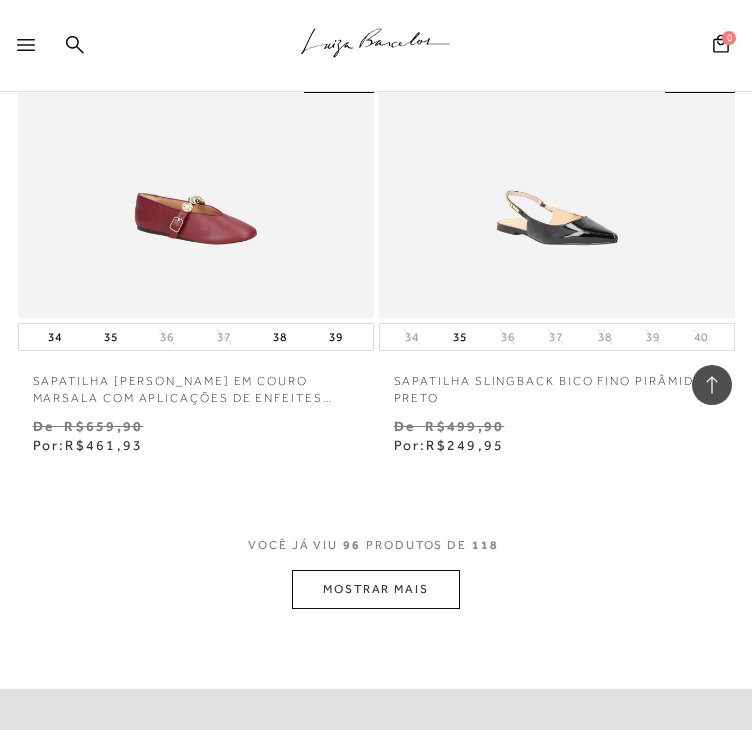 click on "MOSTRAR MAIS" at bounding box center (376, 589) 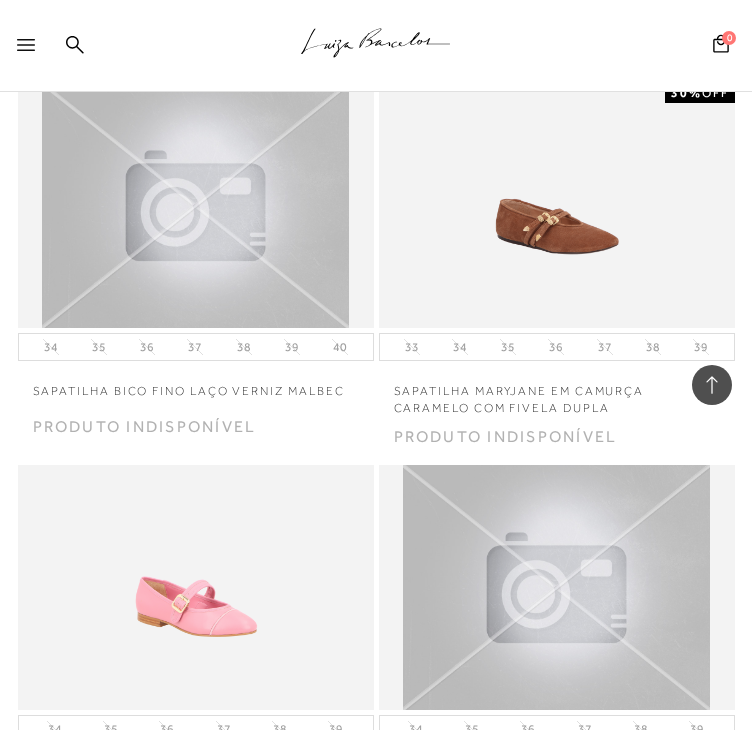 scroll, scrollTop: 20700, scrollLeft: 0, axis: vertical 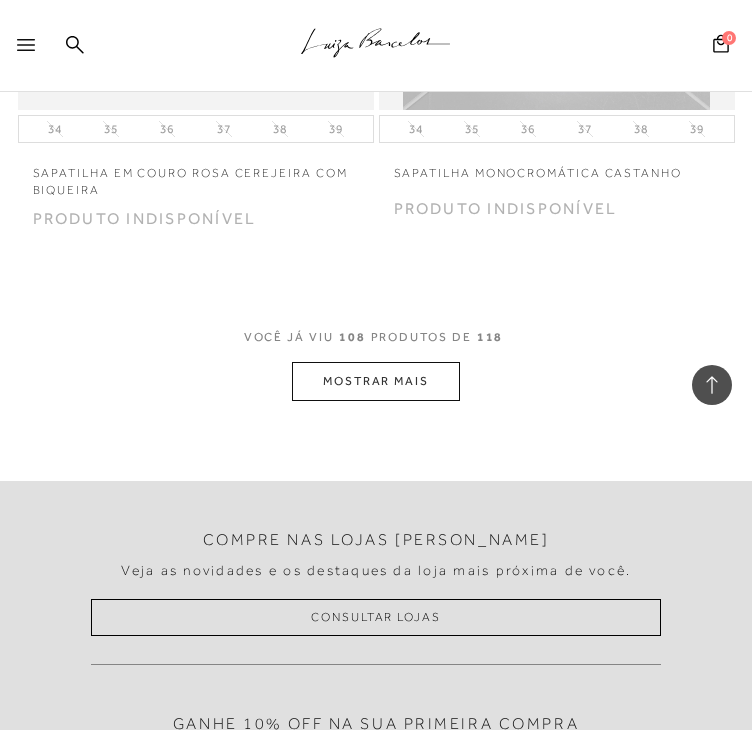 click on "MOSTRAR MAIS" at bounding box center [376, 381] 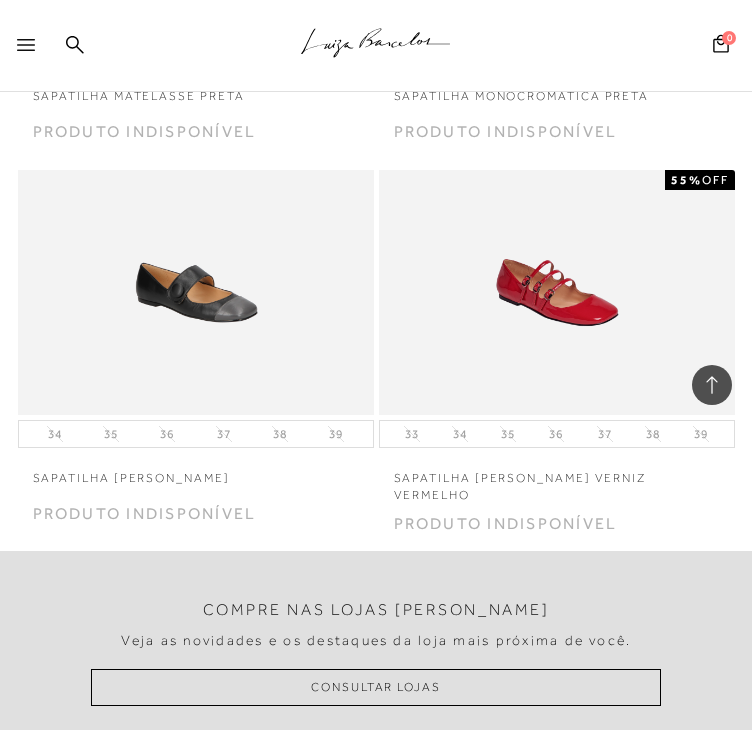 scroll, scrollTop: 22500, scrollLeft: 0, axis: vertical 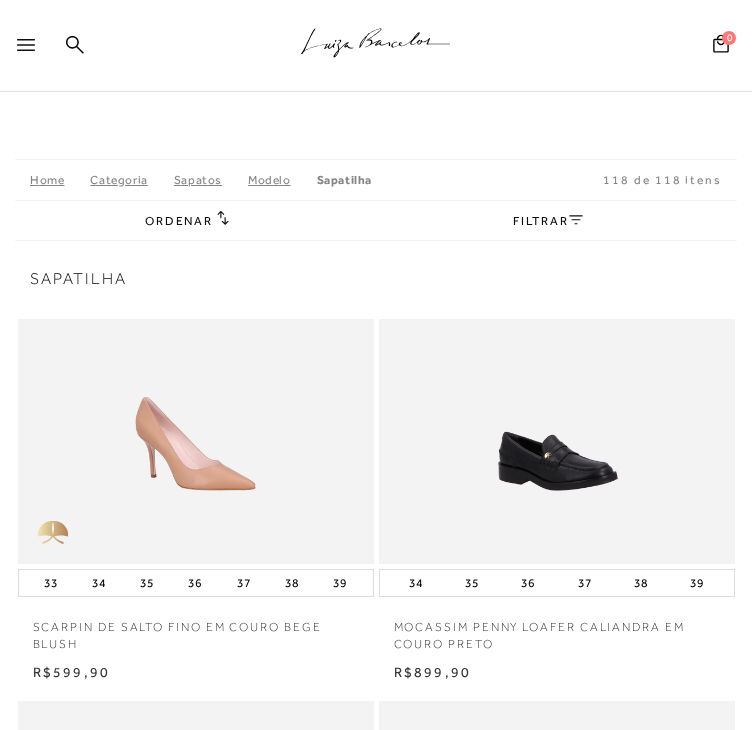 click 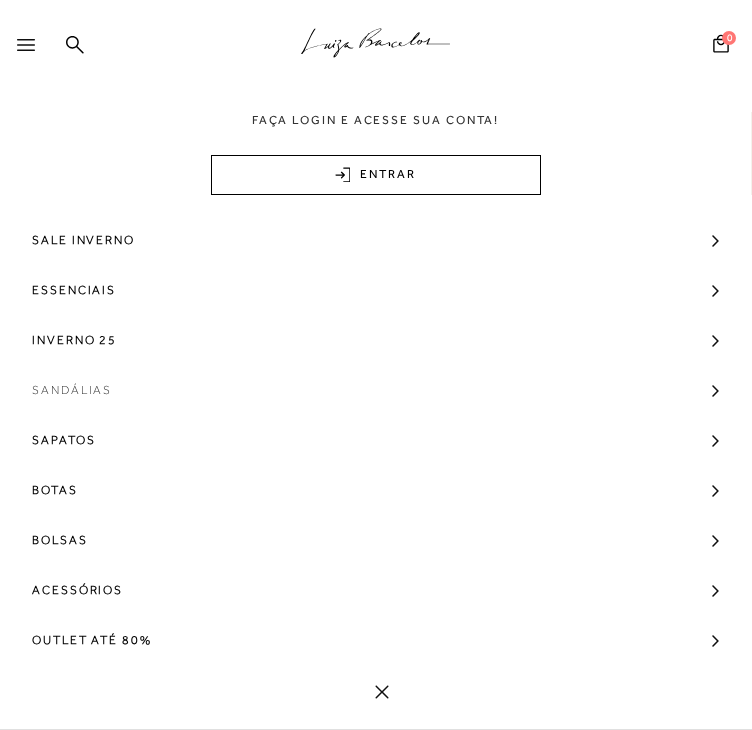 click on "Sandálias" at bounding box center (72, 390) 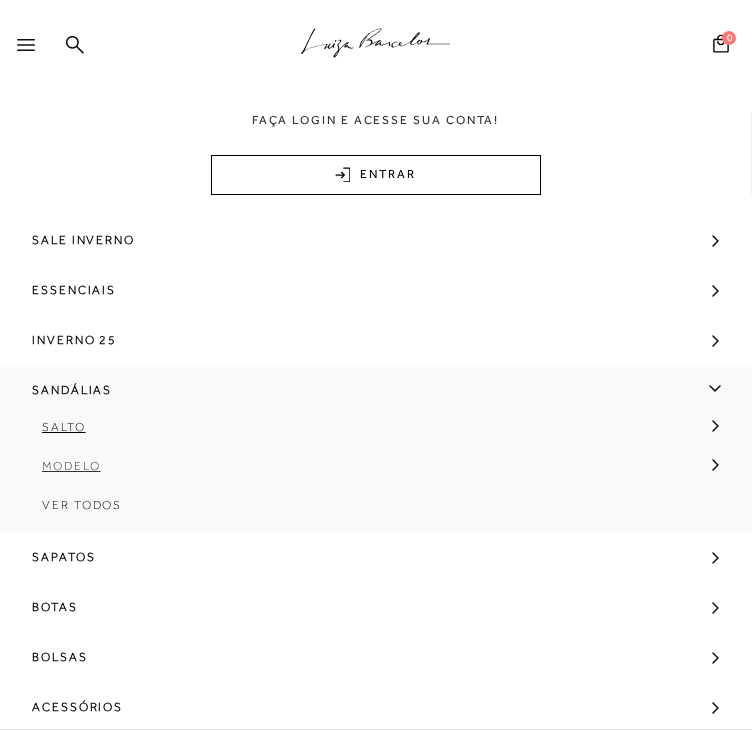click on "Modelo" at bounding box center [71, 466] 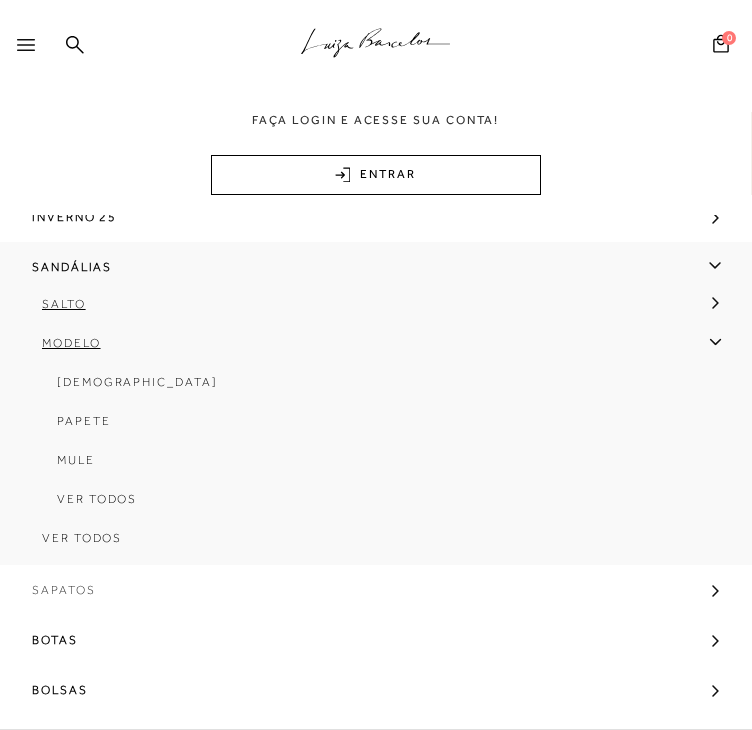 scroll, scrollTop: 175, scrollLeft: 0, axis: vertical 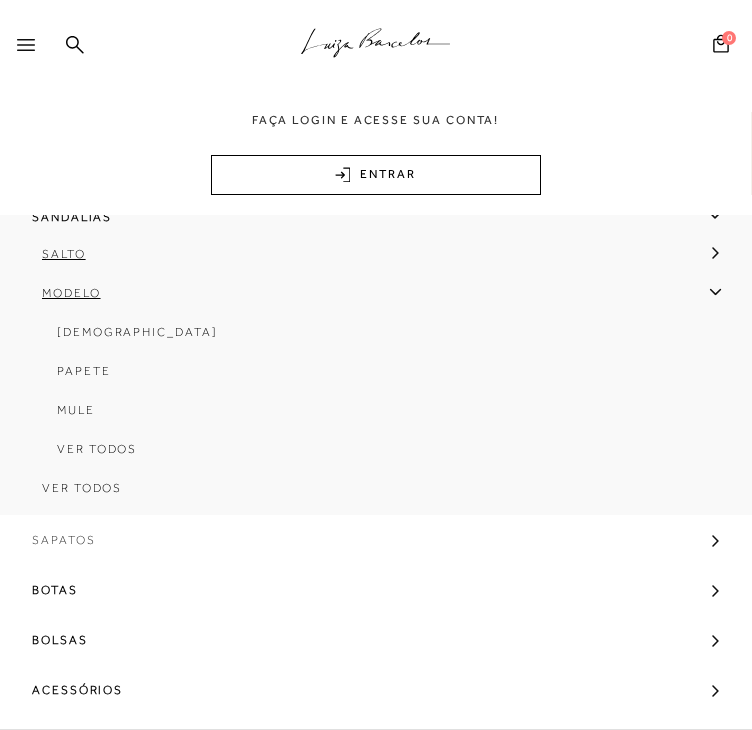 click on "Sapatos" at bounding box center (63, 540) 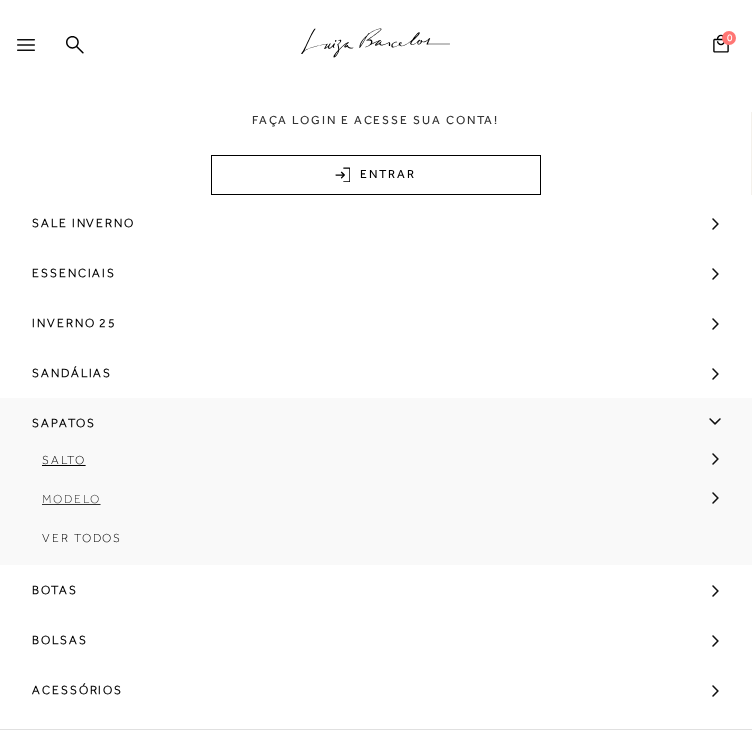 click on "Modelo" at bounding box center [71, 499] 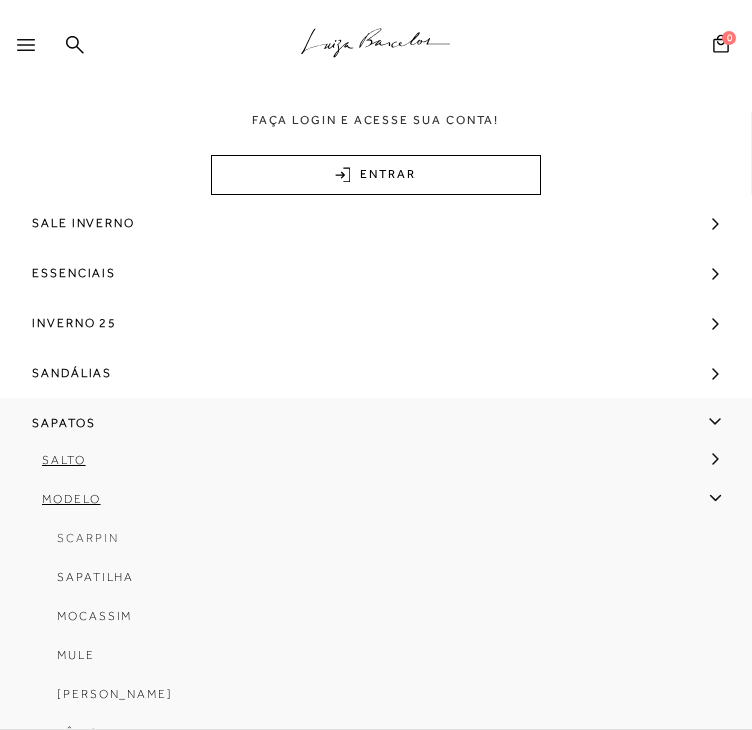 click on "Scarpin" at bounding box center [87, 538] 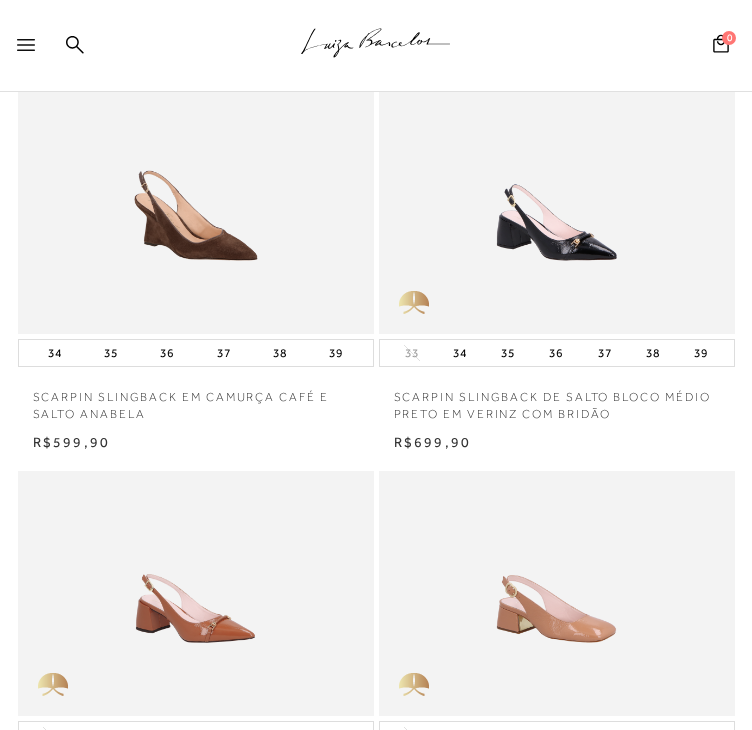 scroll, scrollTop: 600, scrollLeft: 0, axis: vertical 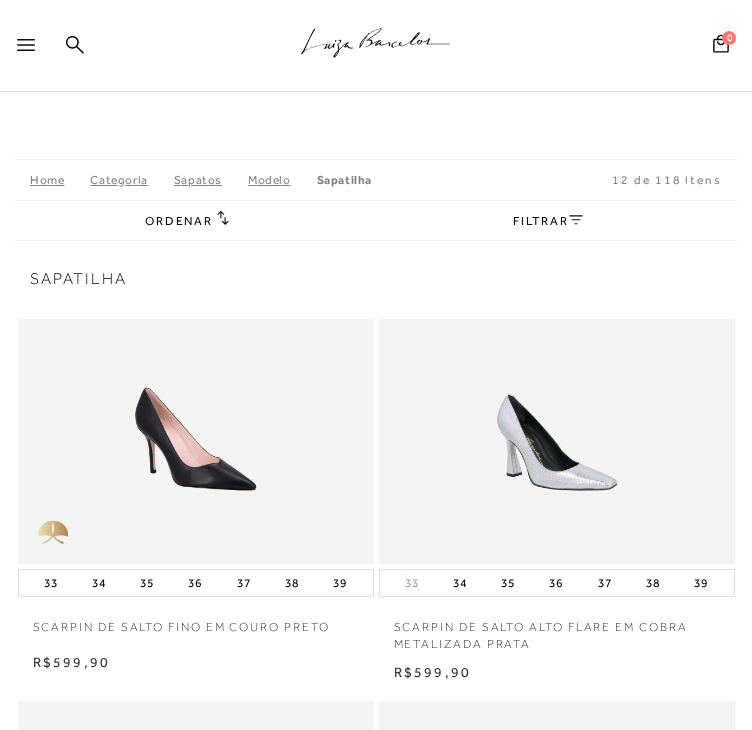 click 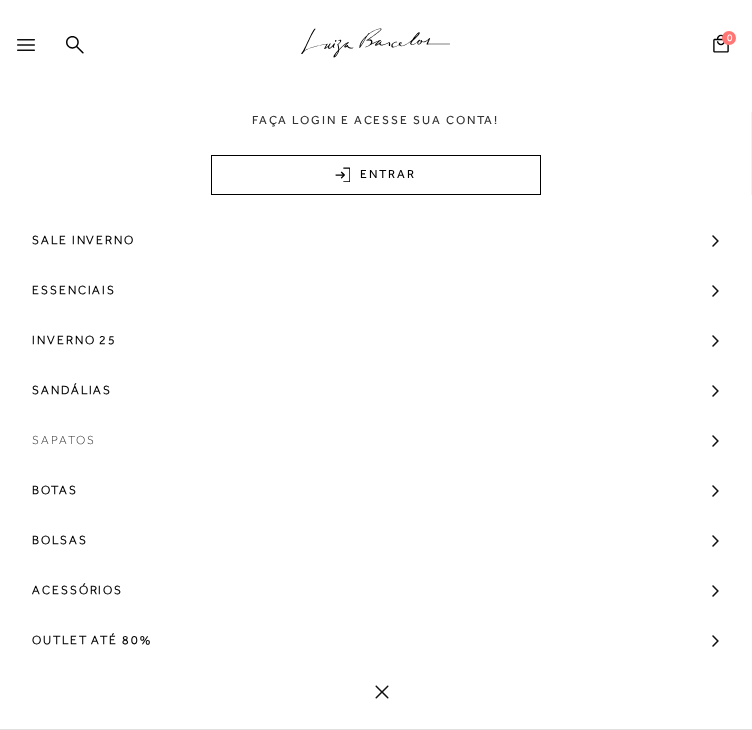 click on "Sapatos" at bounding box center [63, 440] 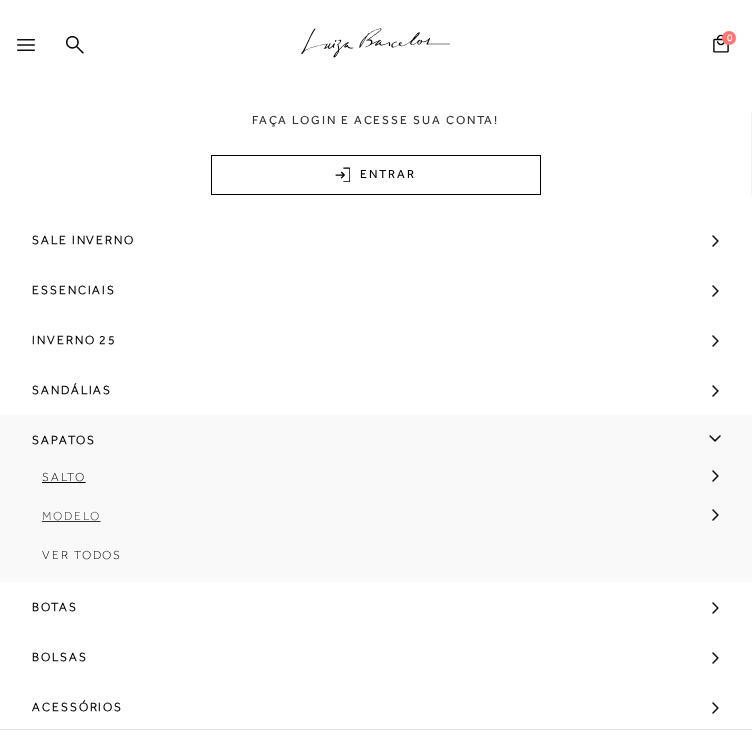 click on "Modelo" at bounding box center [71, 516] 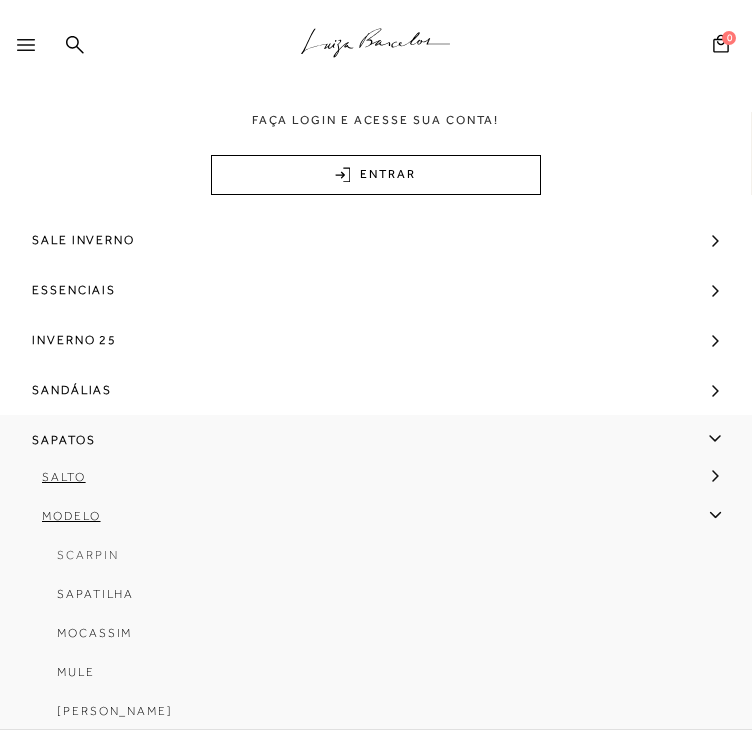 click on "Scarpin" at bounding box center (87, 555) 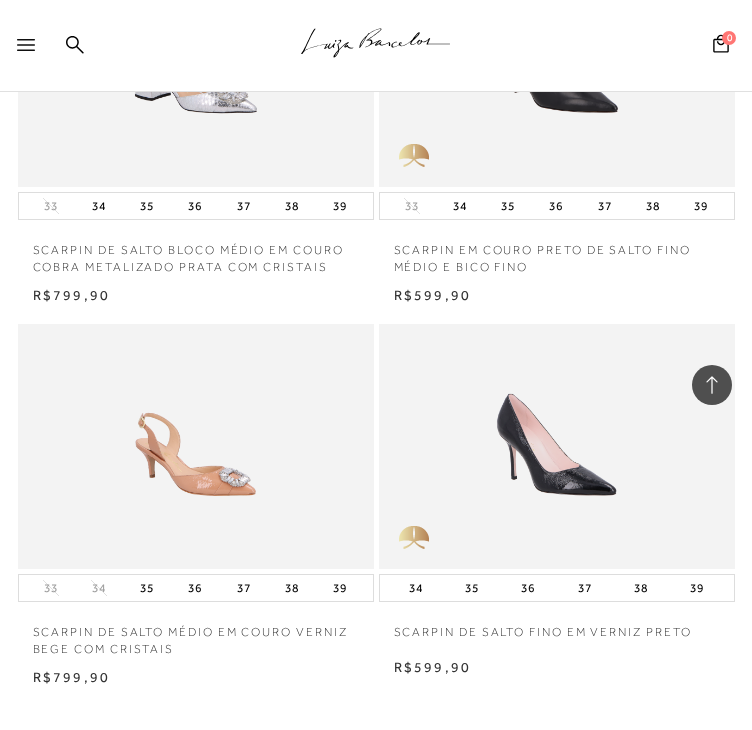 scroll, scrollTop: 2200, scrollLeft: 0, axis: vertical 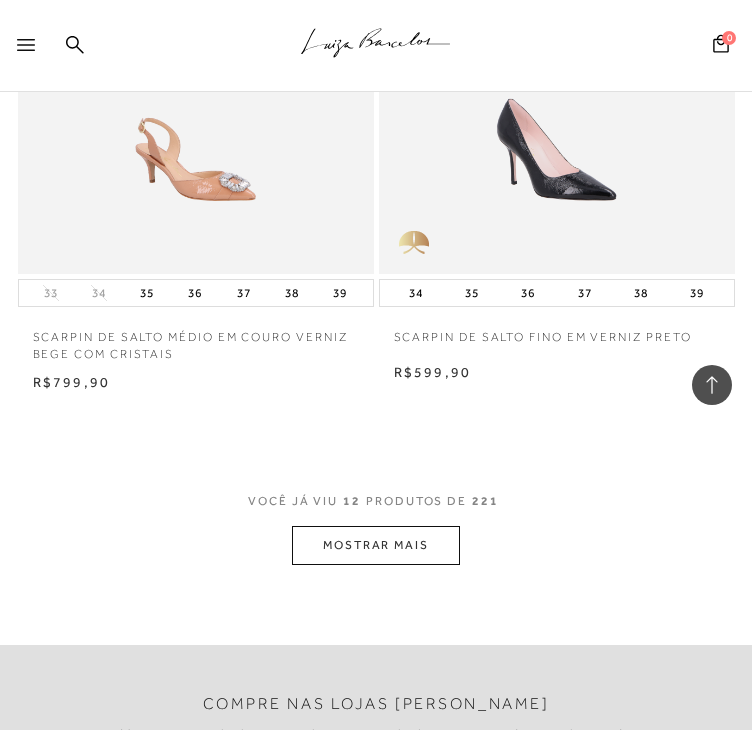 click on "MOSTRAR MAIS" at bounding box center (376, 545) 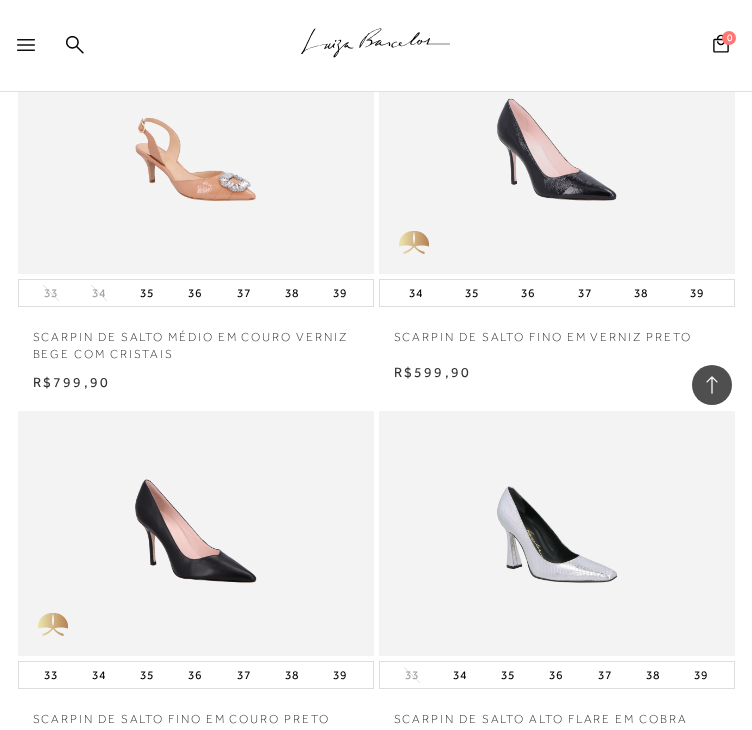 scroll, scrollTop: 2500, scrollLeft: 0, axis: vertical 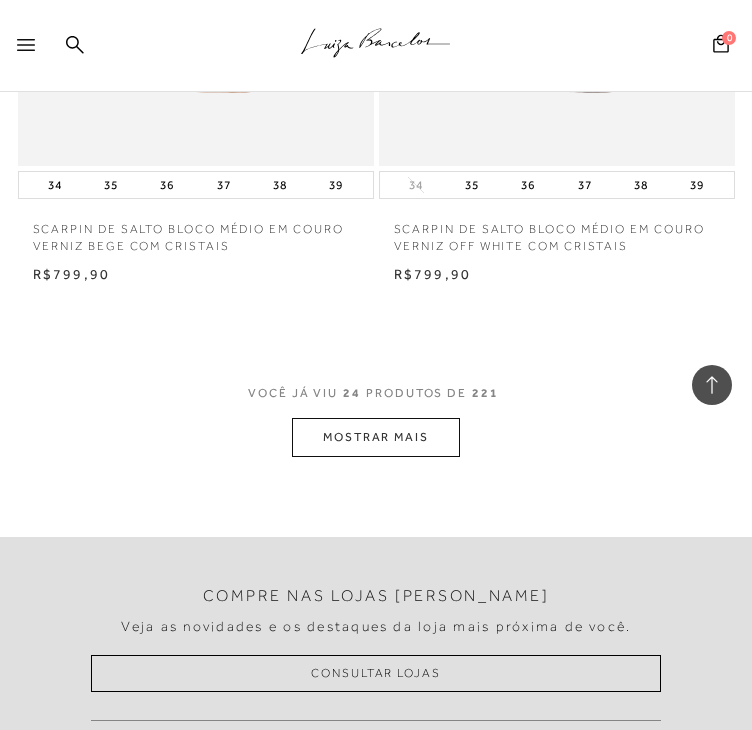 click on "MOSTRAR MAIS" at bounding box center [376, 437] 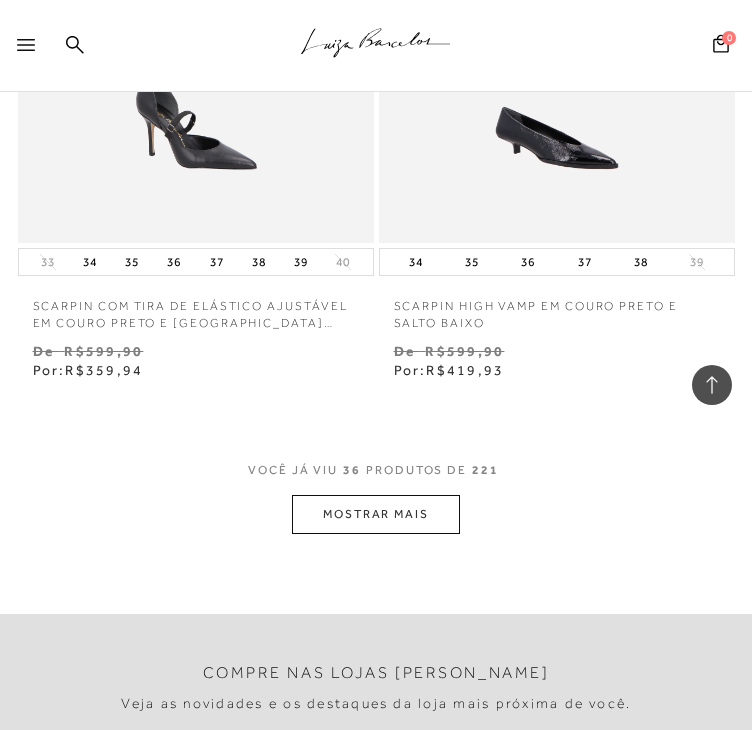 scroll, scrollTop: 6900, scrollLeft: 0, axis: vertical 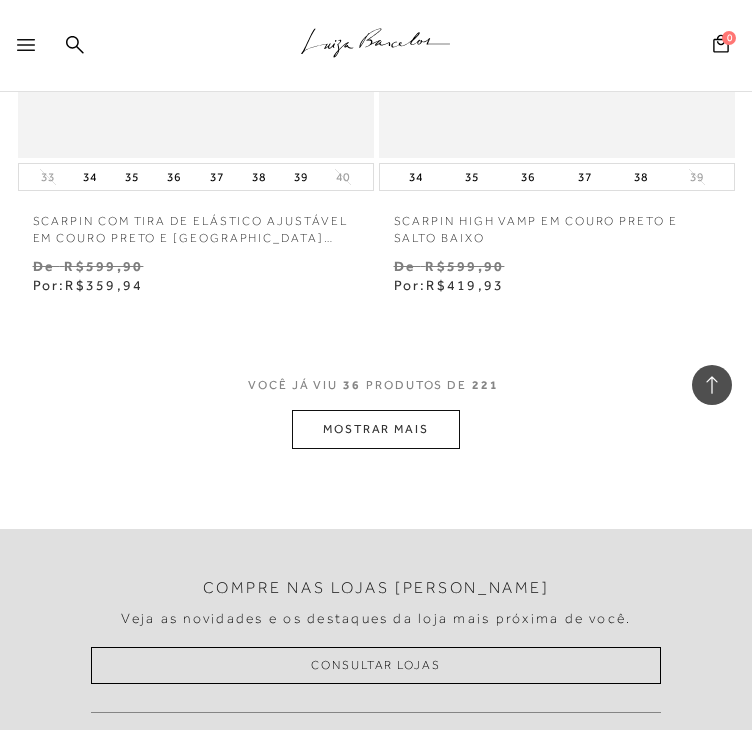 click on "MOSTRAR MAIS" at bounding box center (376, 429) 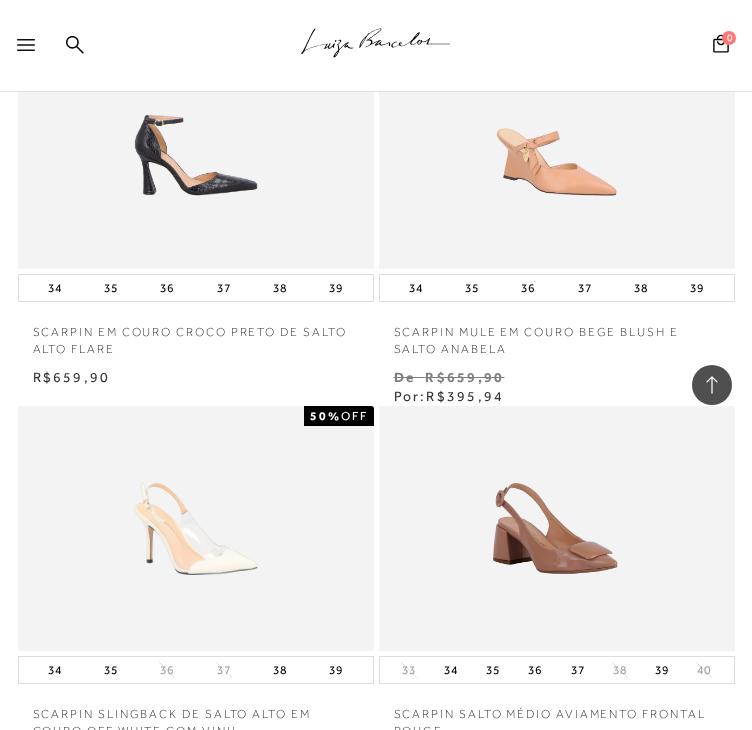 scroll, scrollTop: 9000, scrollLeft: 0, axis: vertical 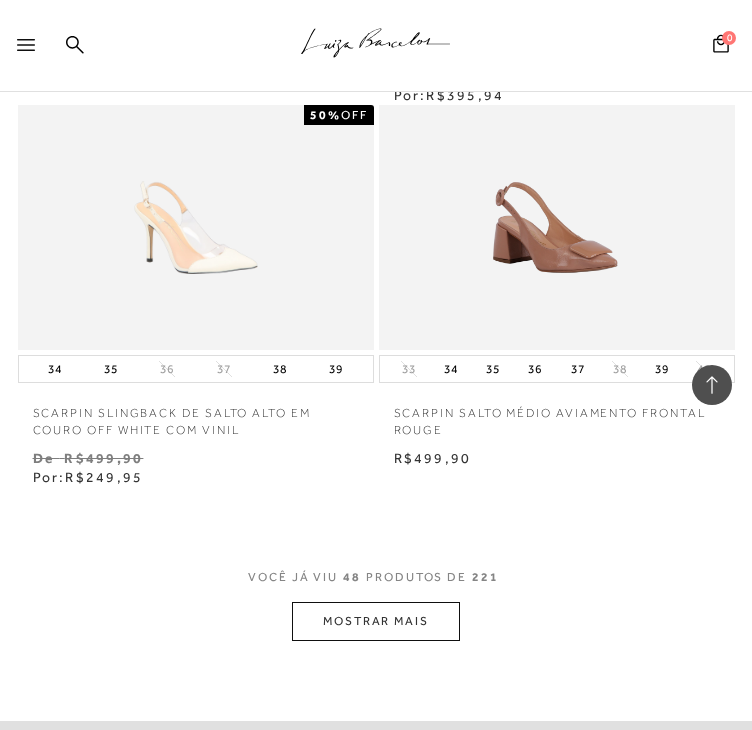 click on "MOSTRAR MAIS" at bounding box center [376, 621] 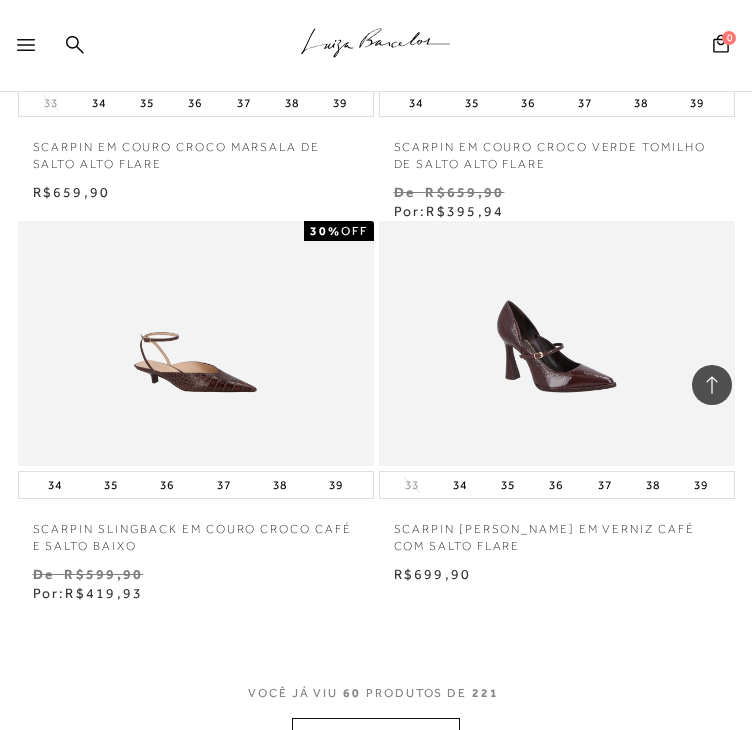 scroll, scrollTop: 11200, scrollLeft: 0, axis: vertical 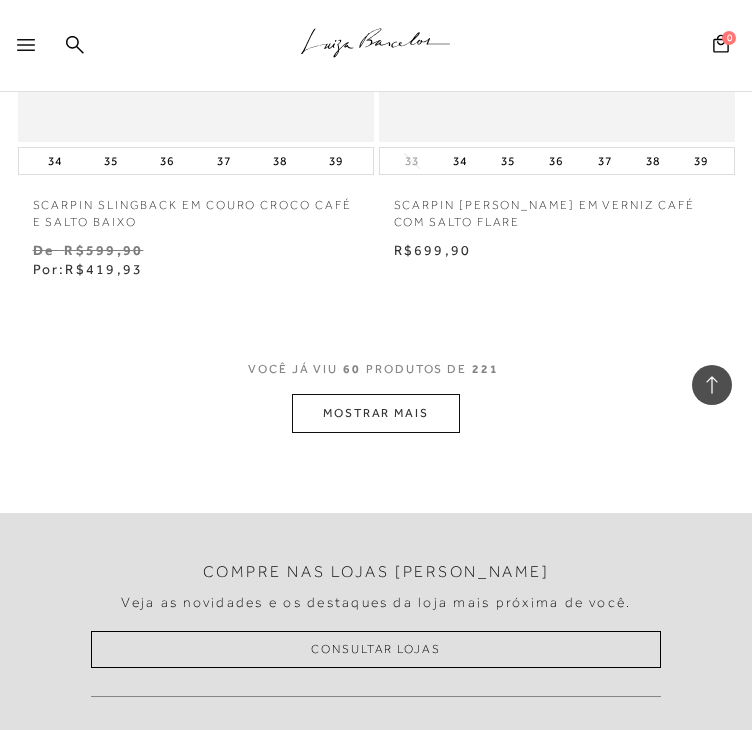 click on "MOSTRAR MAIS" at bounding box center [376, 413] 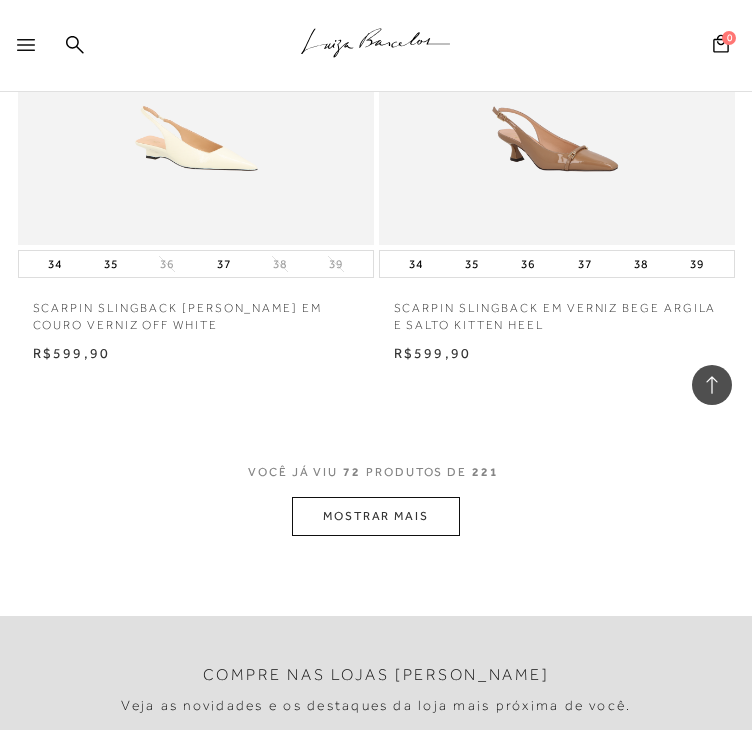 scroll, scrollTop: 13700, scrollLeft: 0, axis: vertical 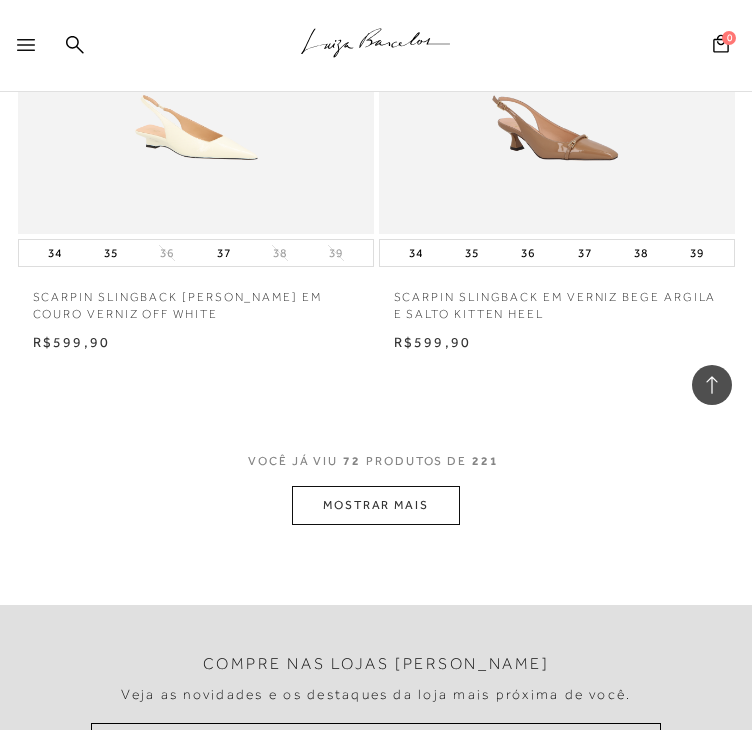 click on "MOSTRAR MAIS" at bounding box center [376, 505] 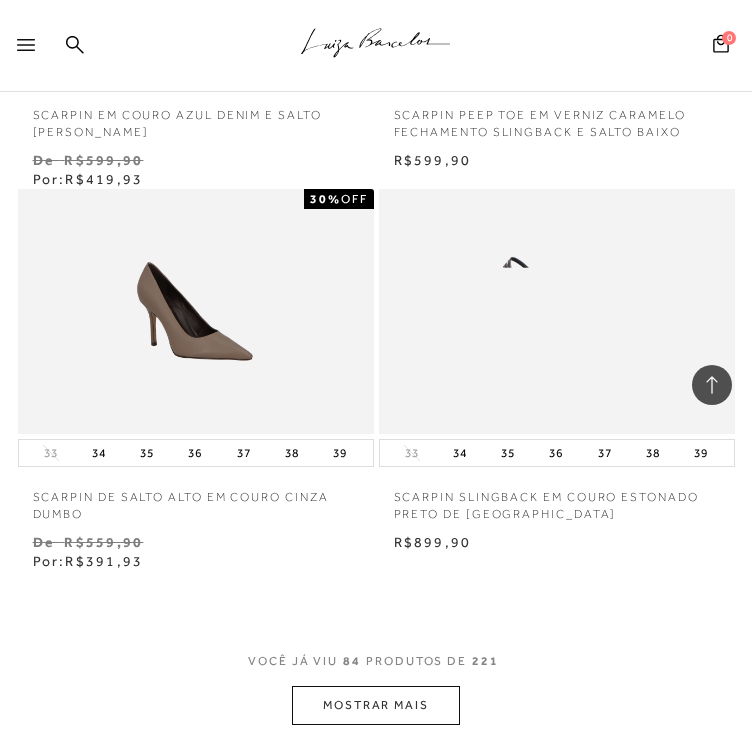 scroll, scrollTop: 15800, scrollLeft: 0, axis: vertical 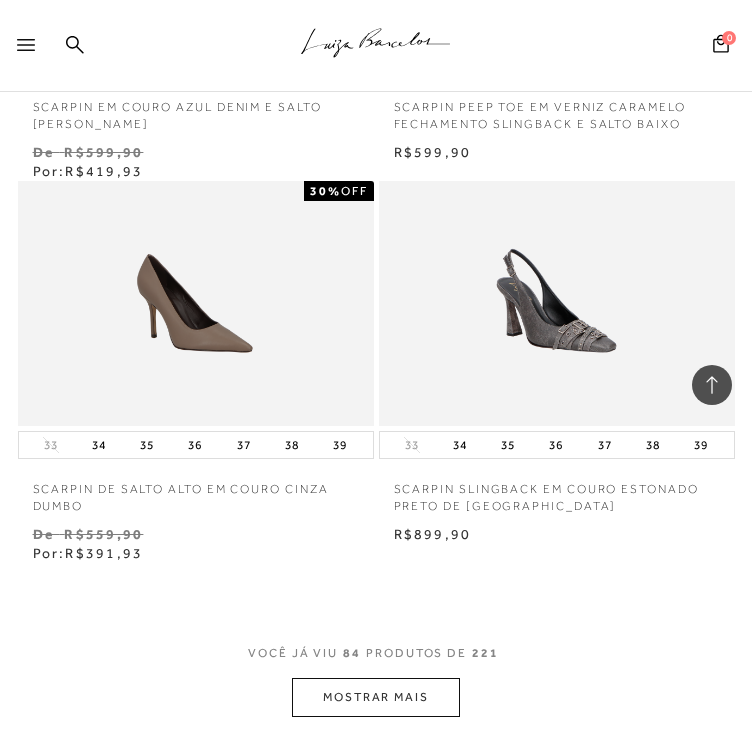 click on "MOSTRAR MAIS" at bounding box center [376, 697] 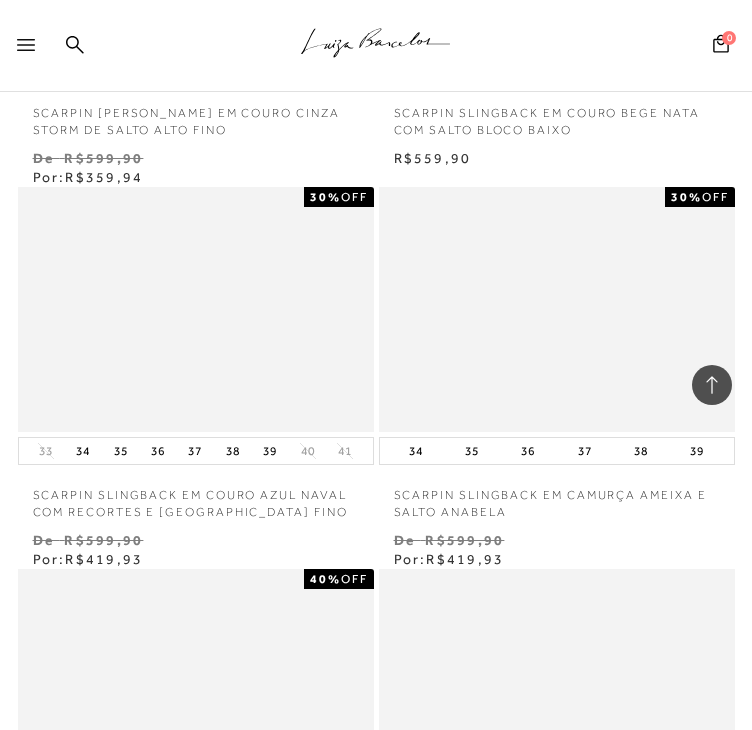 scroll, scrollTop: 17700, scrollLeft: 0, axis: vertical 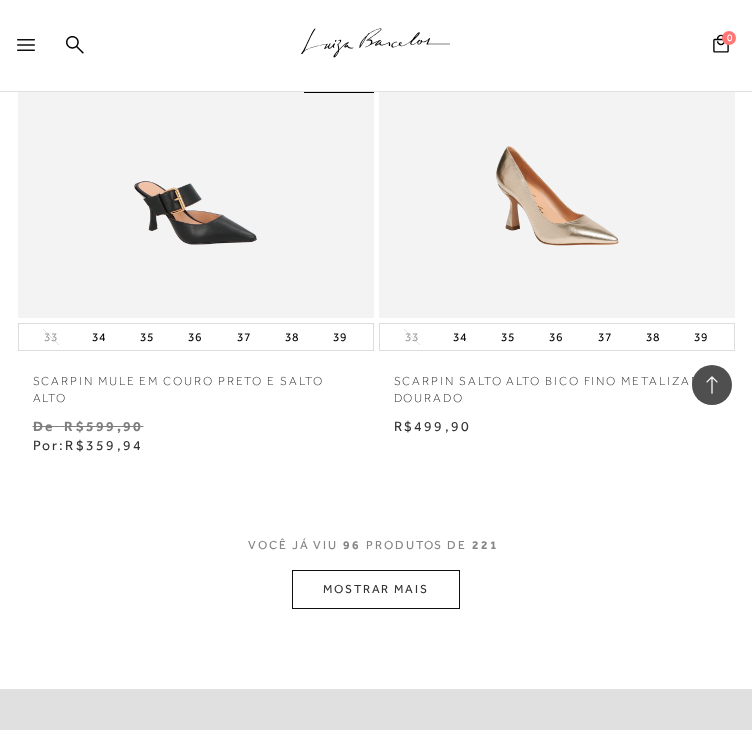 click on "MOSTRAR MAIS" at bounding box center [376, 589] 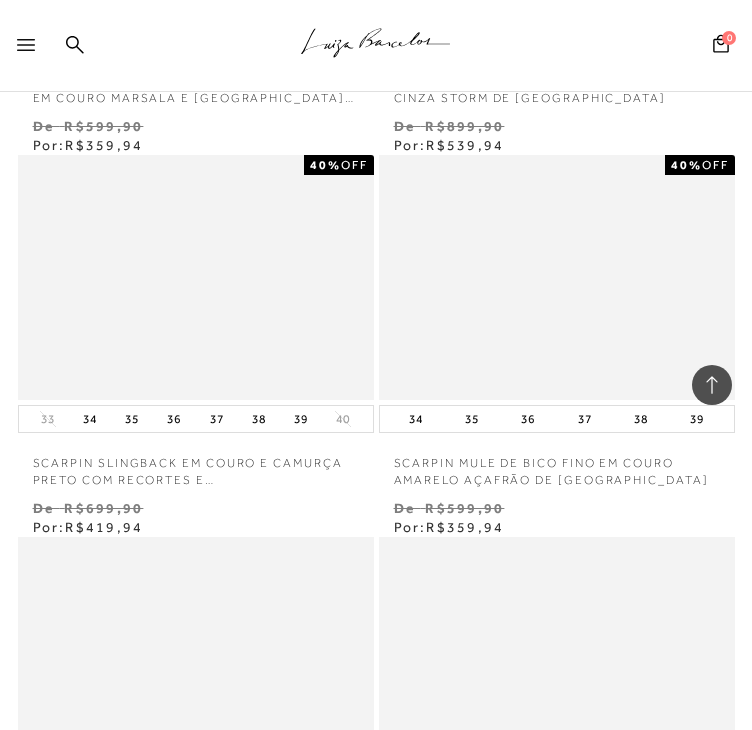 scroll, scrollTop: 19300, scrollLeft: 0, axis: vertical 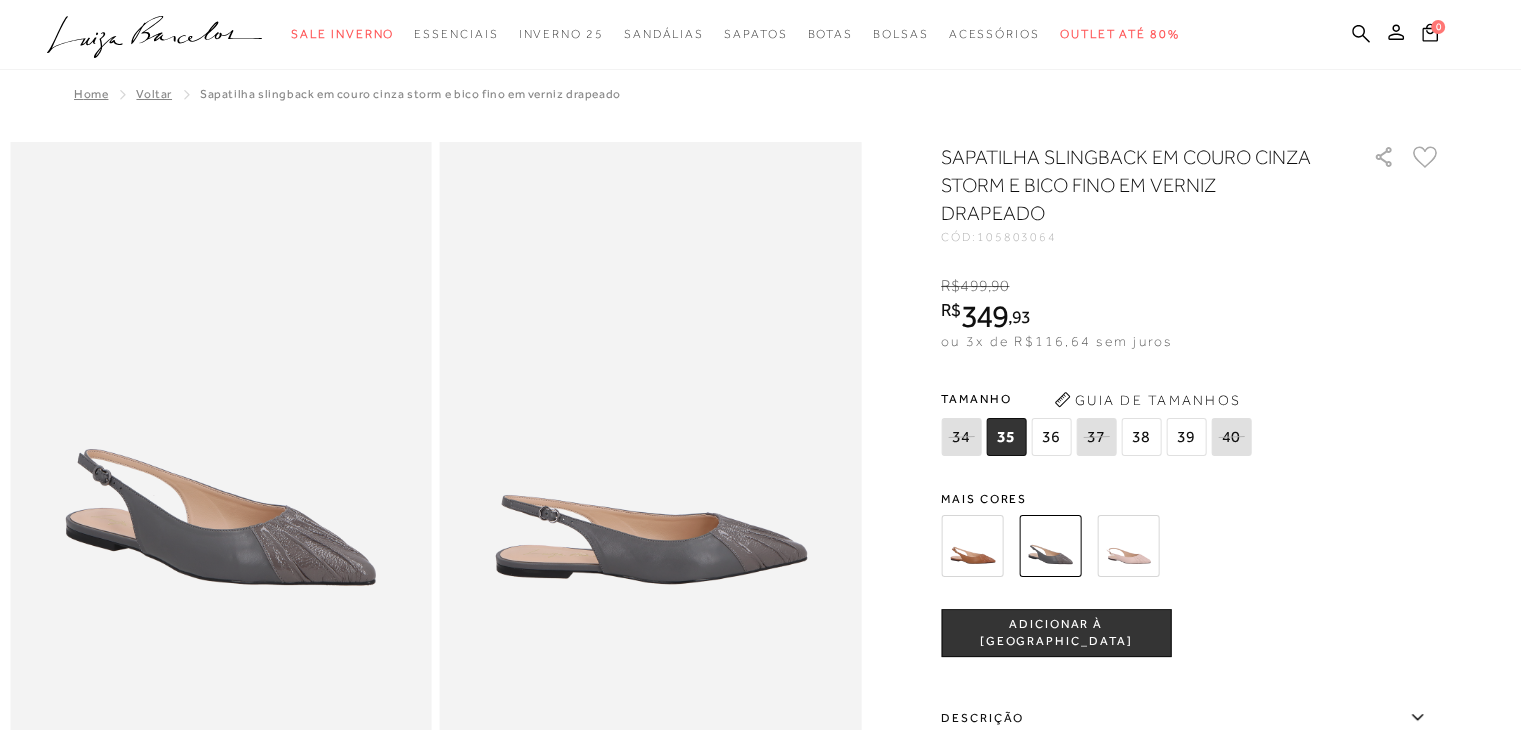 click at bounding box center (1128, 546) 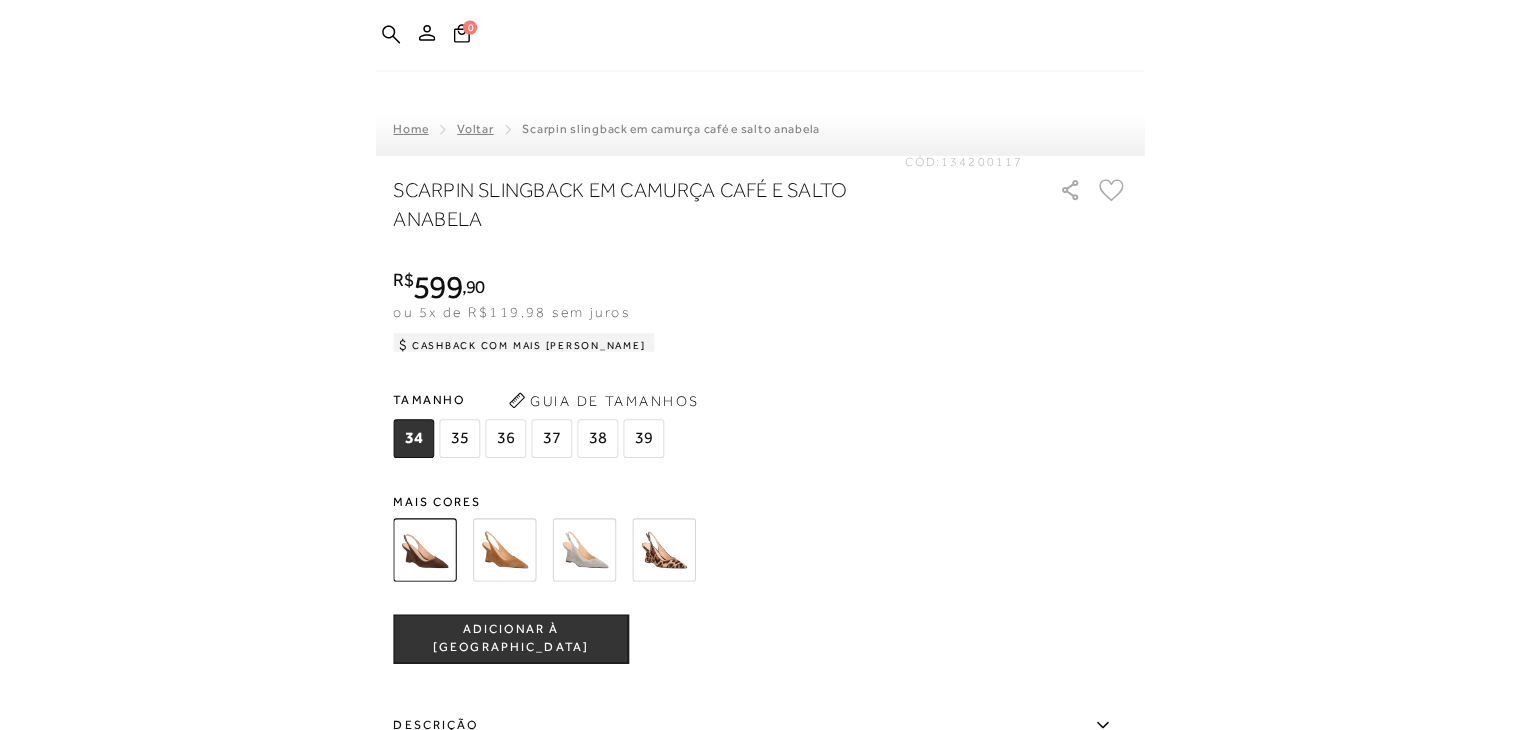 scroll, scrollTop: 0, scrollLeft: 0, axis: both 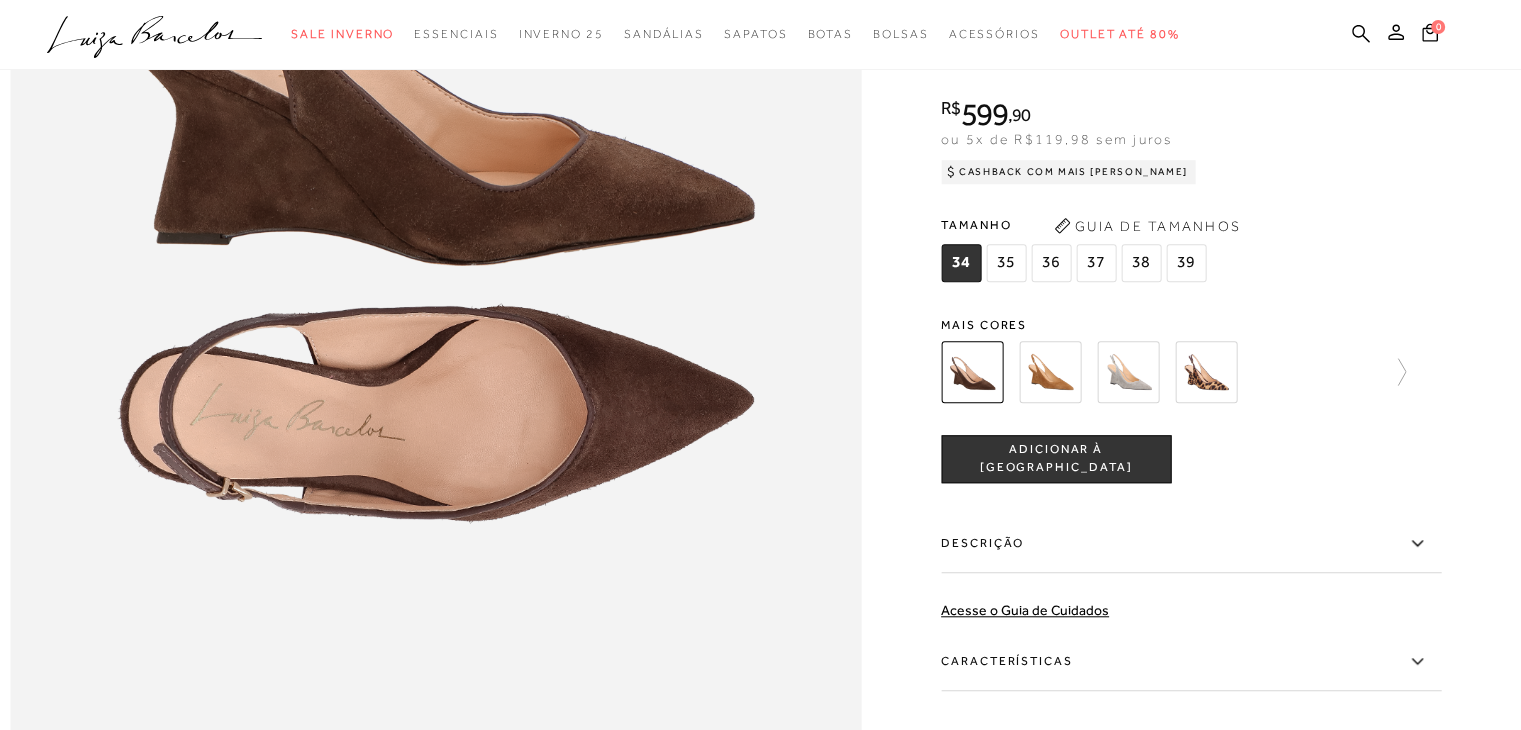 click at bounding box center [1050, 372] 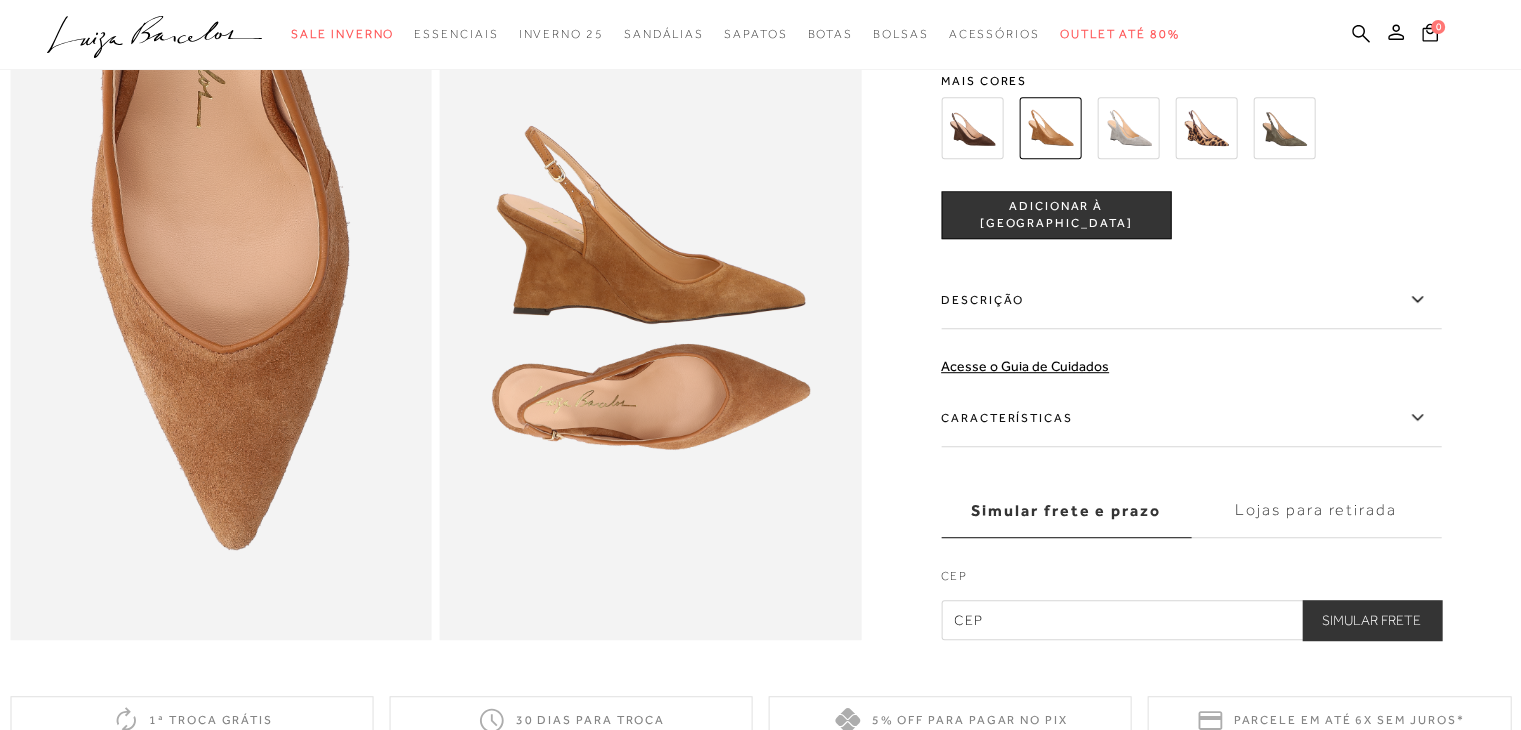 scroll, scrollTop: 900, scrollLeft: 0, axis: vertical 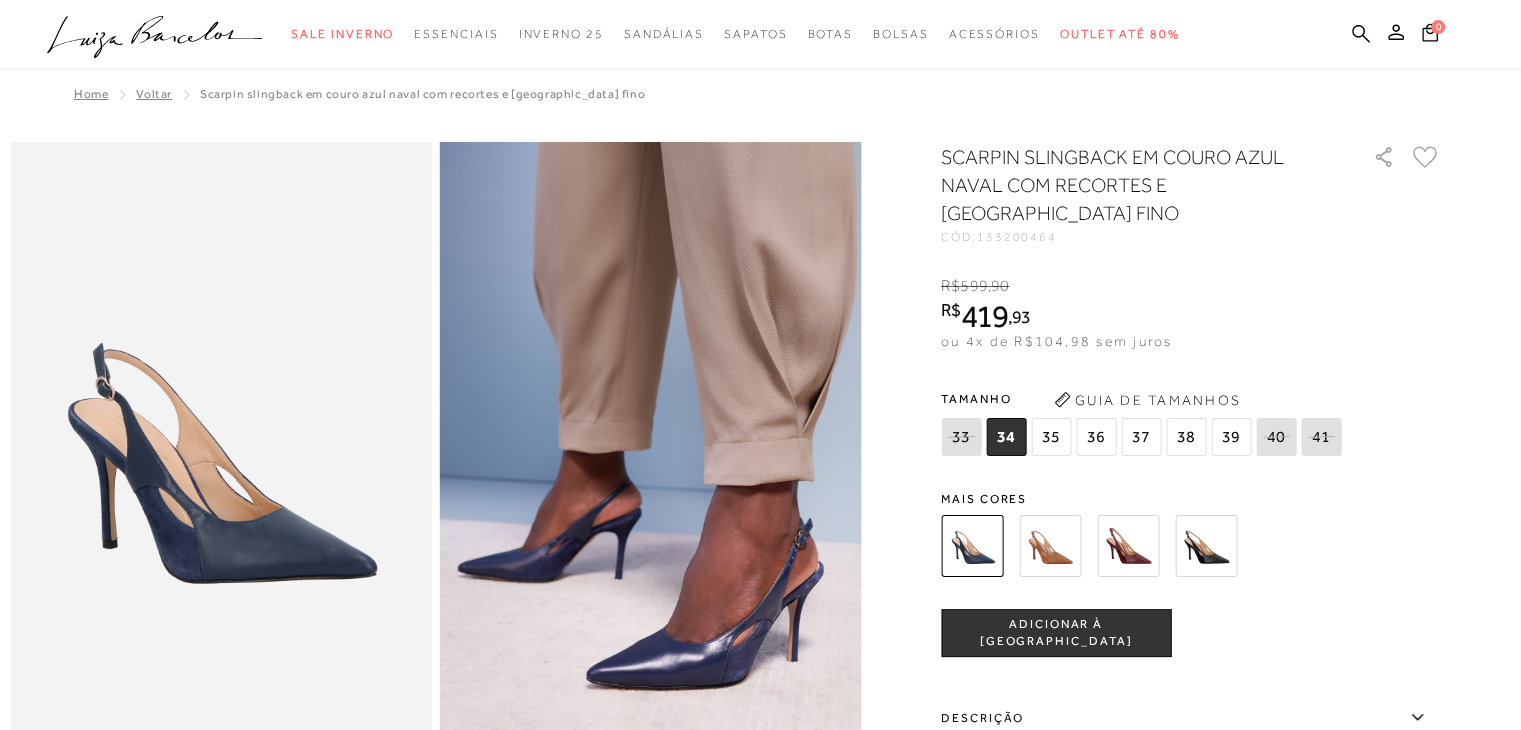 click at bounding box center [1128, 546] 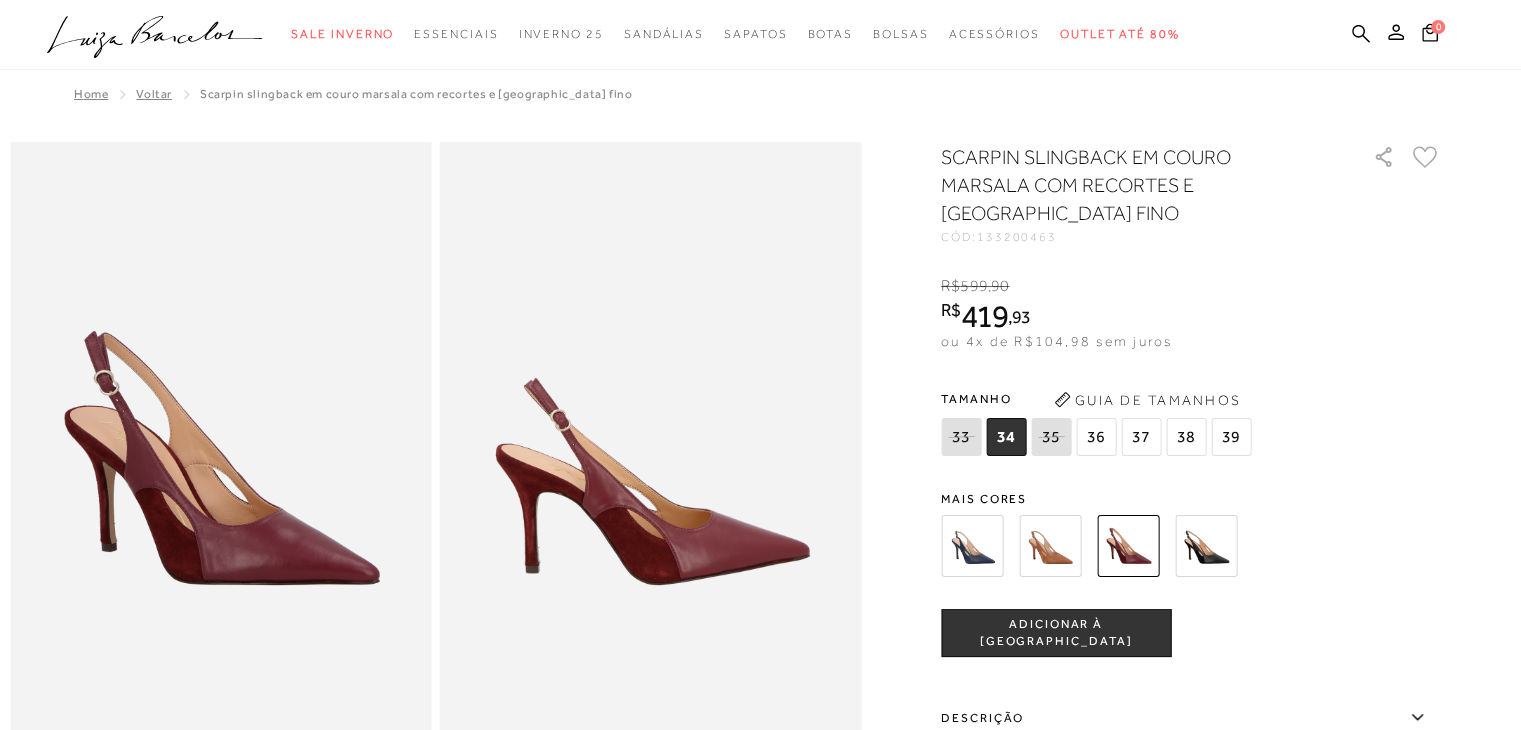 click at bounding box center [1050, 546] 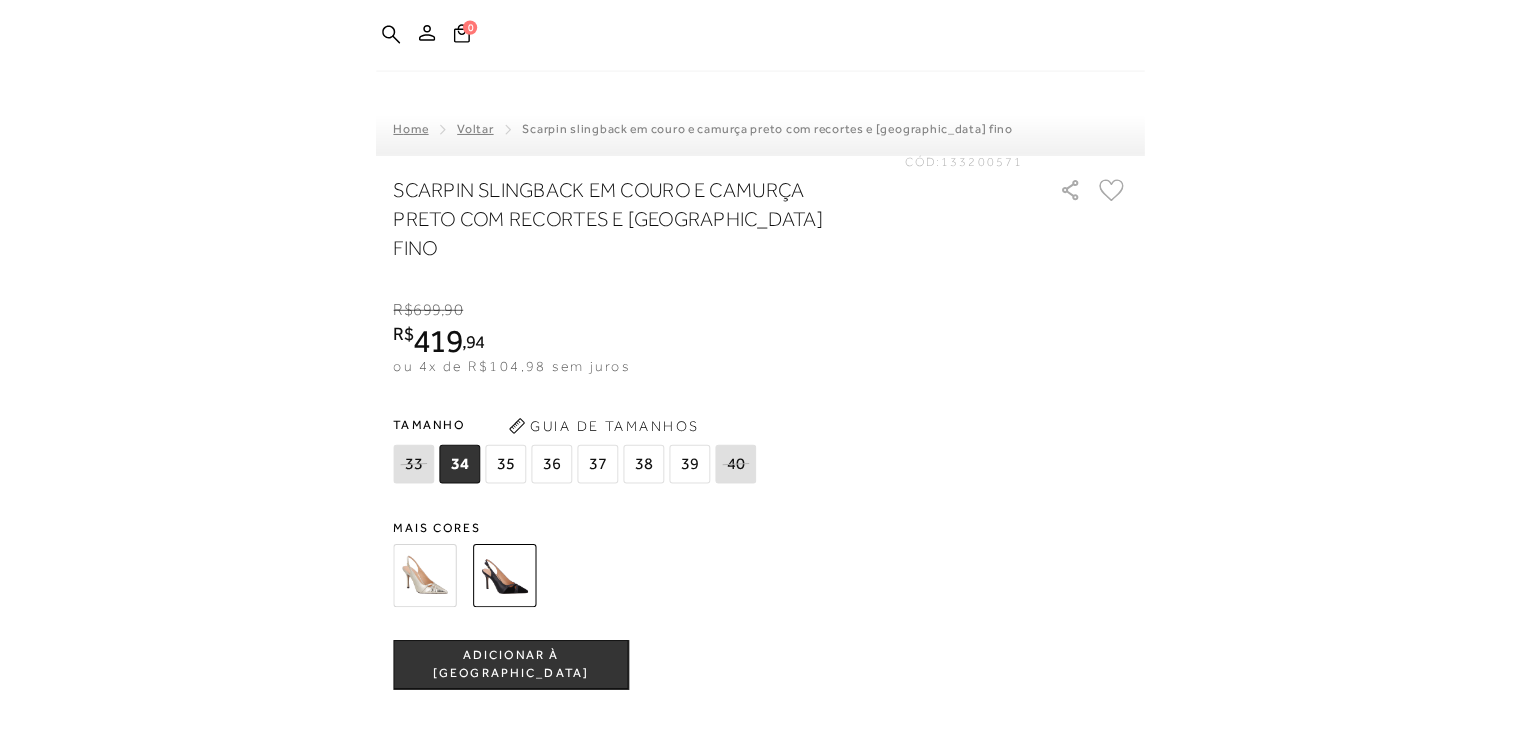 scroll, scrollTop: 0, scrollLeft: 0, axis: both 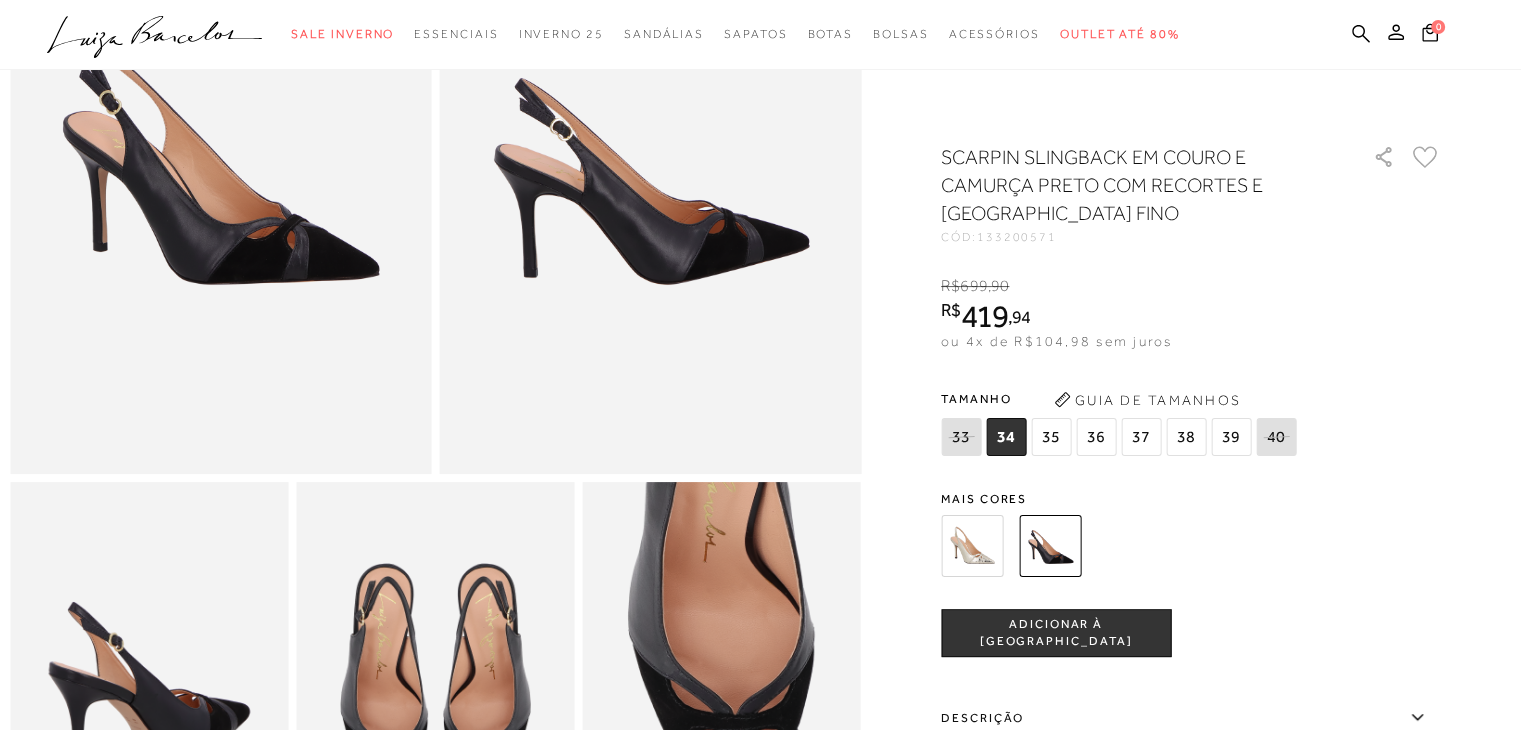 click at bounding box center [972, 546] 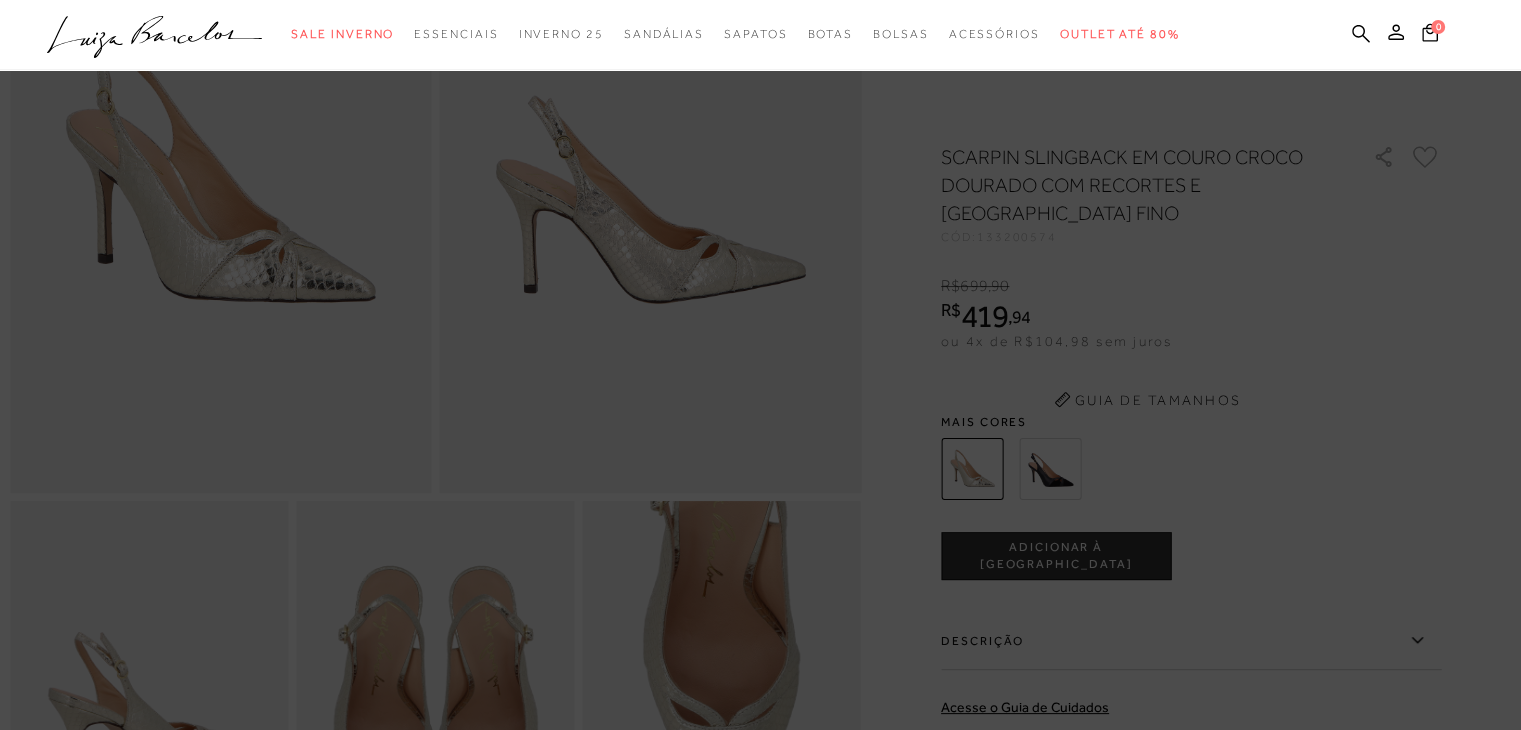 scroll, scrollTop: 0, scrollLeft: 0, axis: both 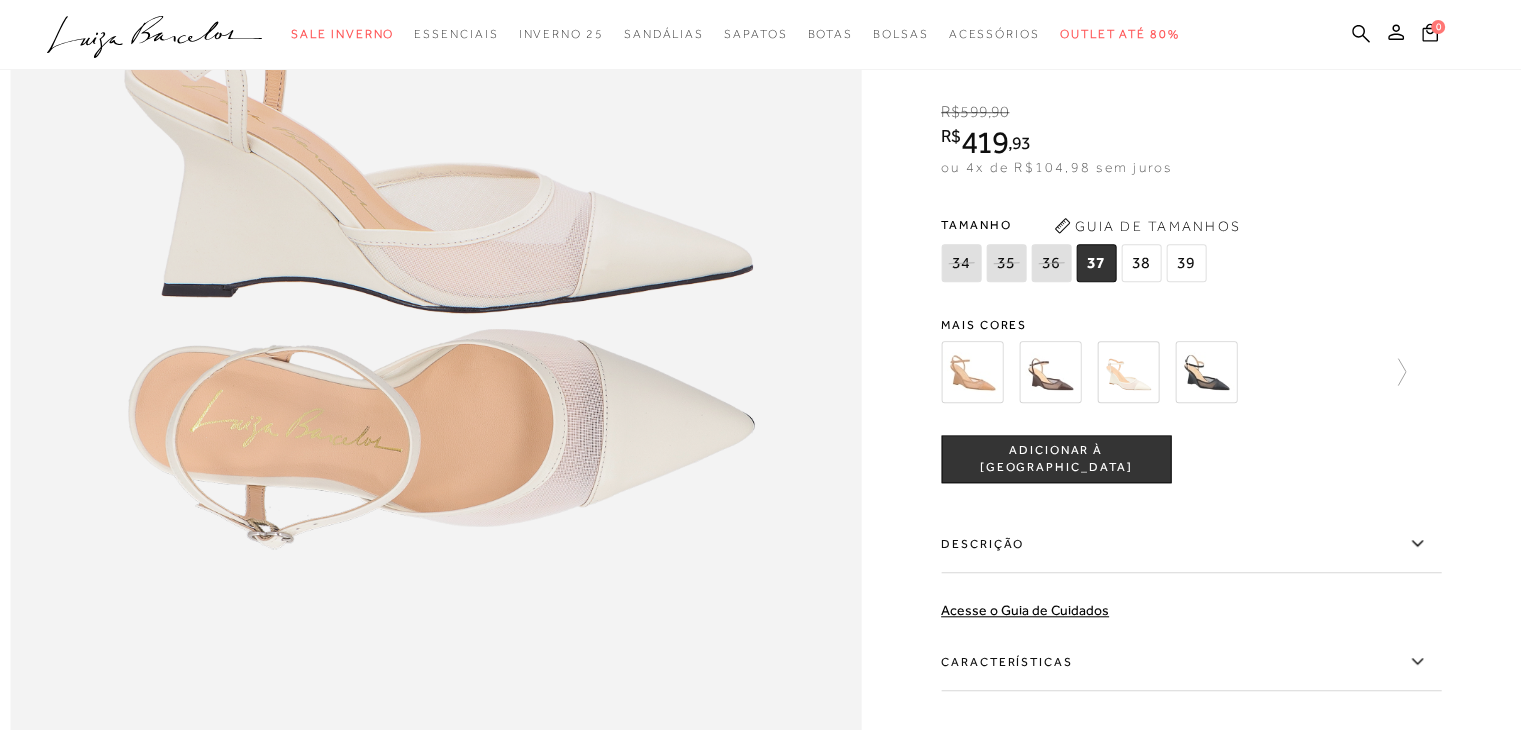 click at bounding box center (1206, 372) 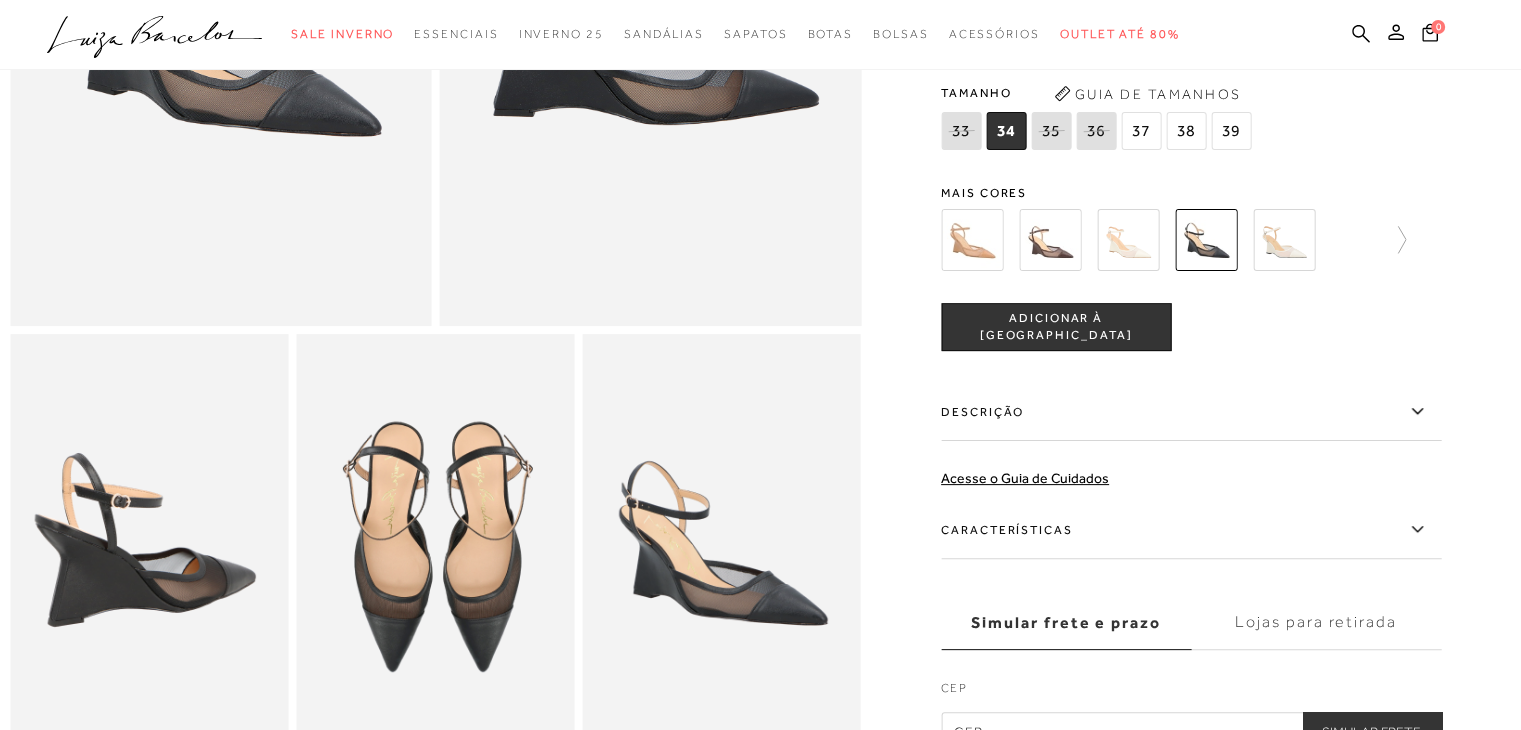 scroll, scrollTop: 400, scrollLeft: 0, axis: vertical 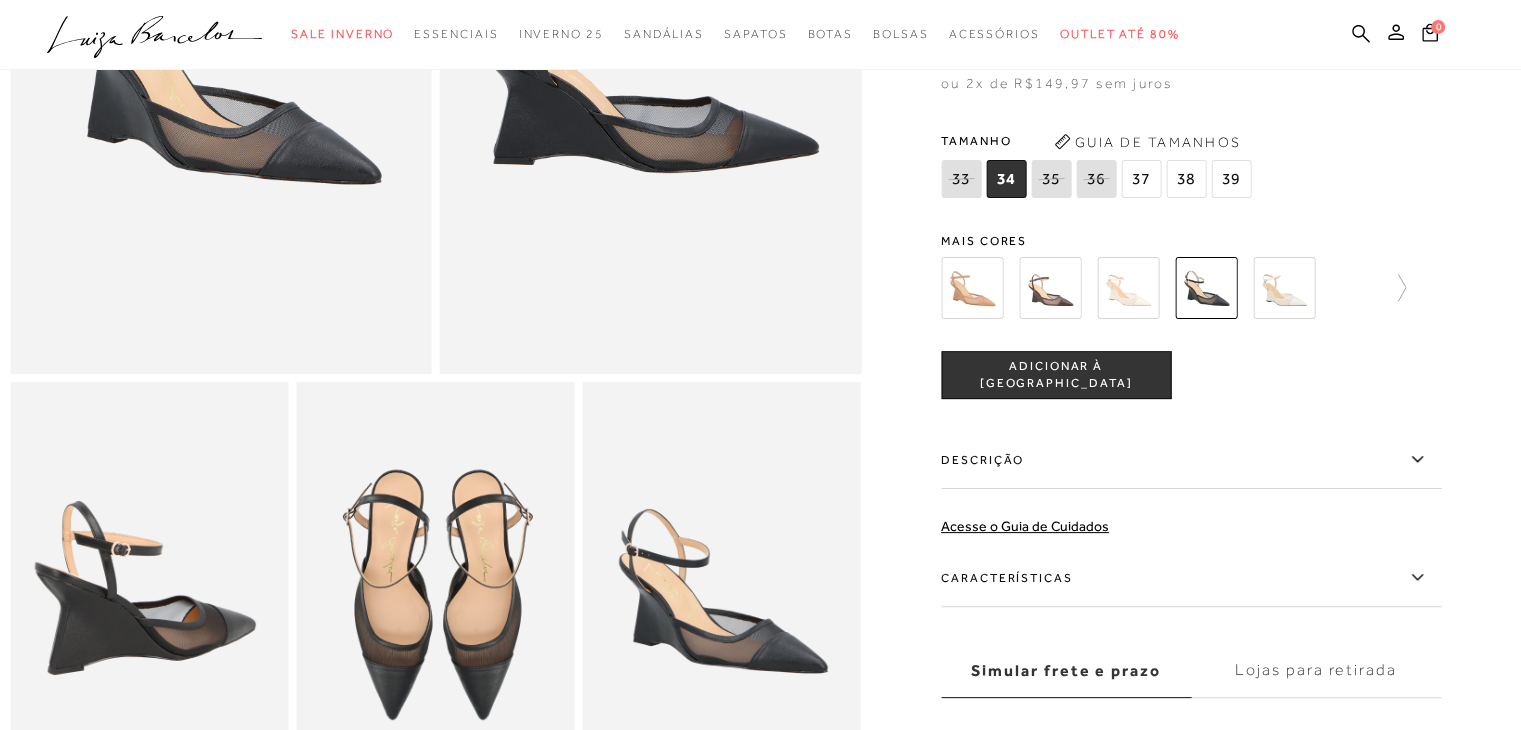 click at bounding box center [1050, 288] 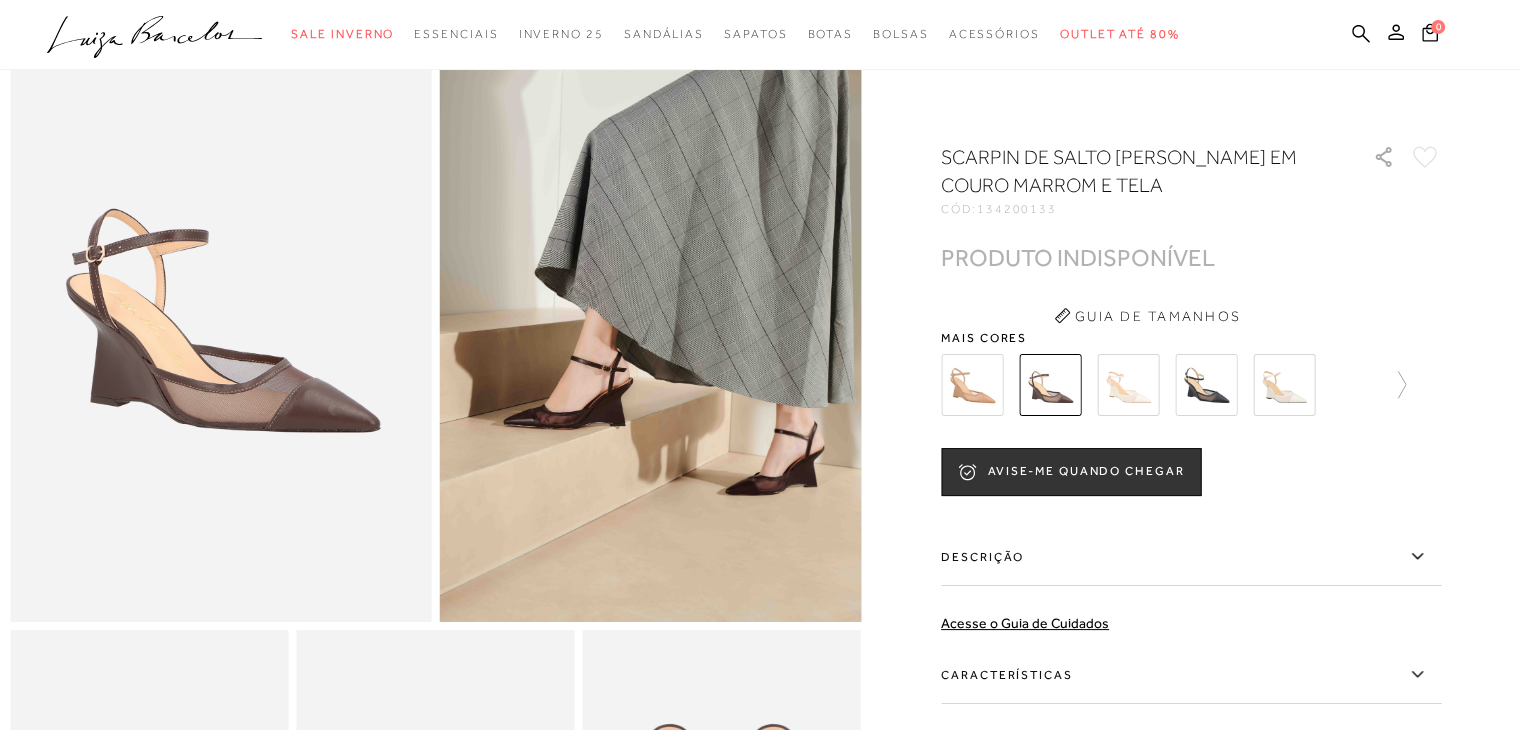 scroll, scrollTop: 0, scrollLeft: 0, axis: both 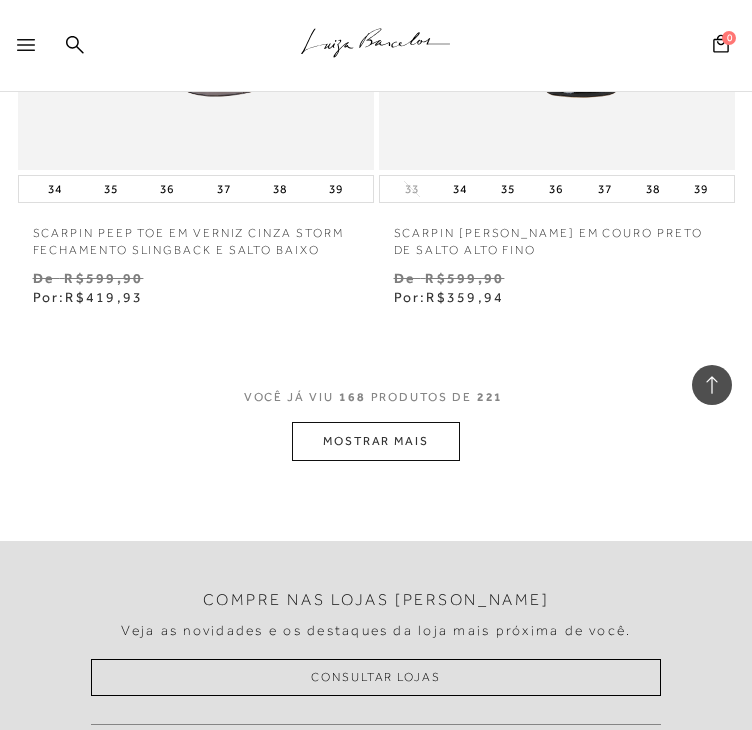 click on "MOSTRAR MAIS" at bounding box center [376, 441] 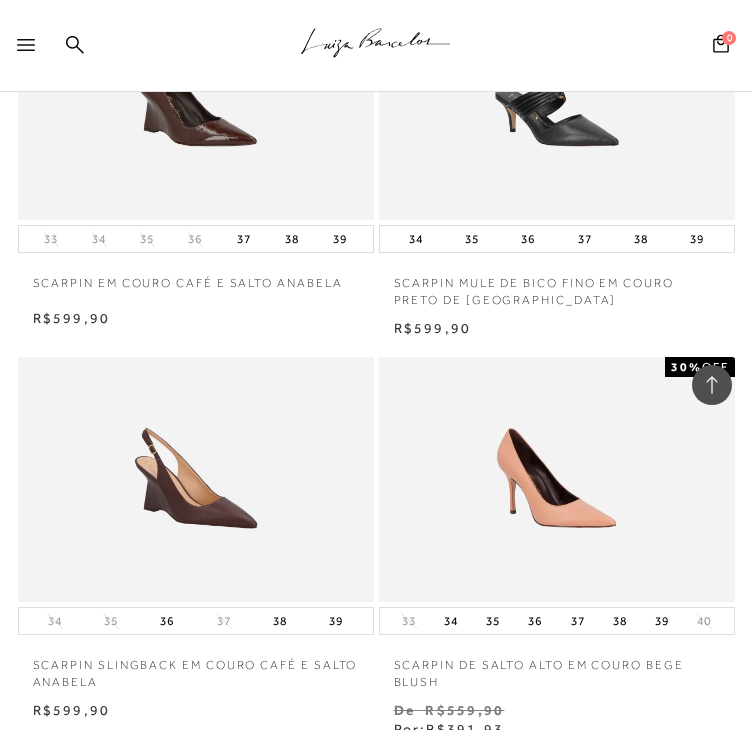 scroll, scrollTop: 33200, scrollLeft: 0, axis: vertical 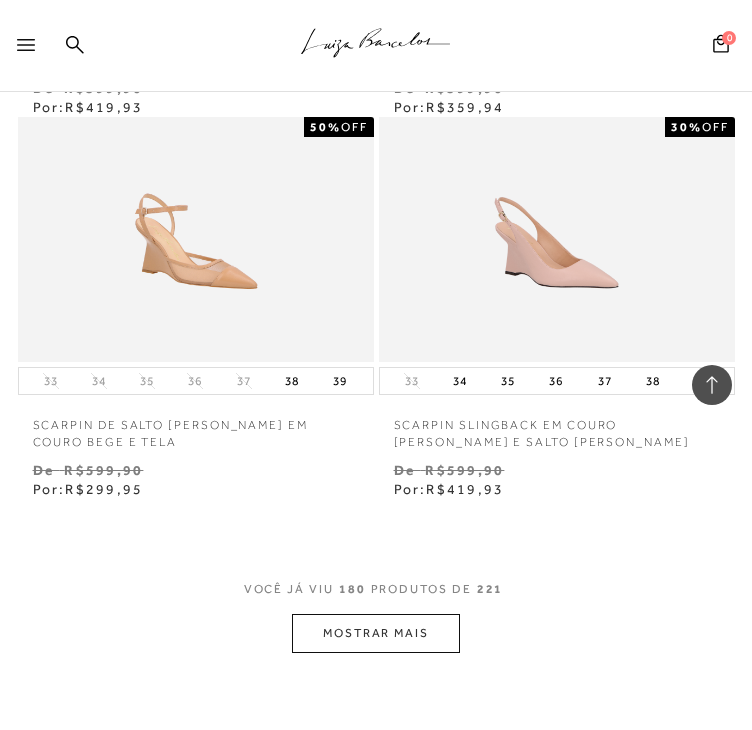 click on "MOSTRAR MAIS" at bounding box center (376, 633) 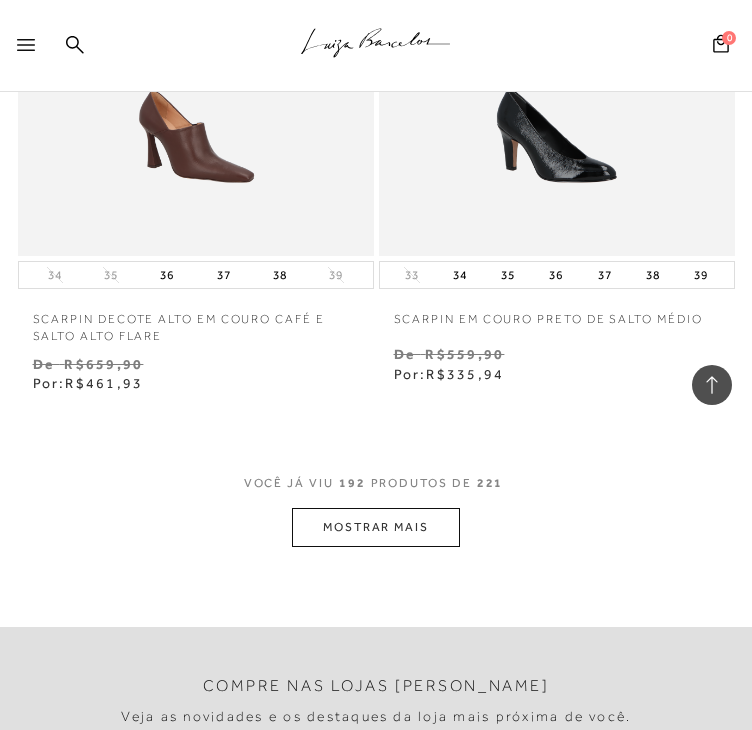 scroll, scrollTop: 36600, scrollLeft: 0, axis: vertical 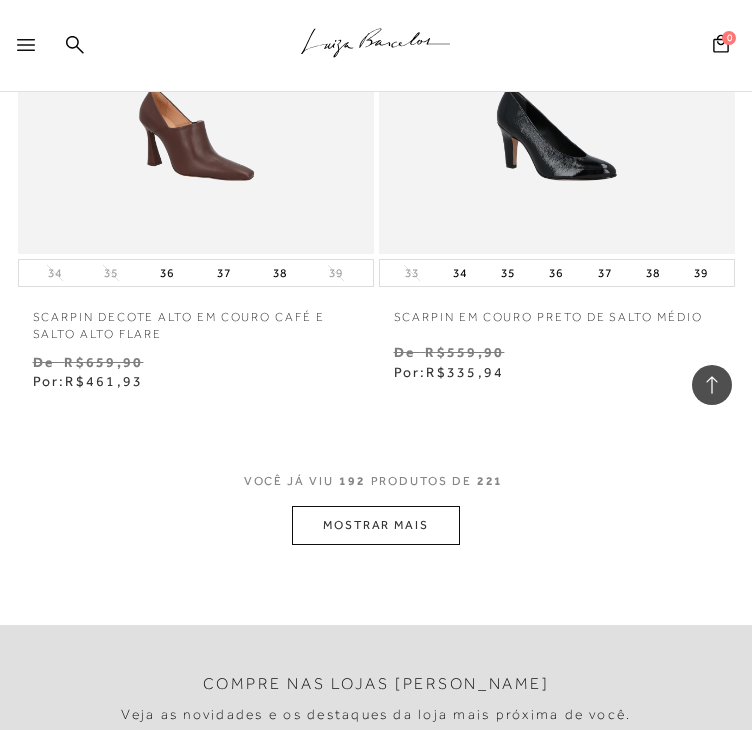 click on "MOSTRAR MAIS" at bounding box center (376, 525) 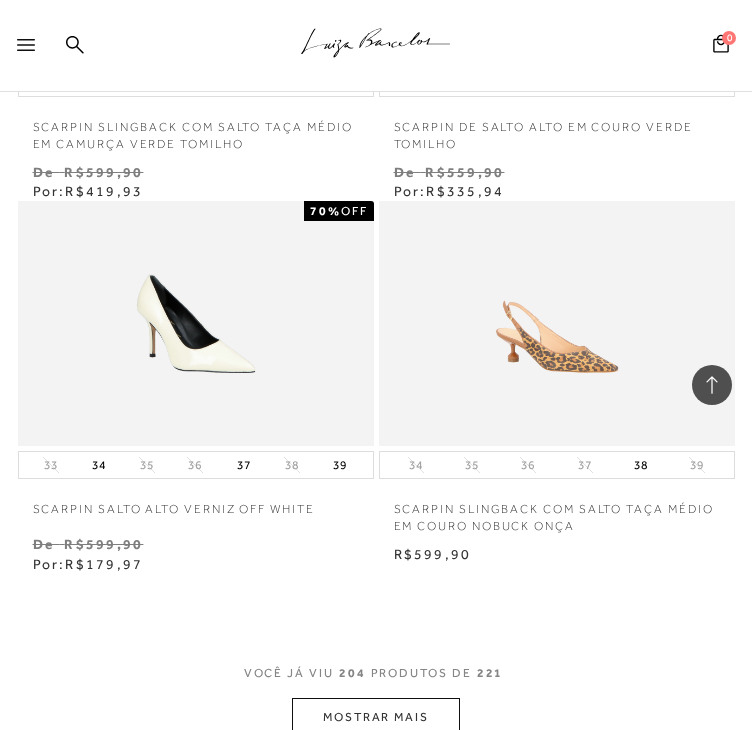 scroll, scrollTop: 38900, scrollLeft: 0, axis: vertical 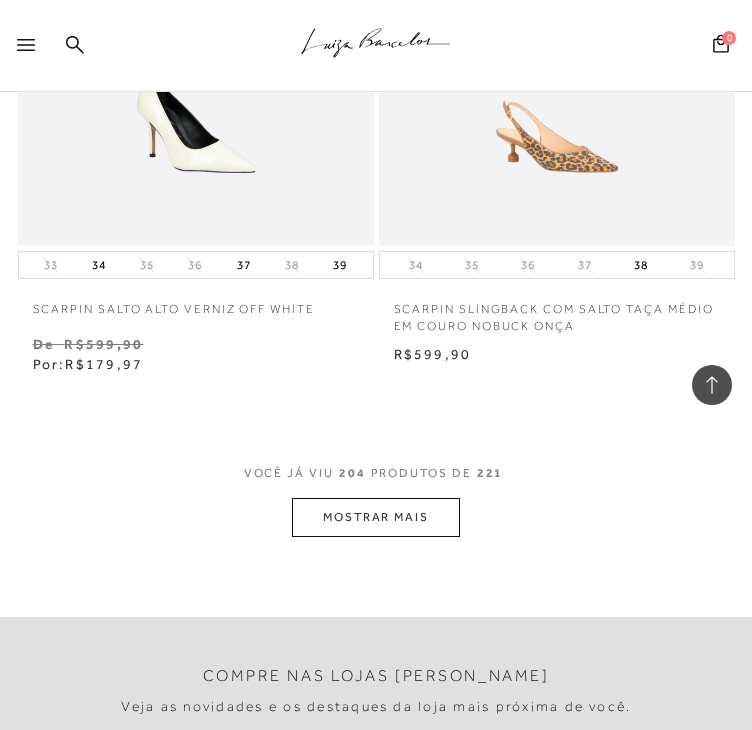 click on "MOSTRAR MAIS" at bounding box center (376, 517) 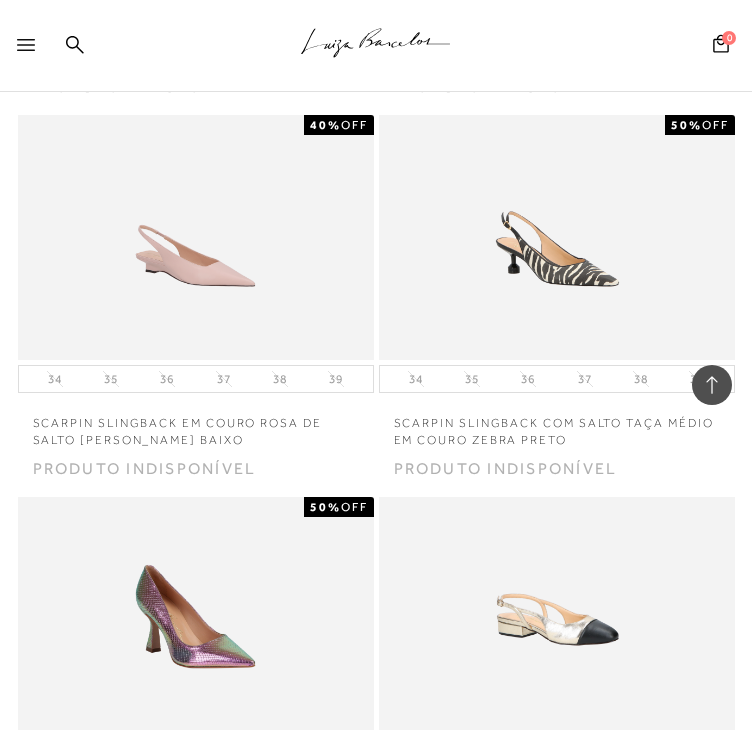 scroll, scrollTop: 41100, scrollLeft: 0, axis: vertical 